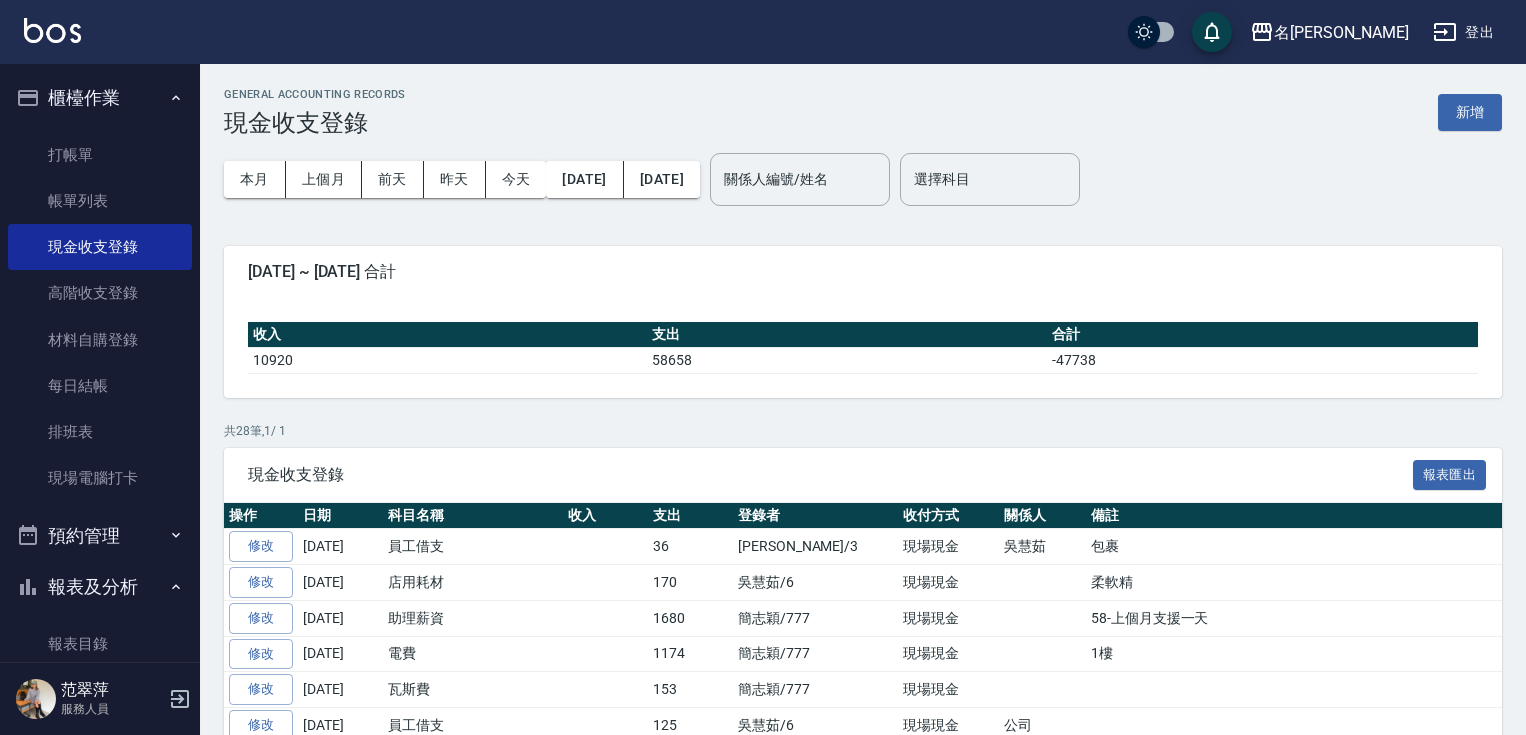 scroll, scrollTop: 0, scrollLeft: 0, axis: both 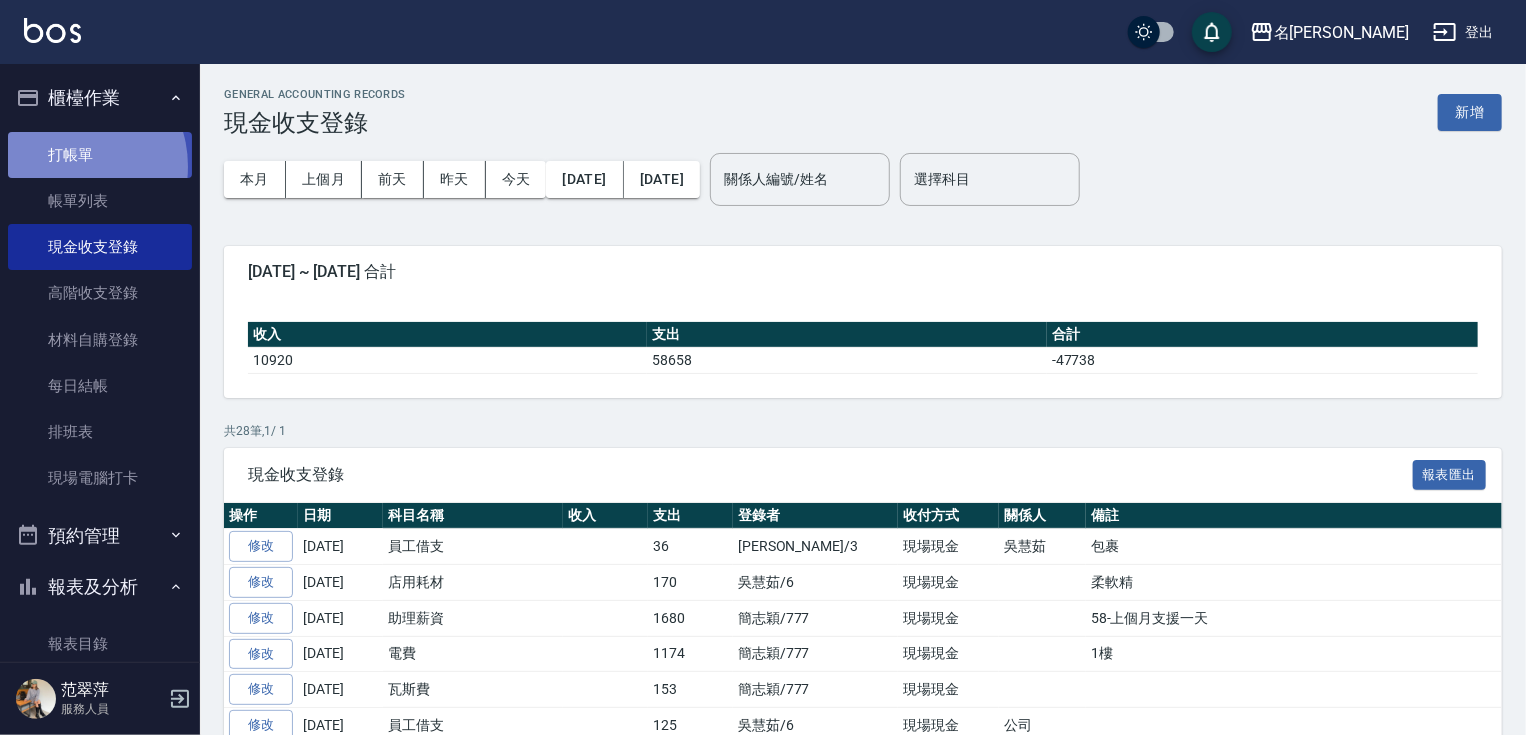 click on "打帳單" at bounding box center (100, 155) 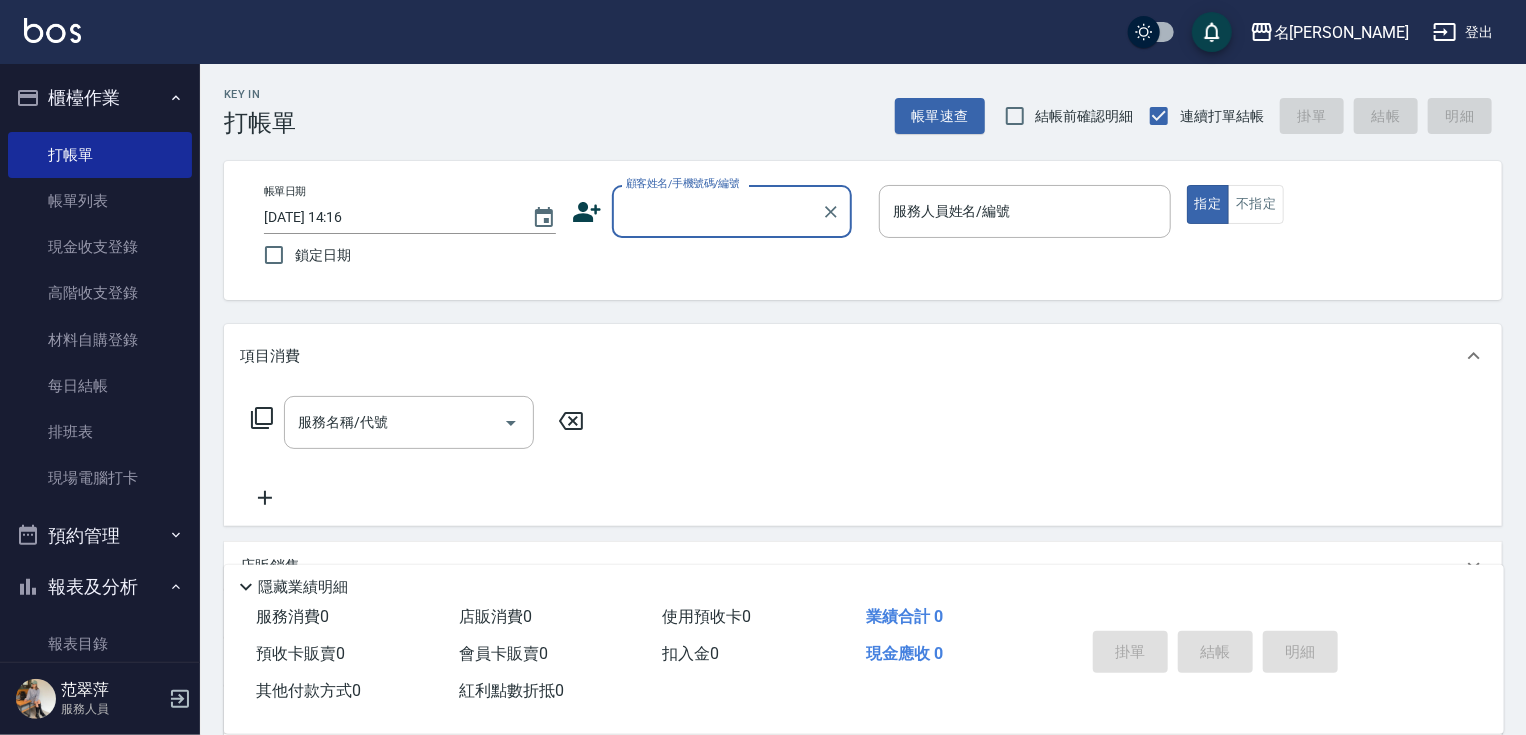 click on "顧客姓名/手機號碼/編號" at bounding box center [717, 211] 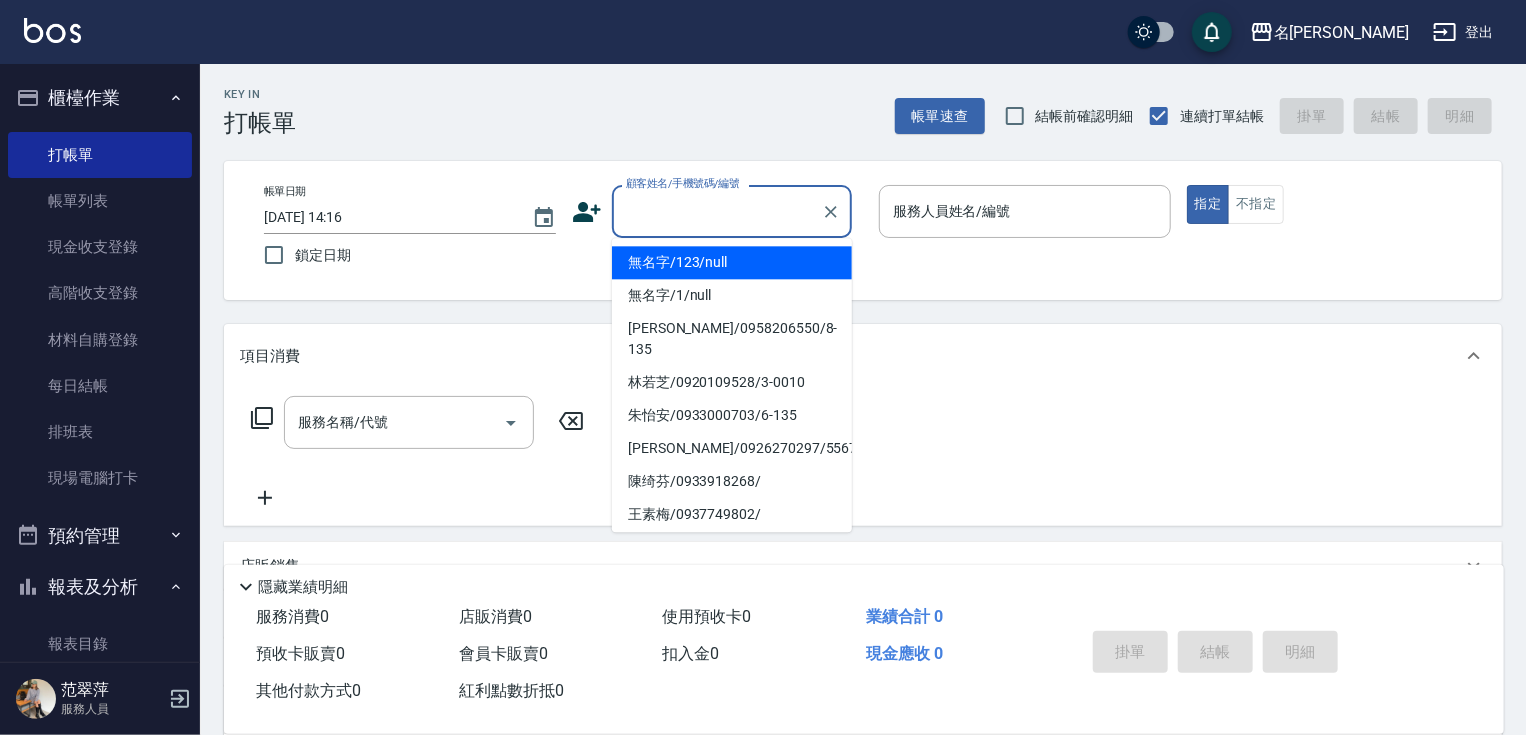click on "無名字/123/null" at bounding box center [732, 262] 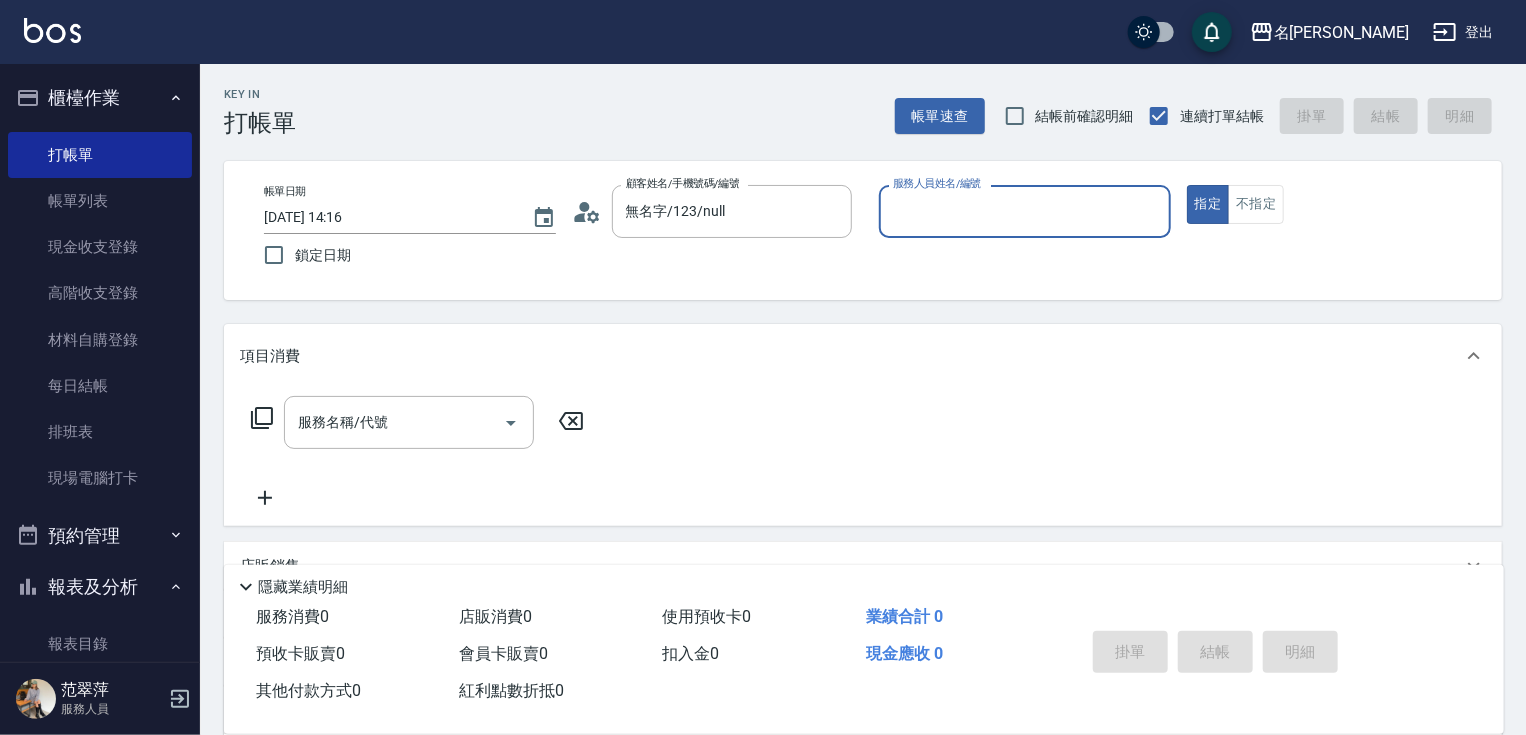 click on "服務人員姓名/編號" at bounding box center (1025, 211) 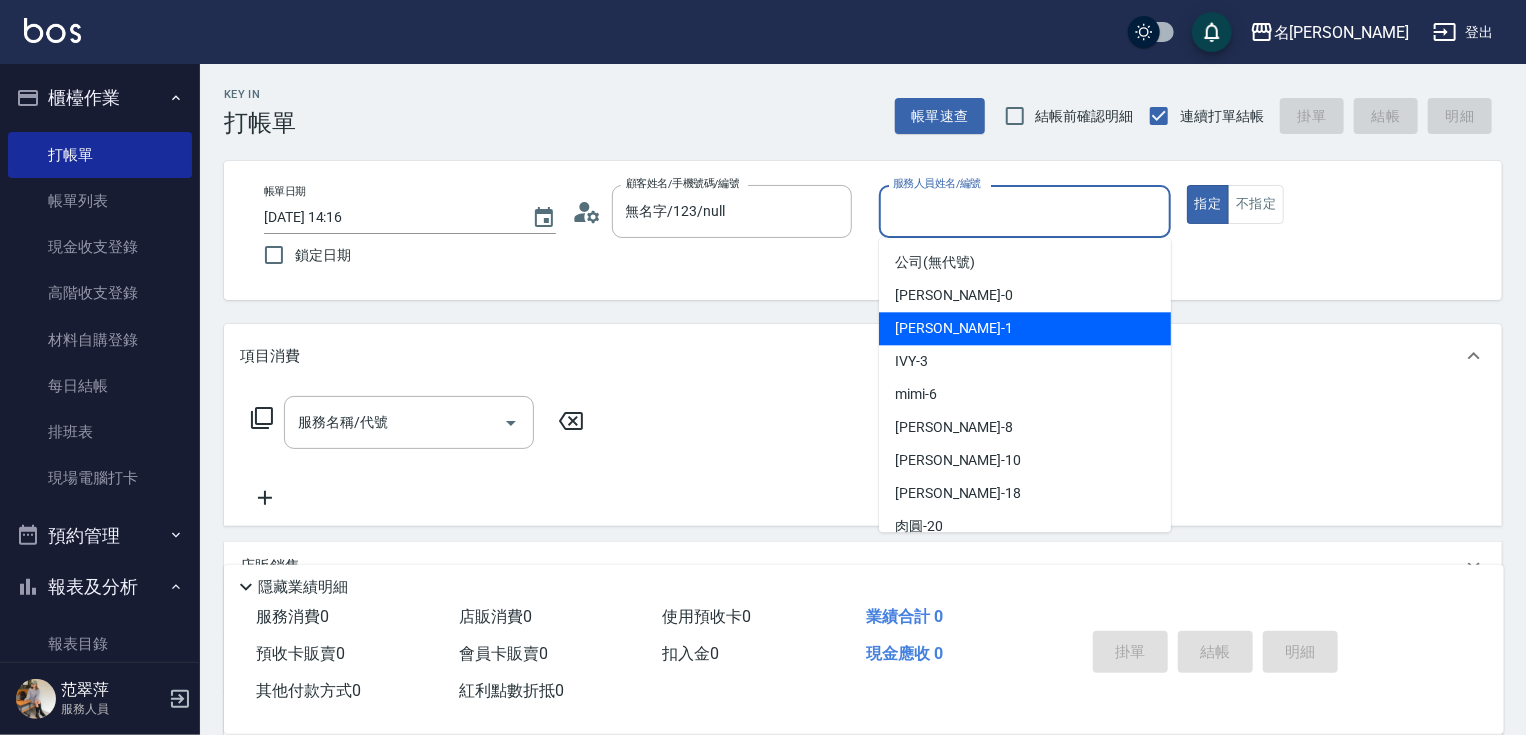 click on "[PERSON_NAME] -1" at bounding box center [954, 328] 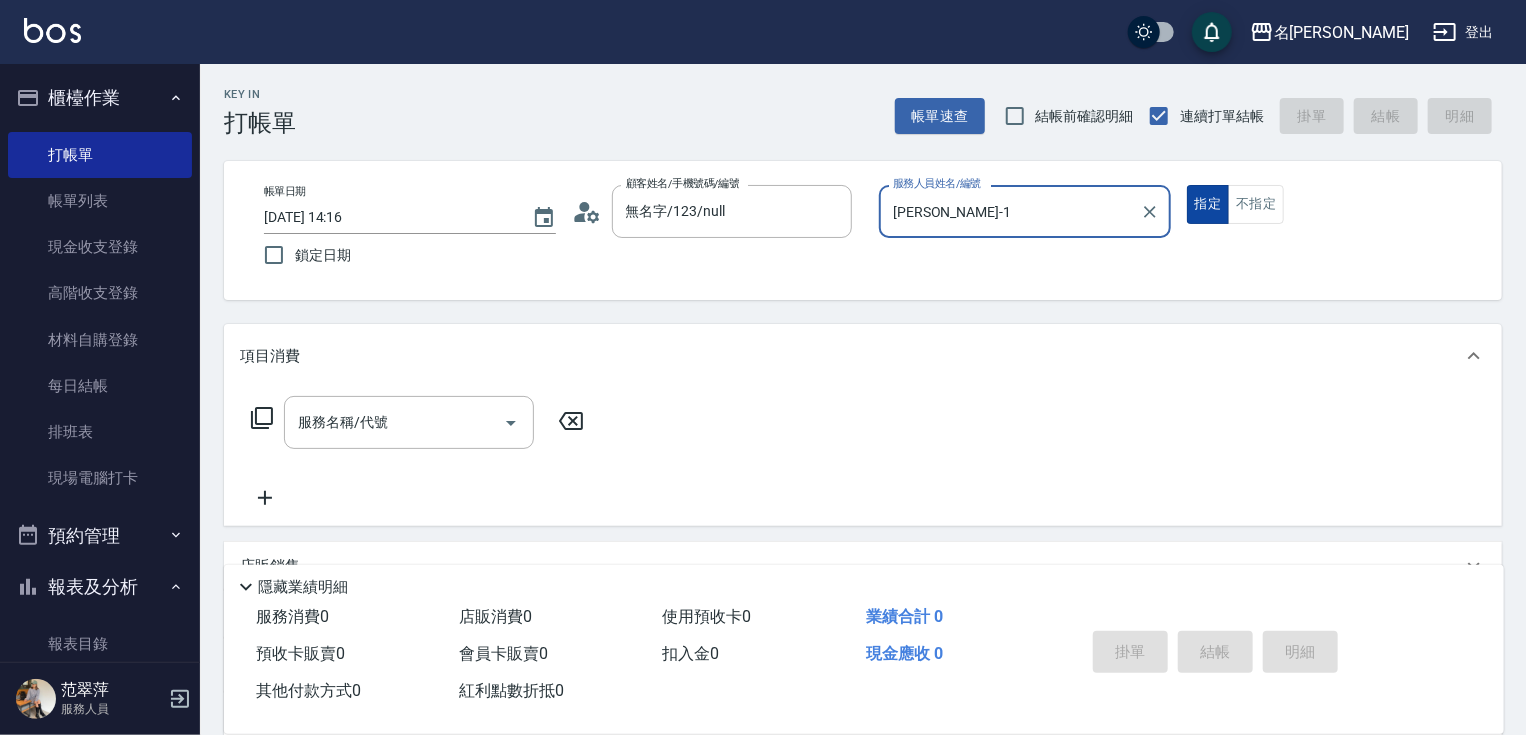 click on "指定" at bounding box center (1208, 204) 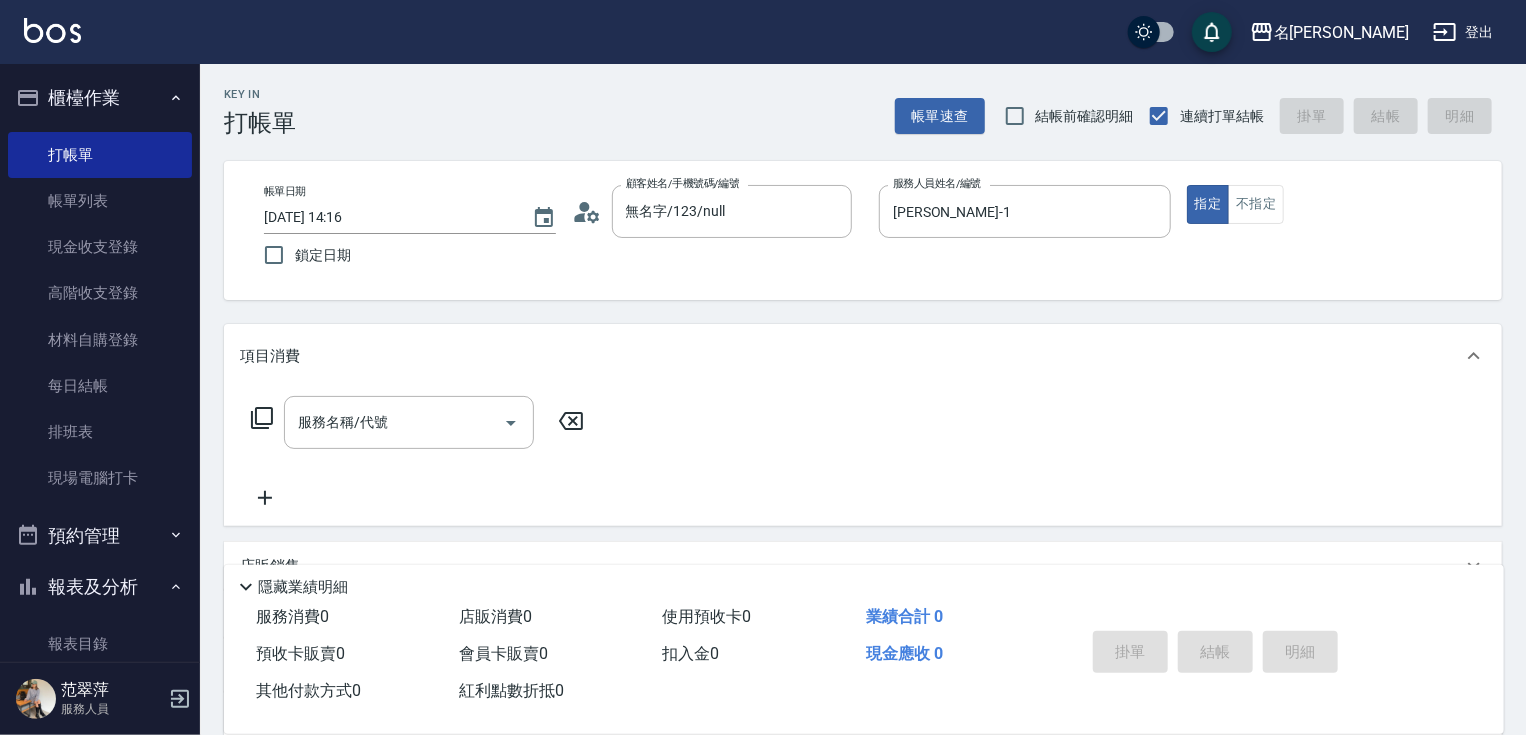 click 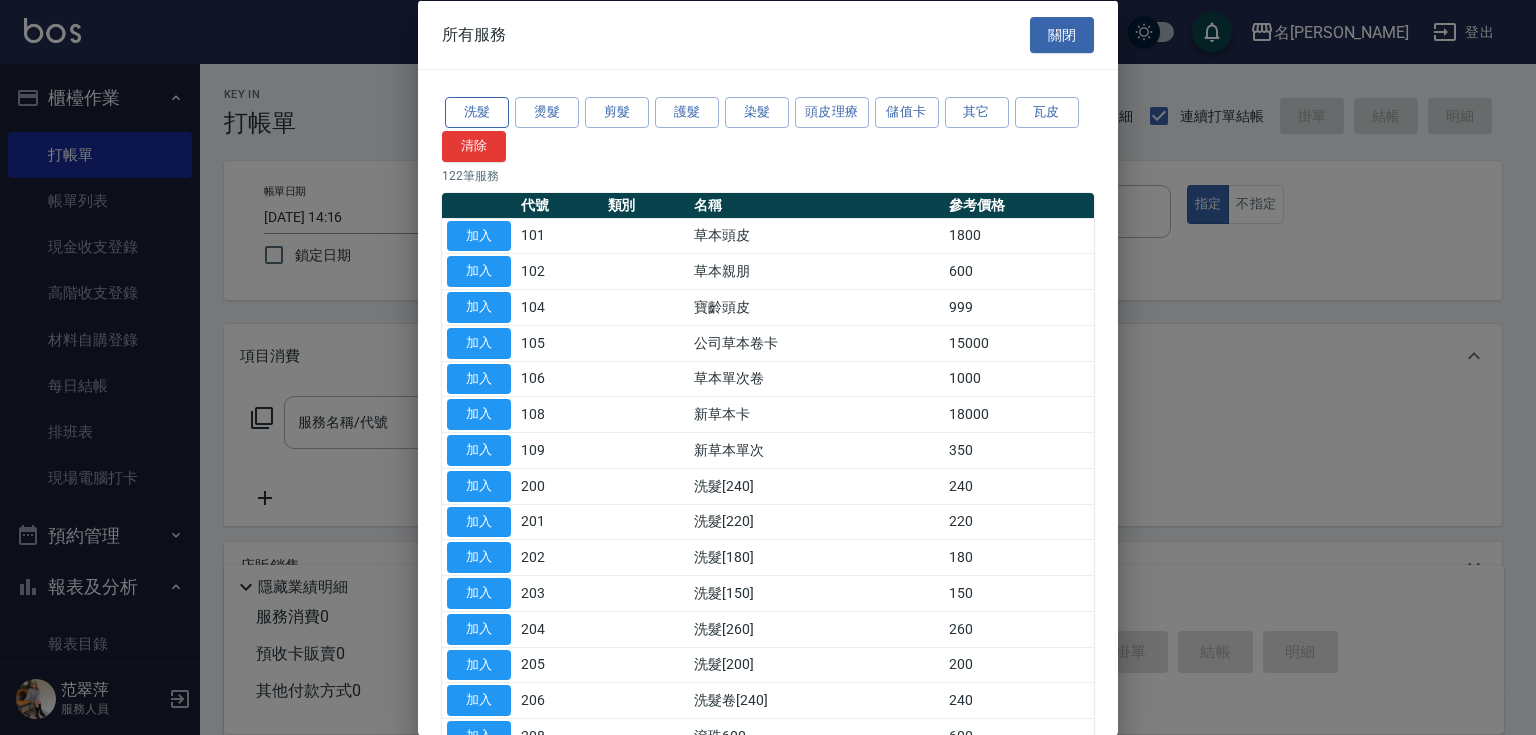 click on "洗髮" at bounding box center (477, 112) 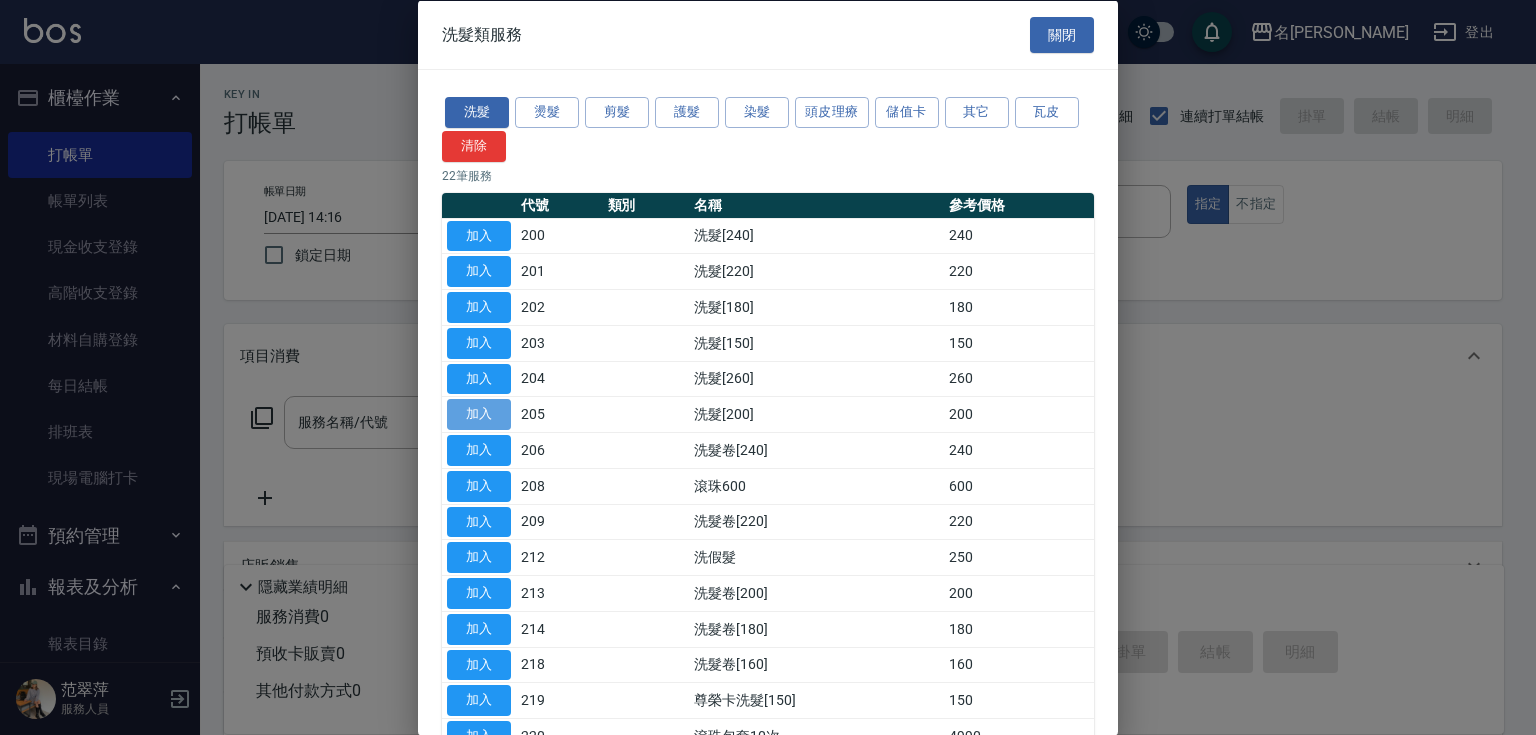 click on "加入" at bounding box center [479, 414] 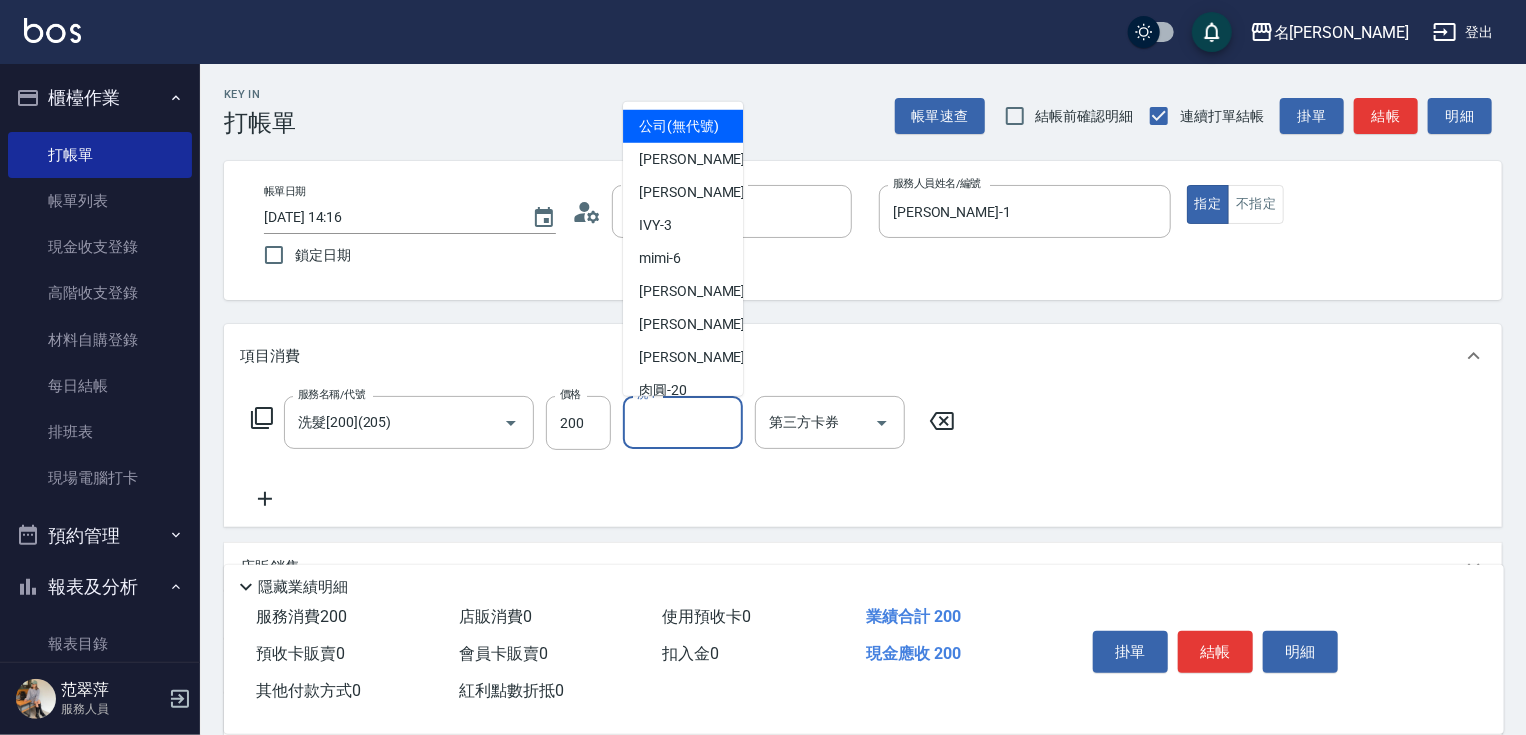 click on "洗-1" at bounding box center [683, 422] 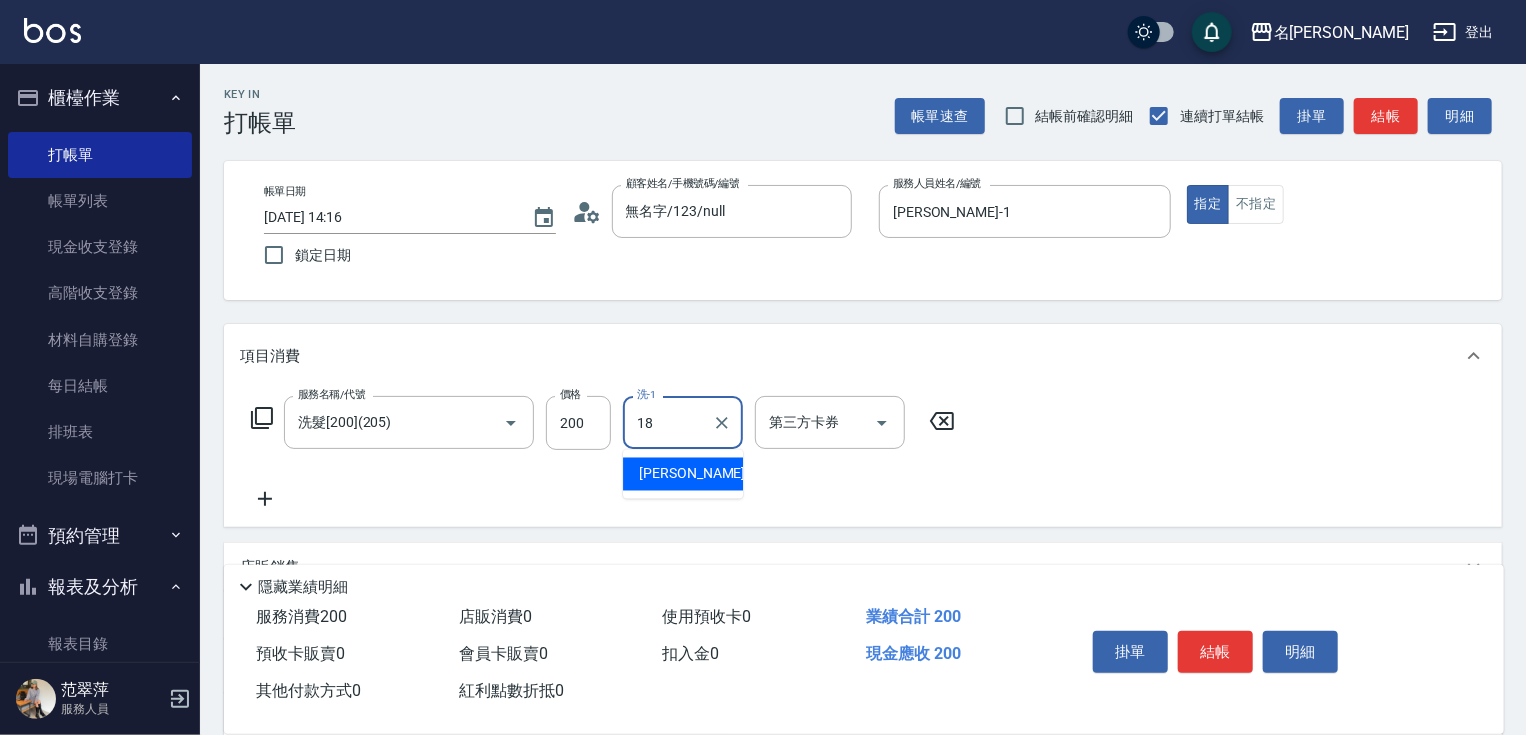 type on "[PERSON_NAME]-18" 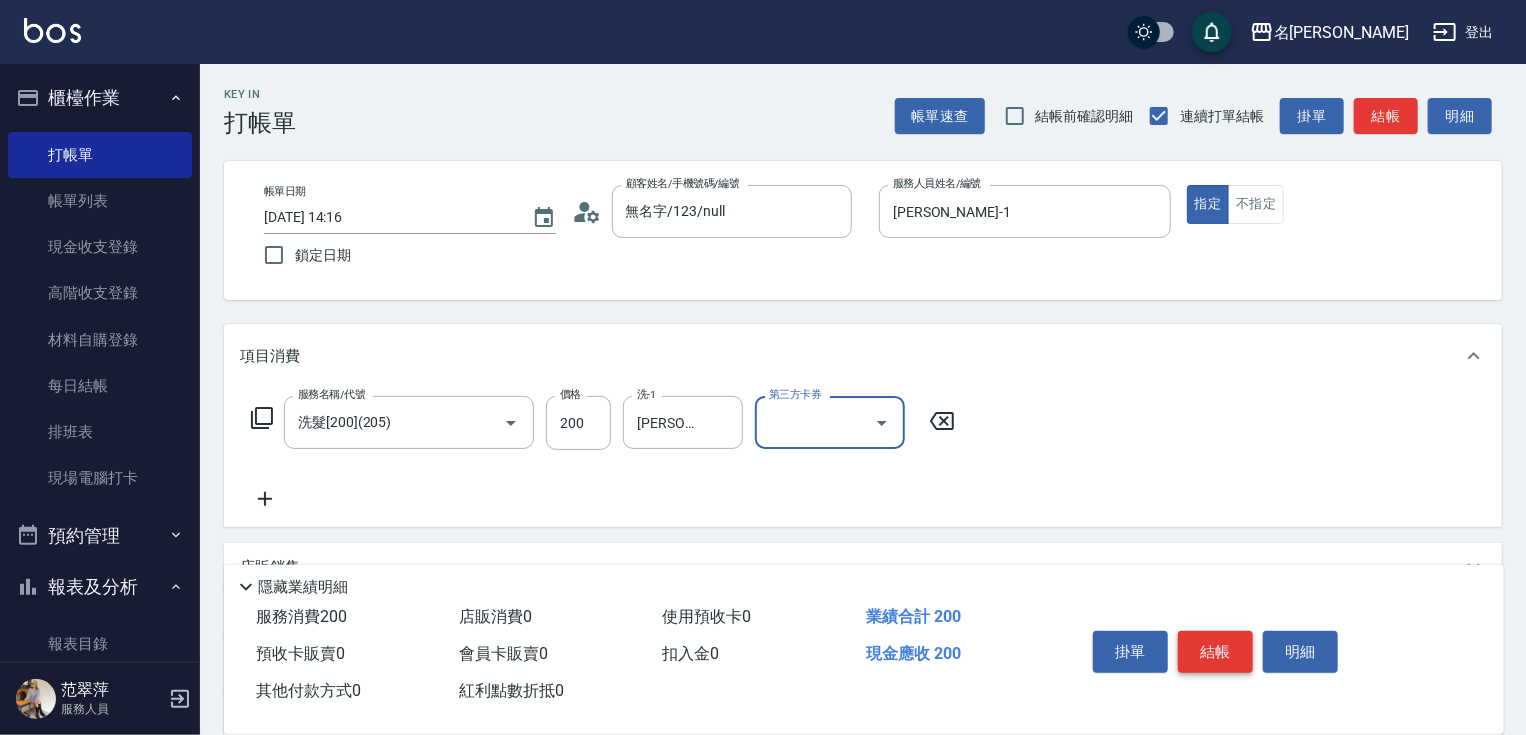 click on "結帳" at bounding box center [1215, 652] 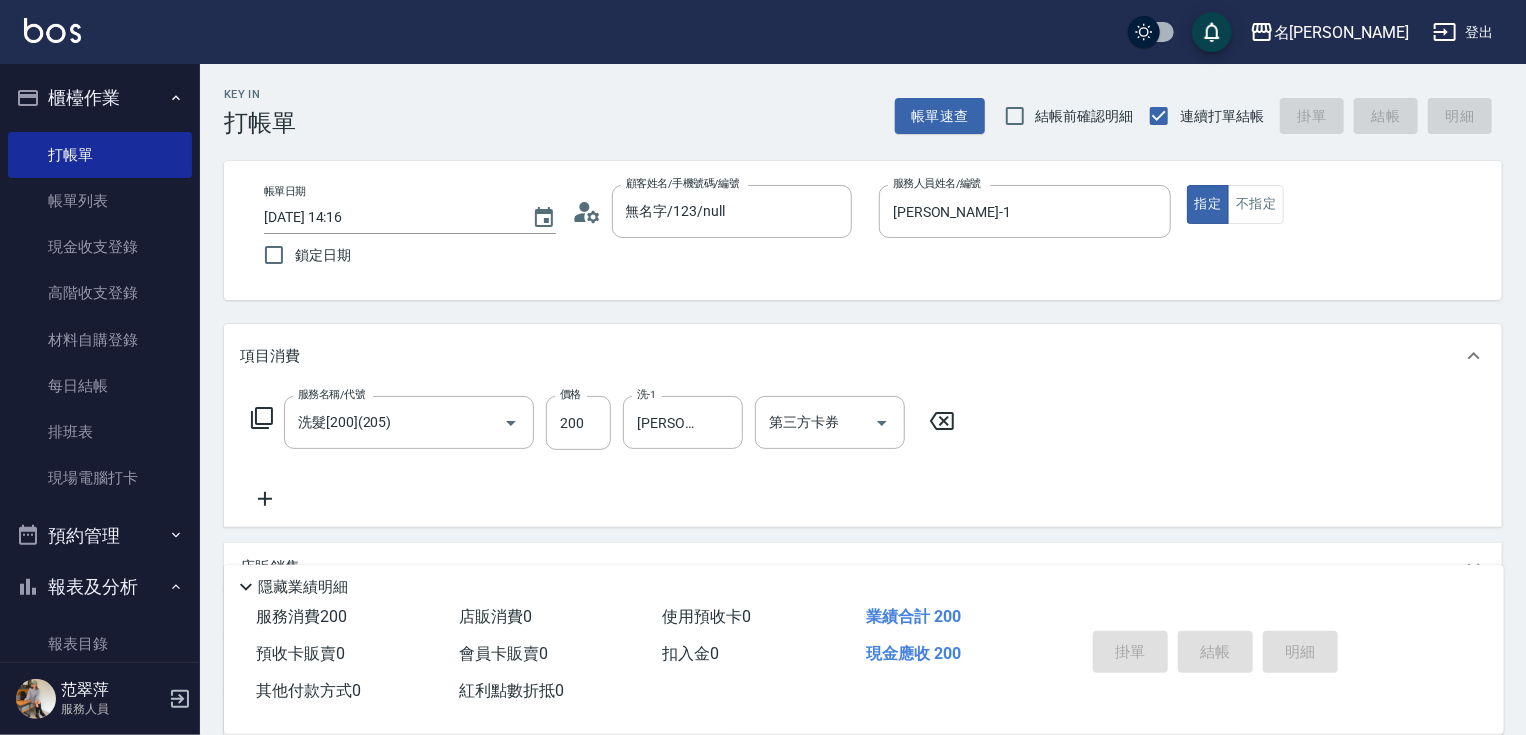 type 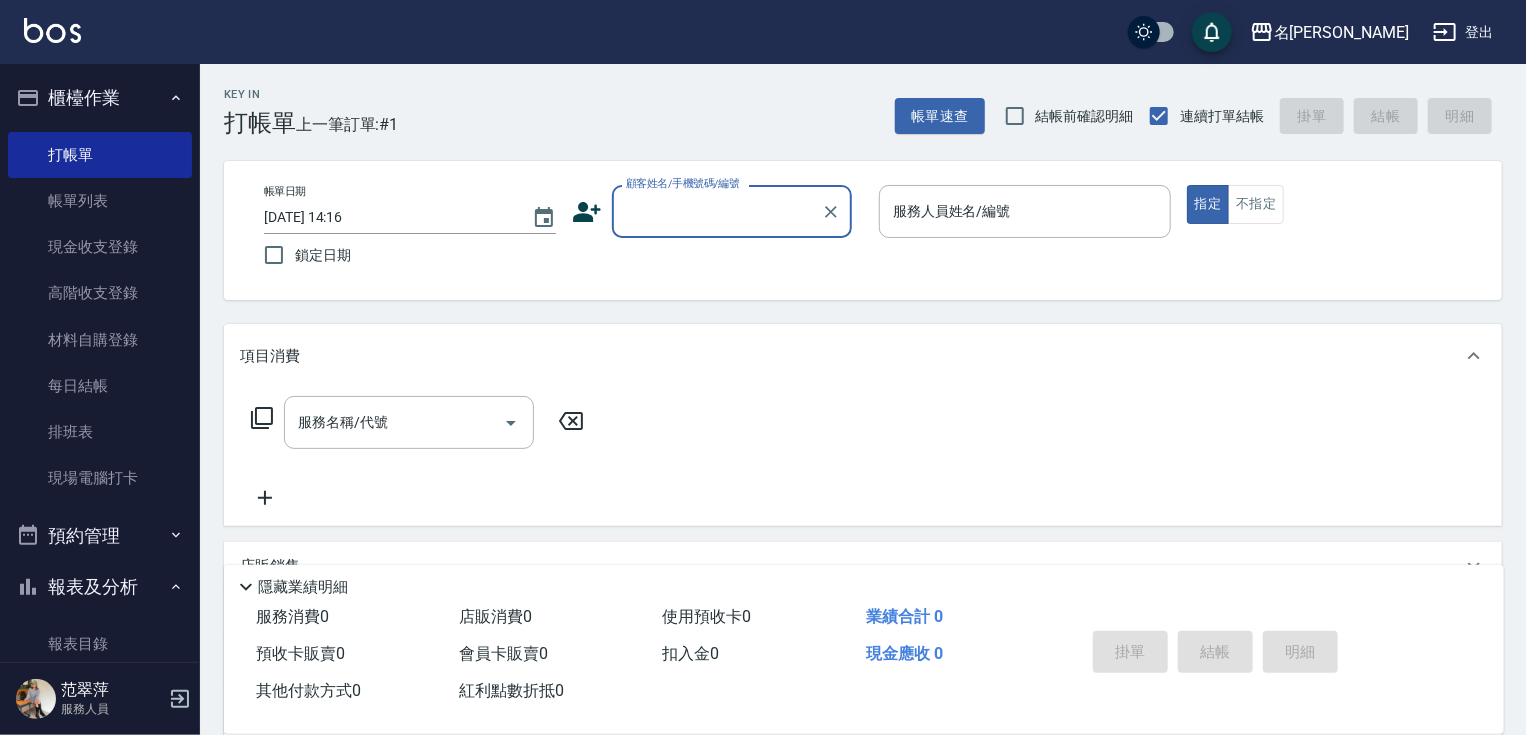 click on "顧客姓名/手機號碼/編號" at bounding box center (717, 211) 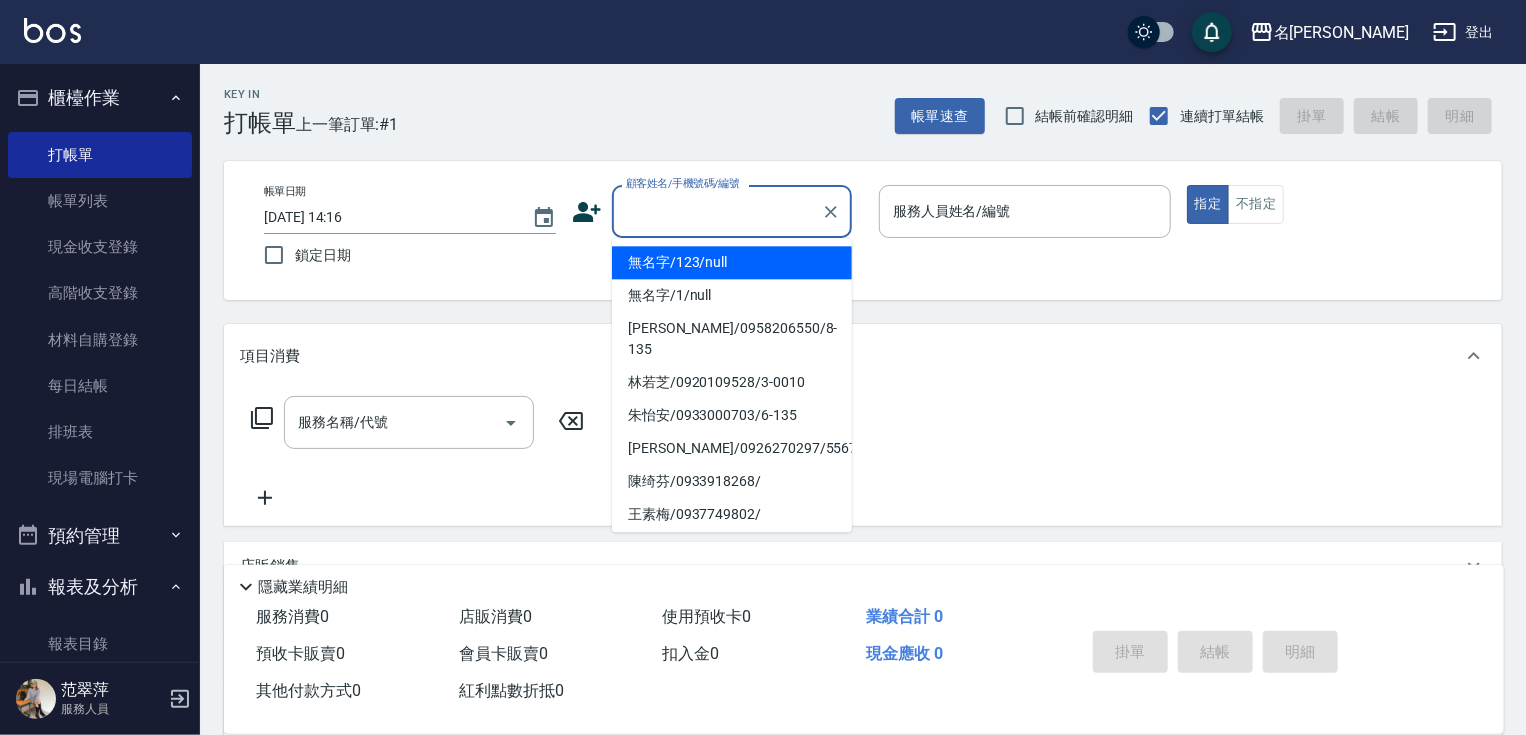 click on "無名字/123/null" at bounding box center (732, 262) 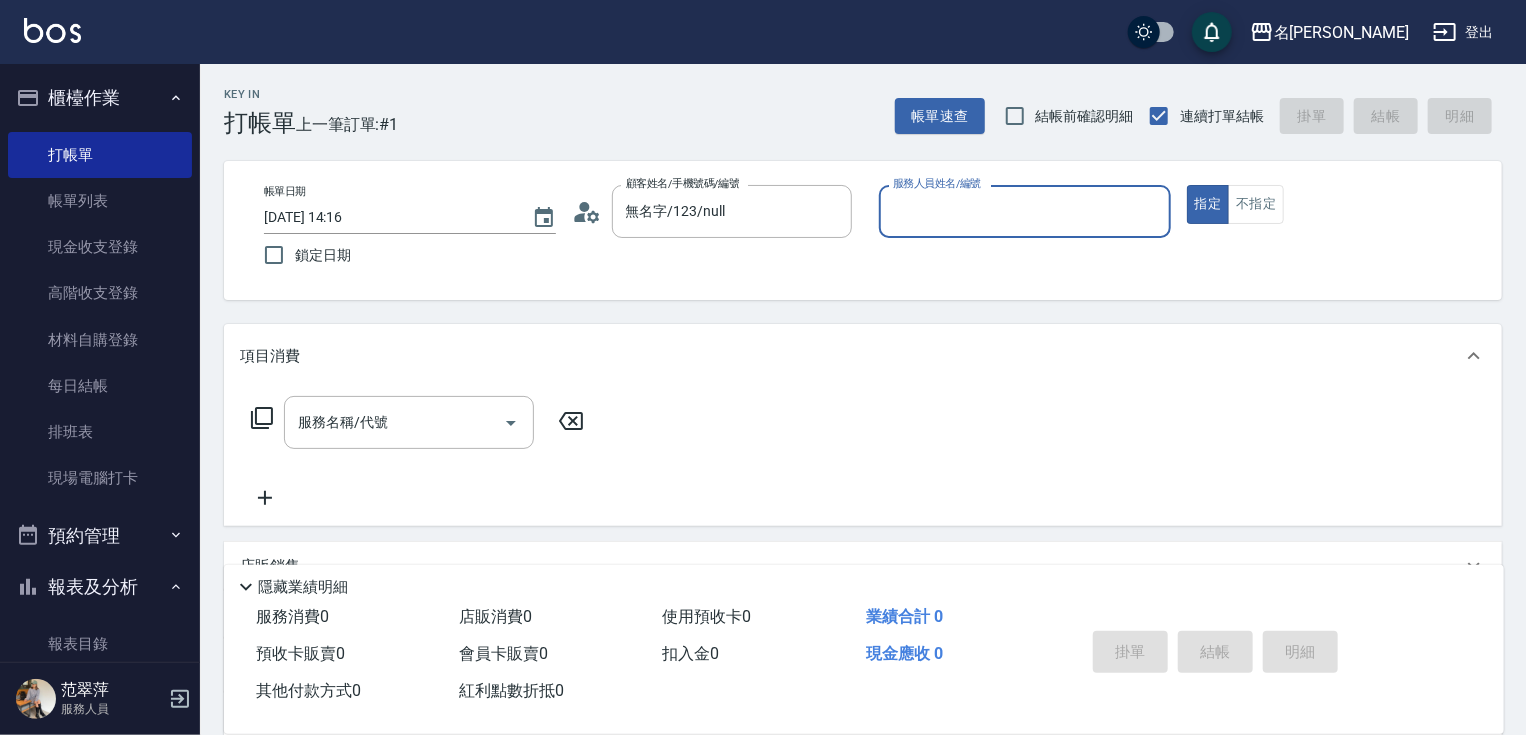 click on "服務人員姓名/編號" at bounding box center (1025, 211) 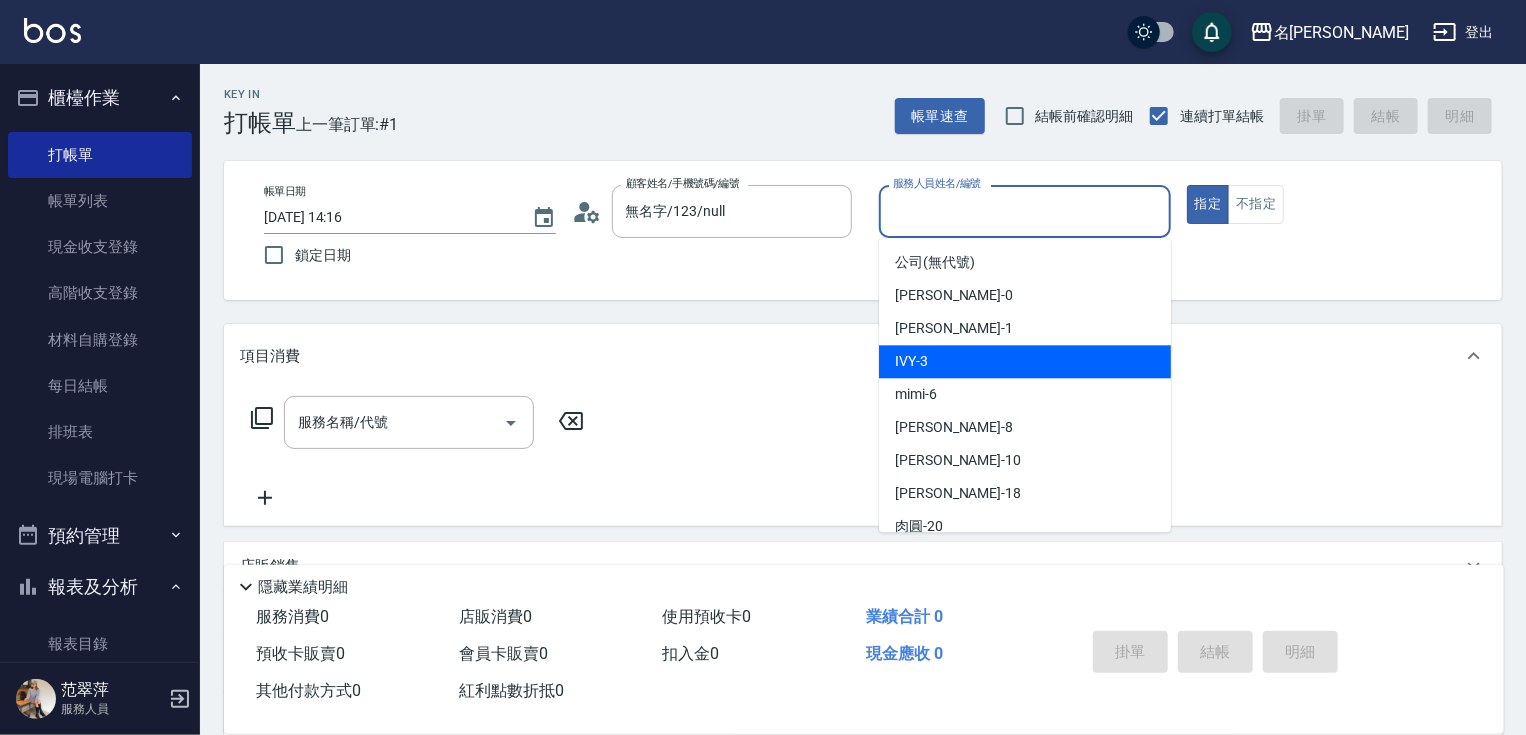 click on "IVY -3" at bounding box center [1025, 361] 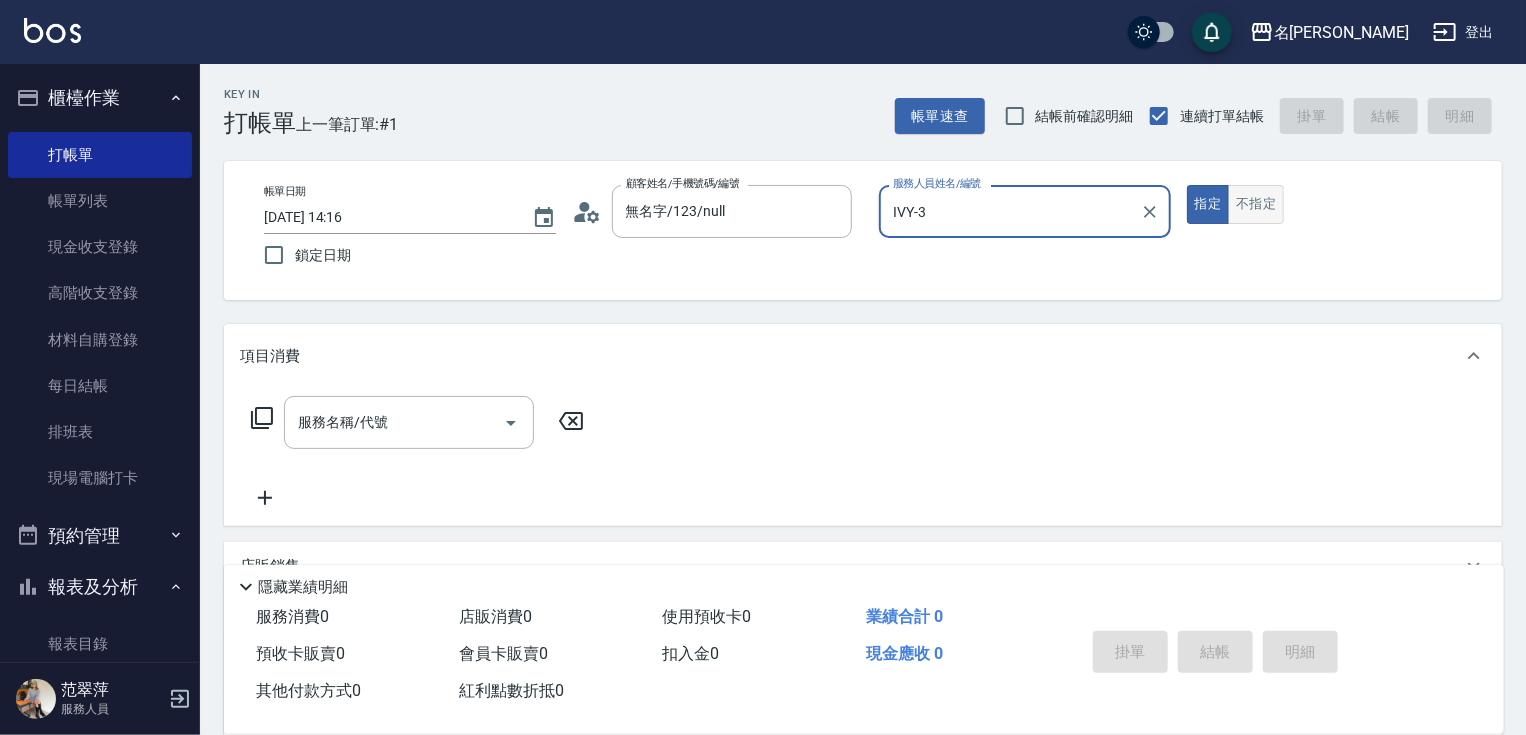 click on "不指定" at bounding box center [1256, 204] 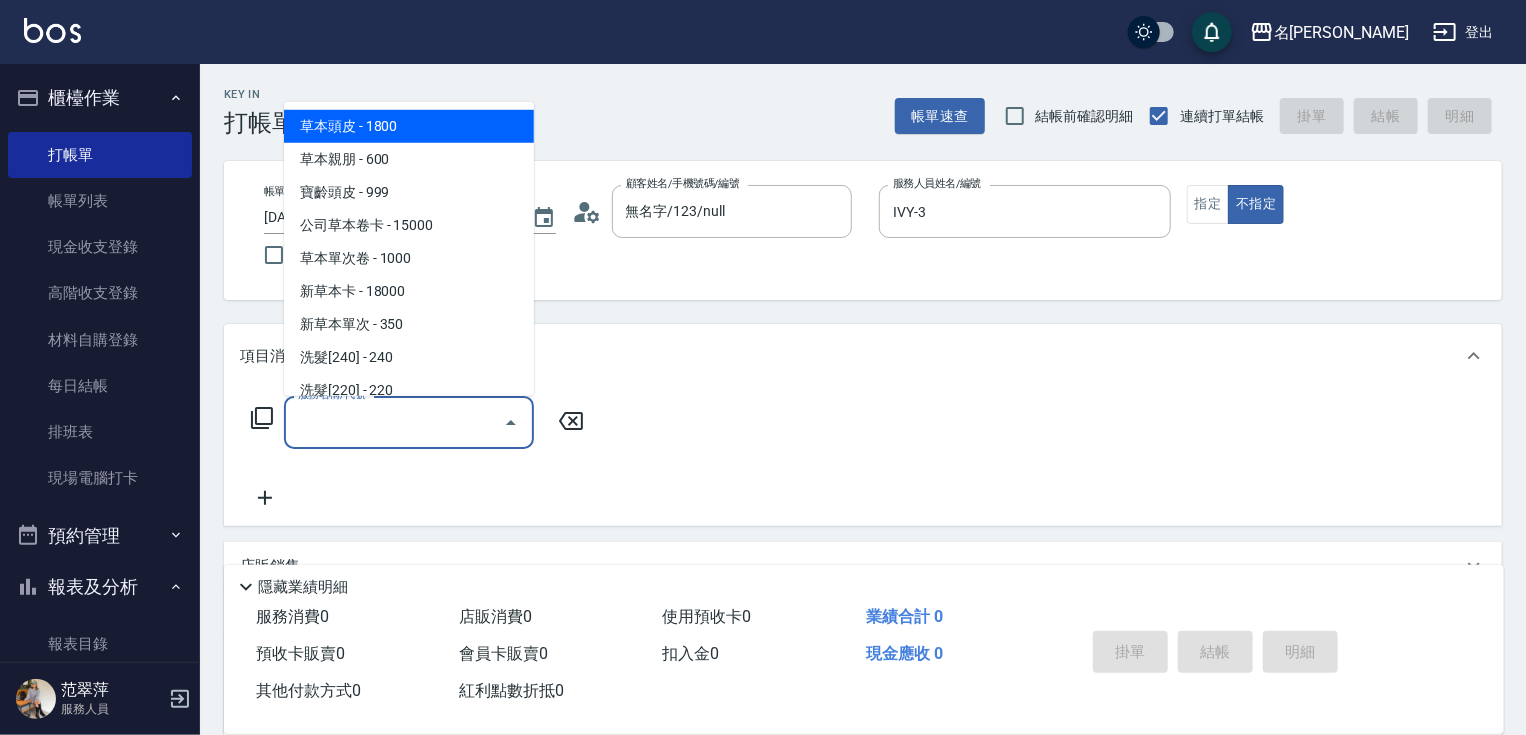 click on "服務名稱/代號" at bounding box center (394, 422) 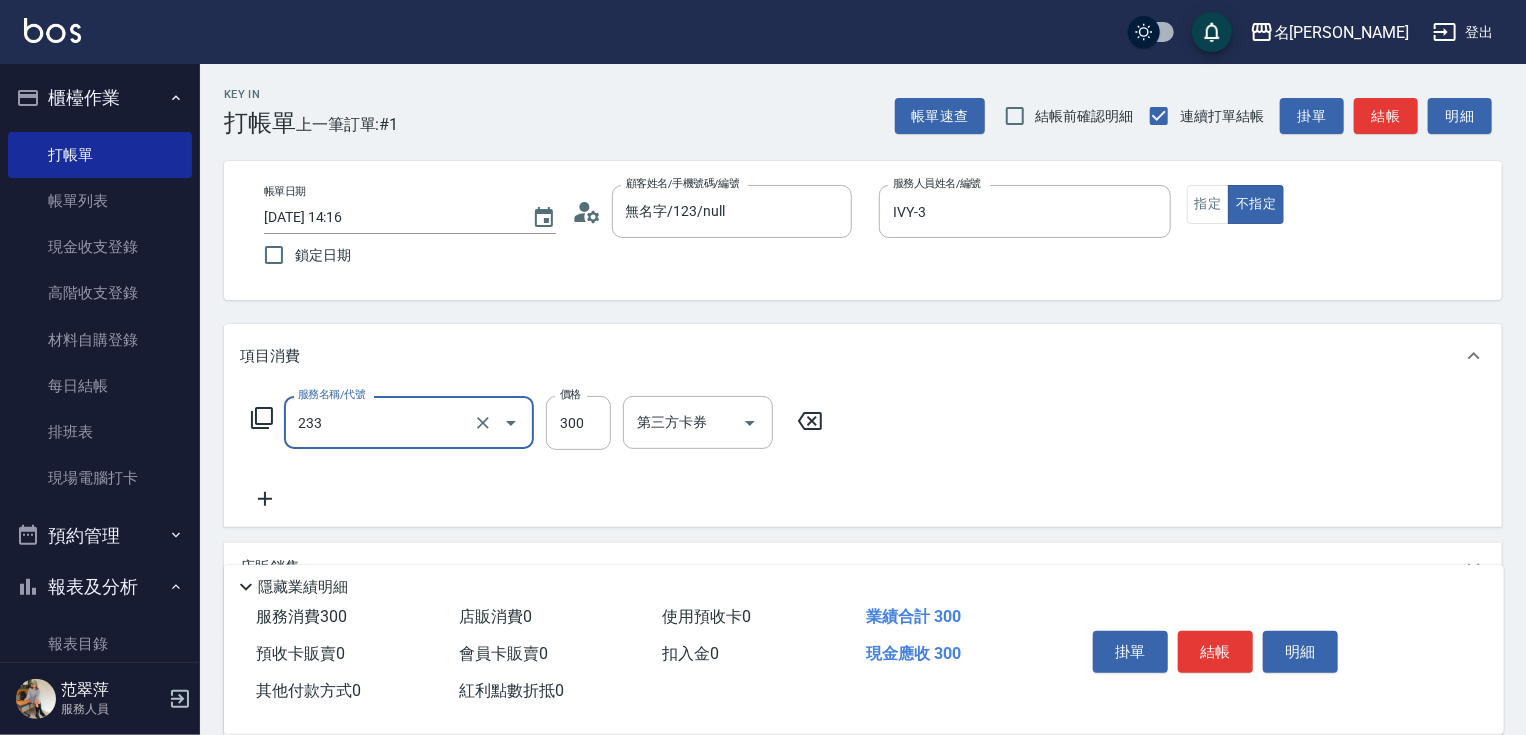 type on "洗髮300(233)" 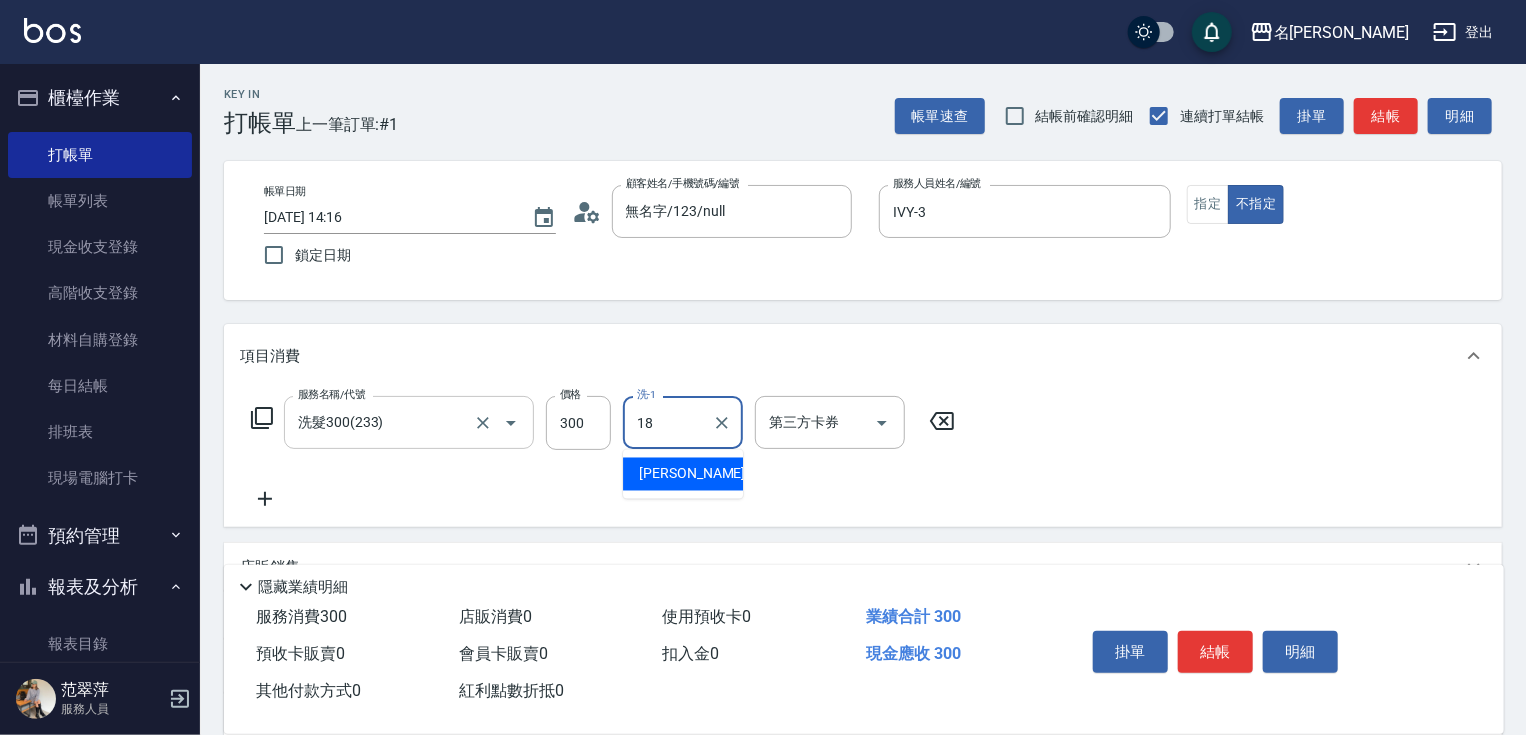type on "[PERSON_NAME]-18" 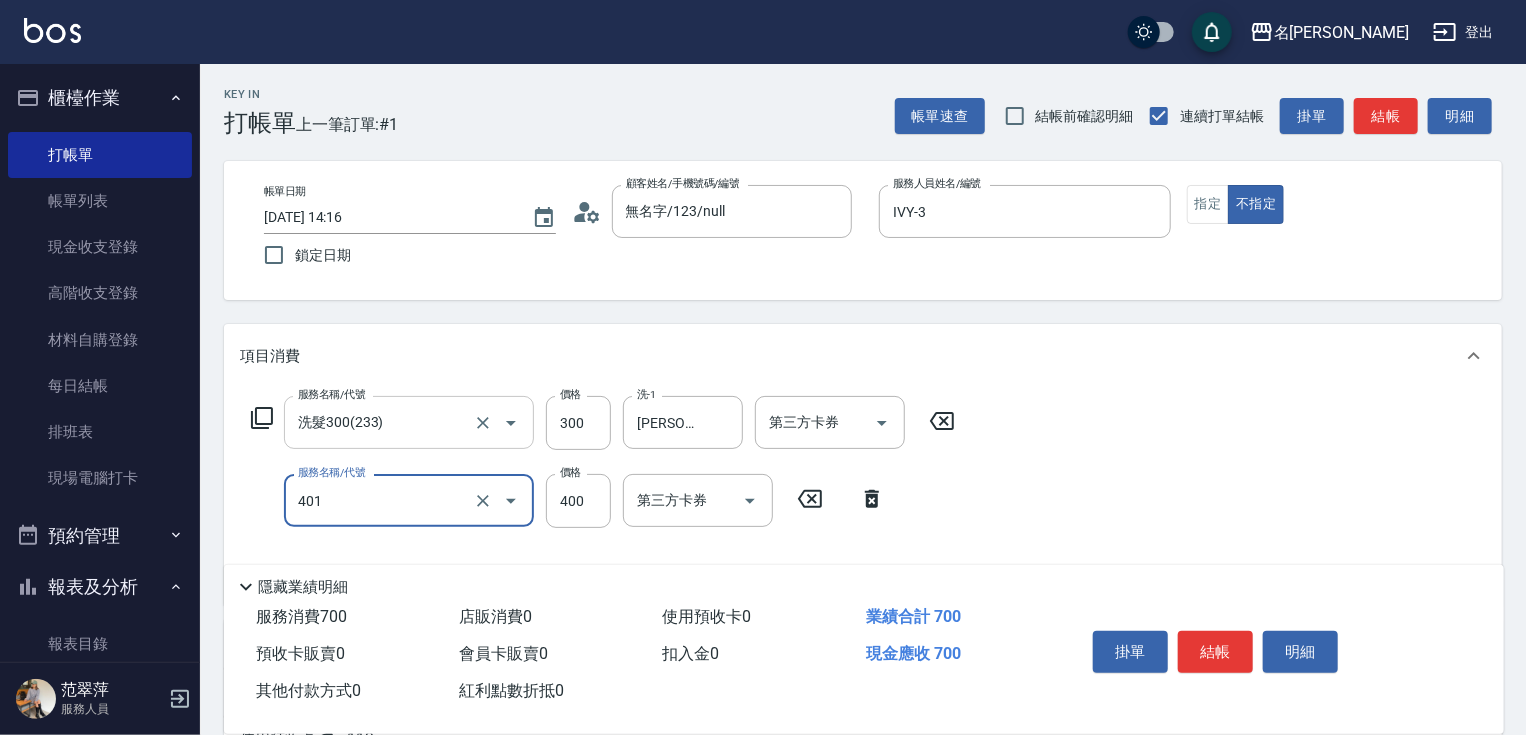 type on "剪髮(400)(401)" 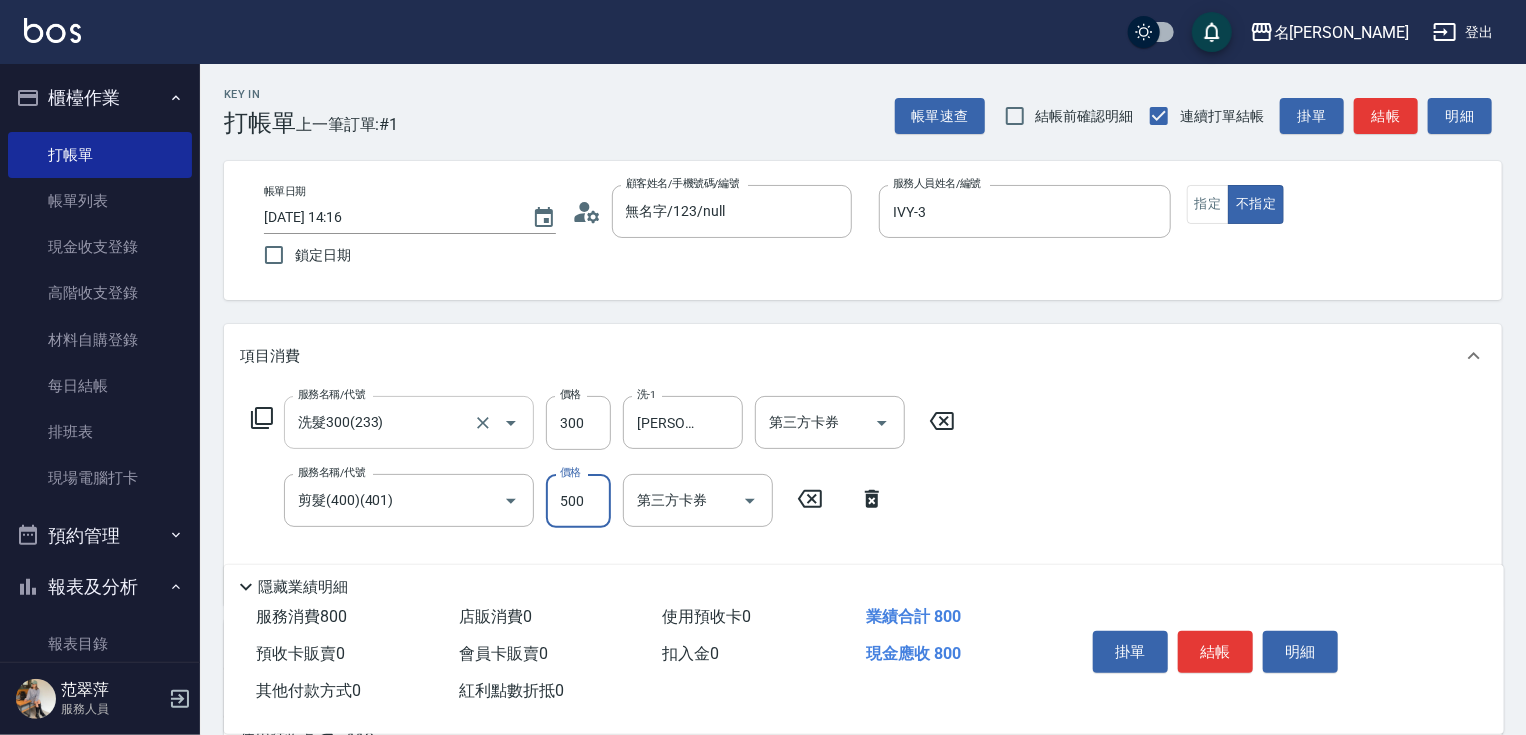 type on "500" 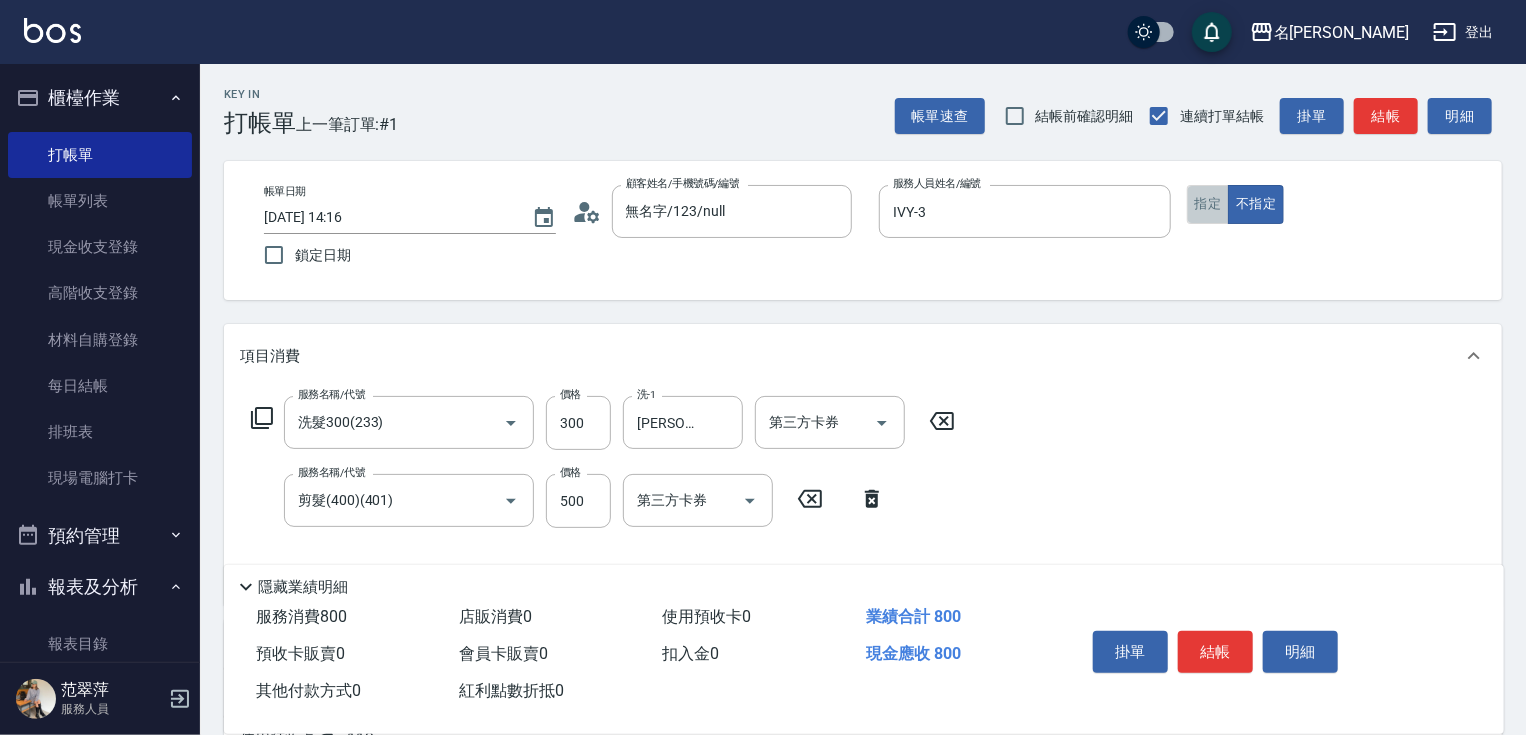 click on "指定" at bounding box center (1208, 204) 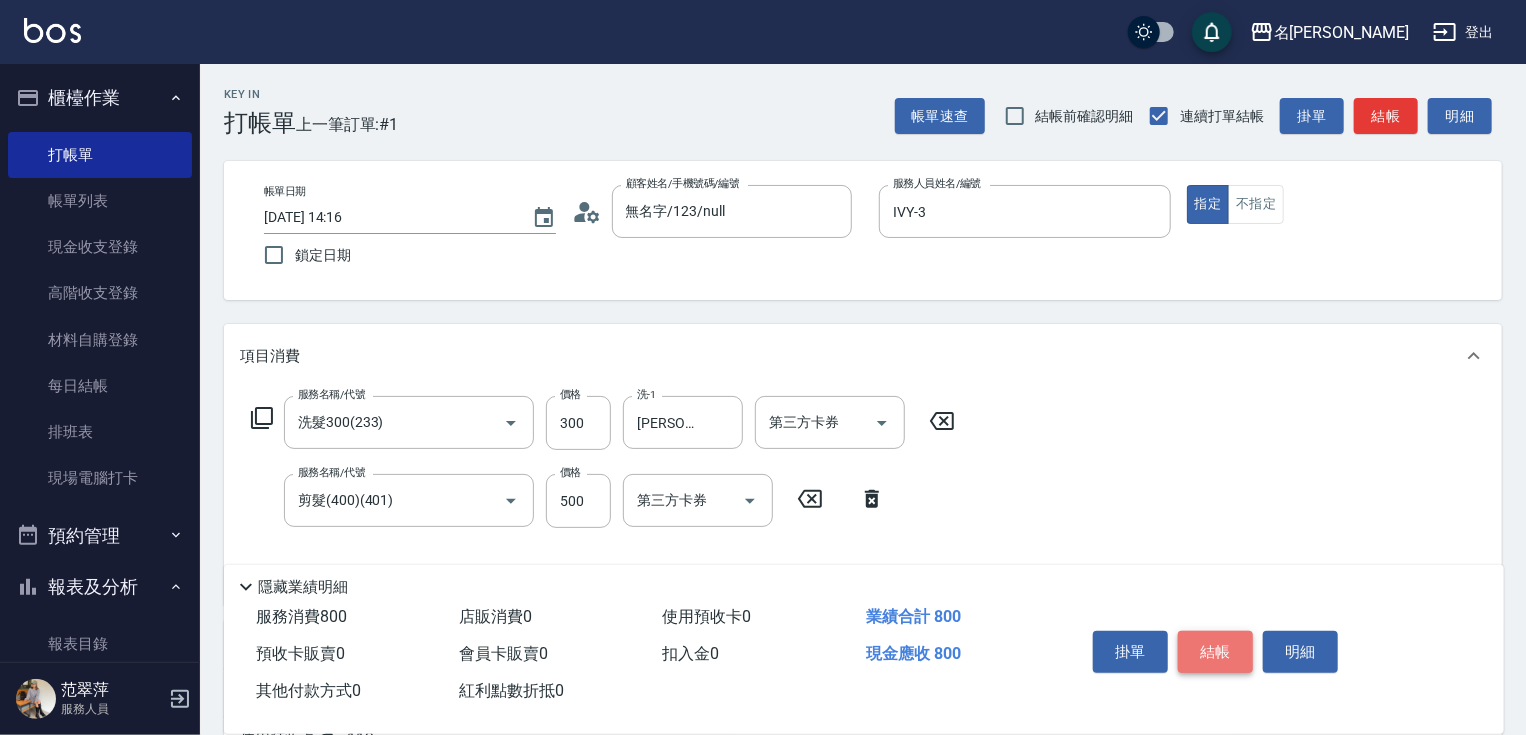 click on "結帳" at bounding box center (1215, 652) 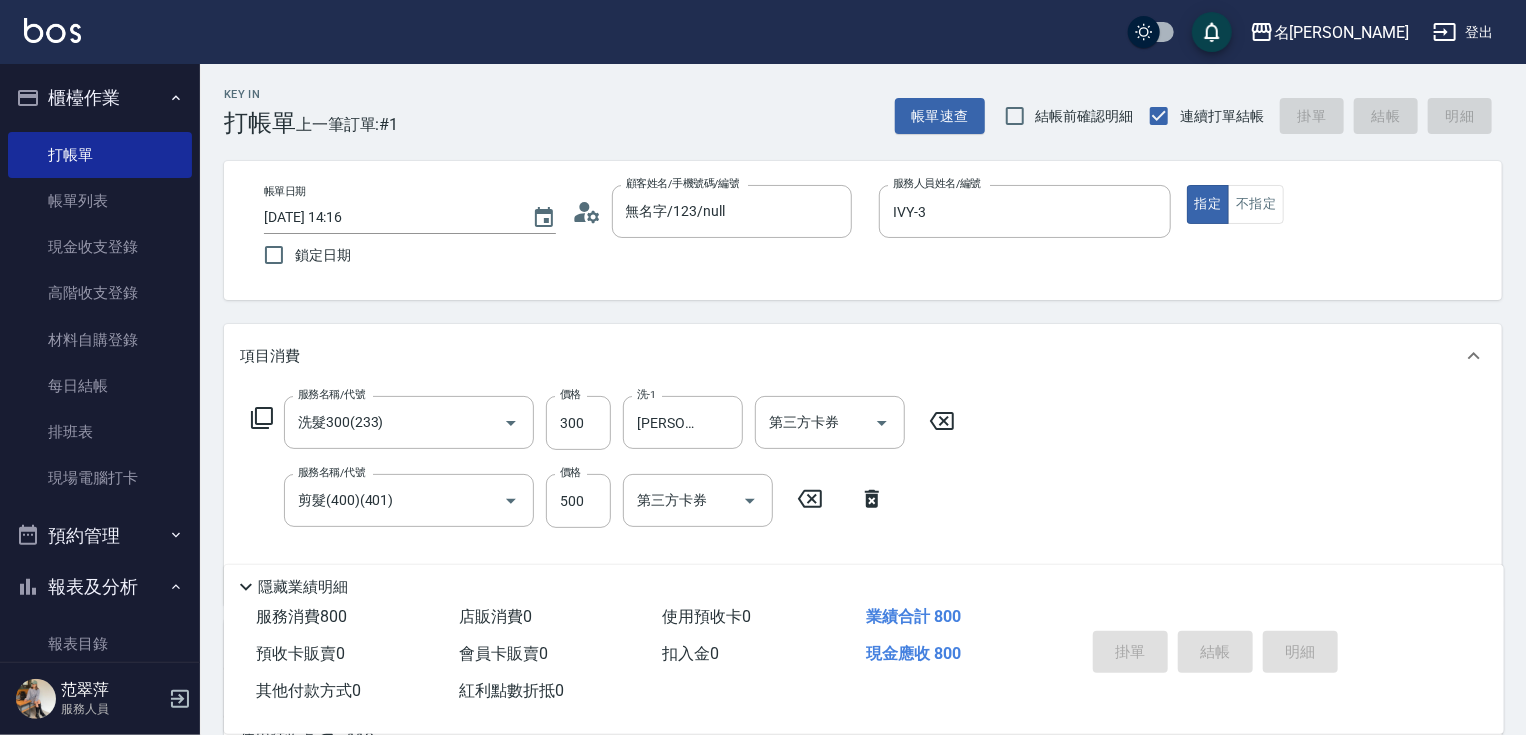 type on "[DATE] 14:17" 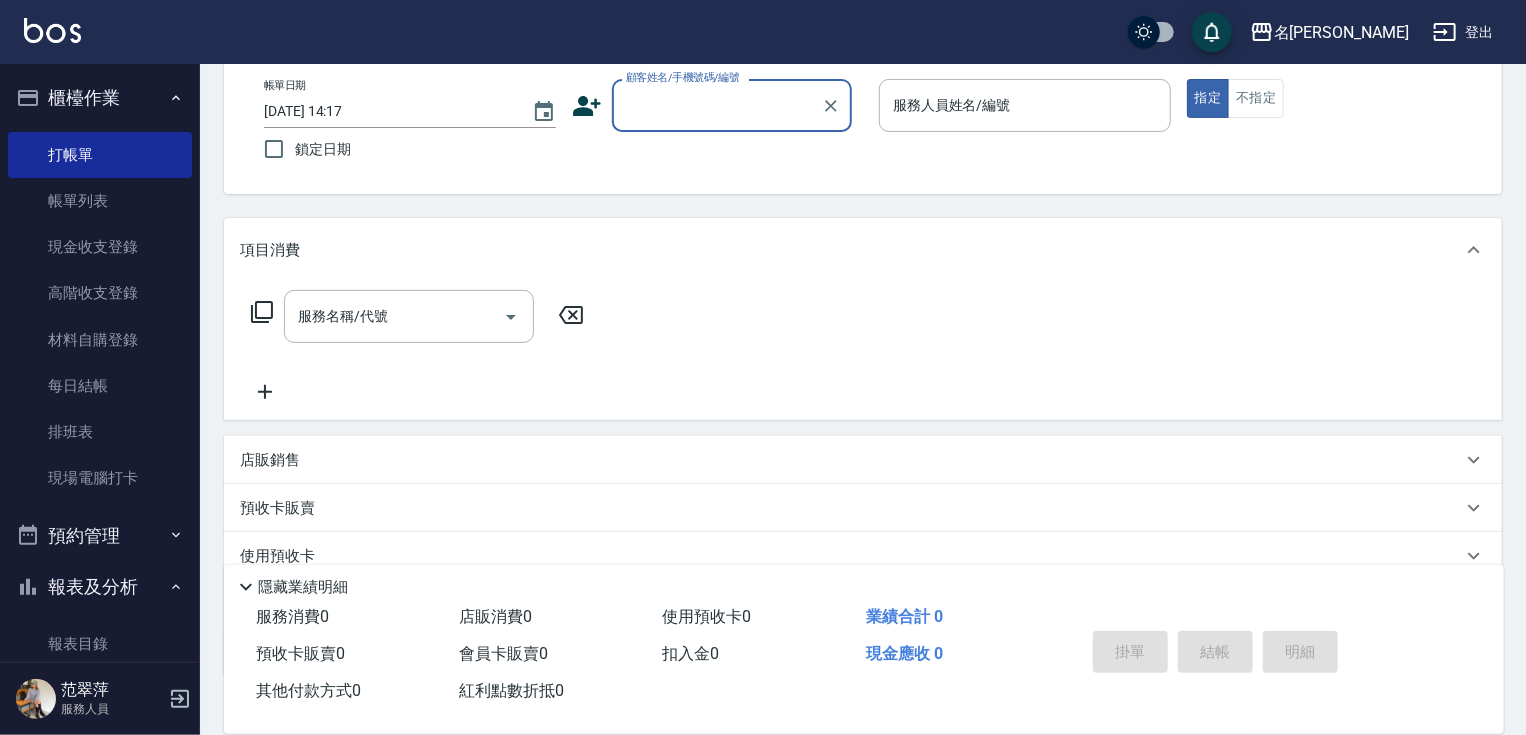 scroll, scrollTop: 80, scrollLeft: 0, axis: vertical 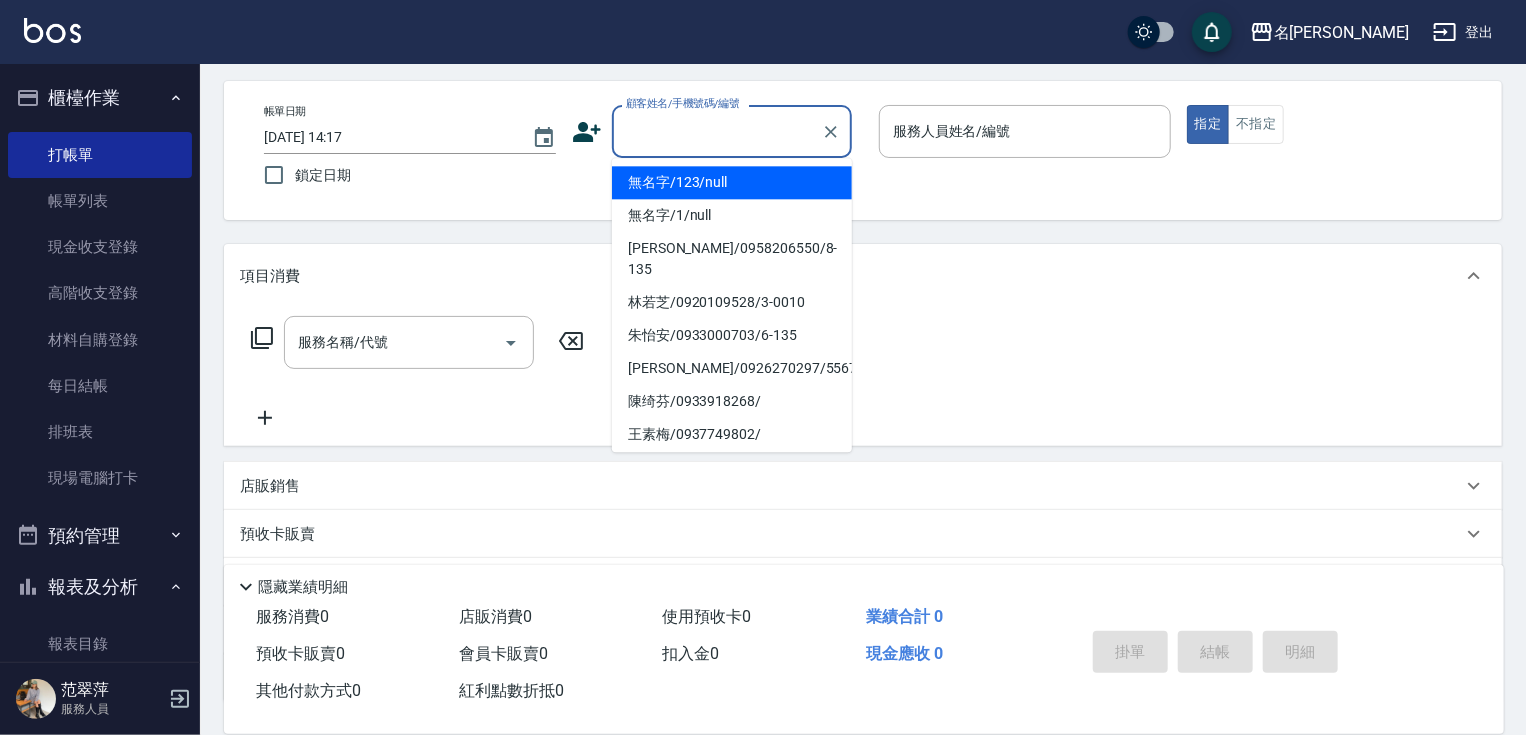 click on "顧客姓名/手機號碼/編號" at bounding box center [717, 131] 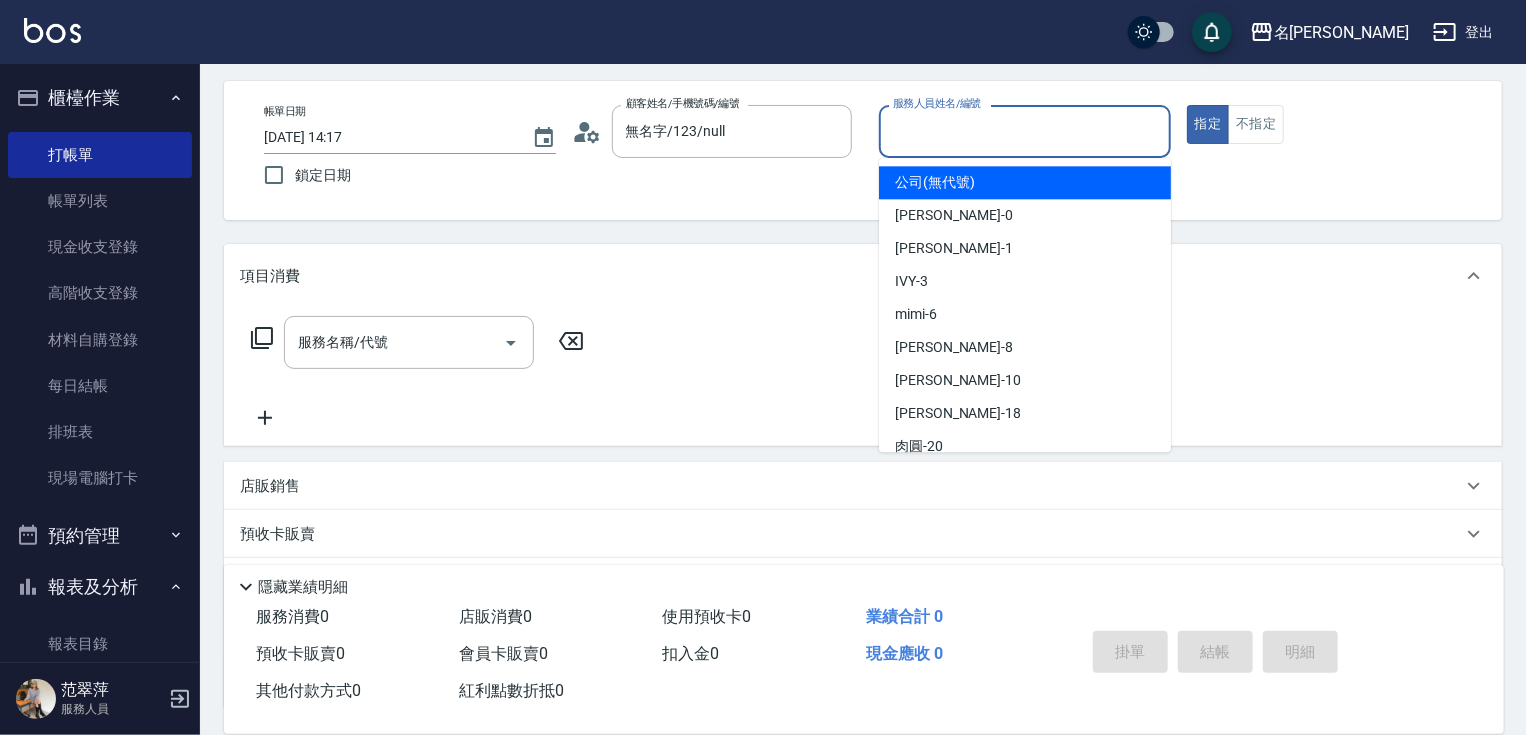 click on "服務人員姓名/編號" at bounding box center [1025, 131] 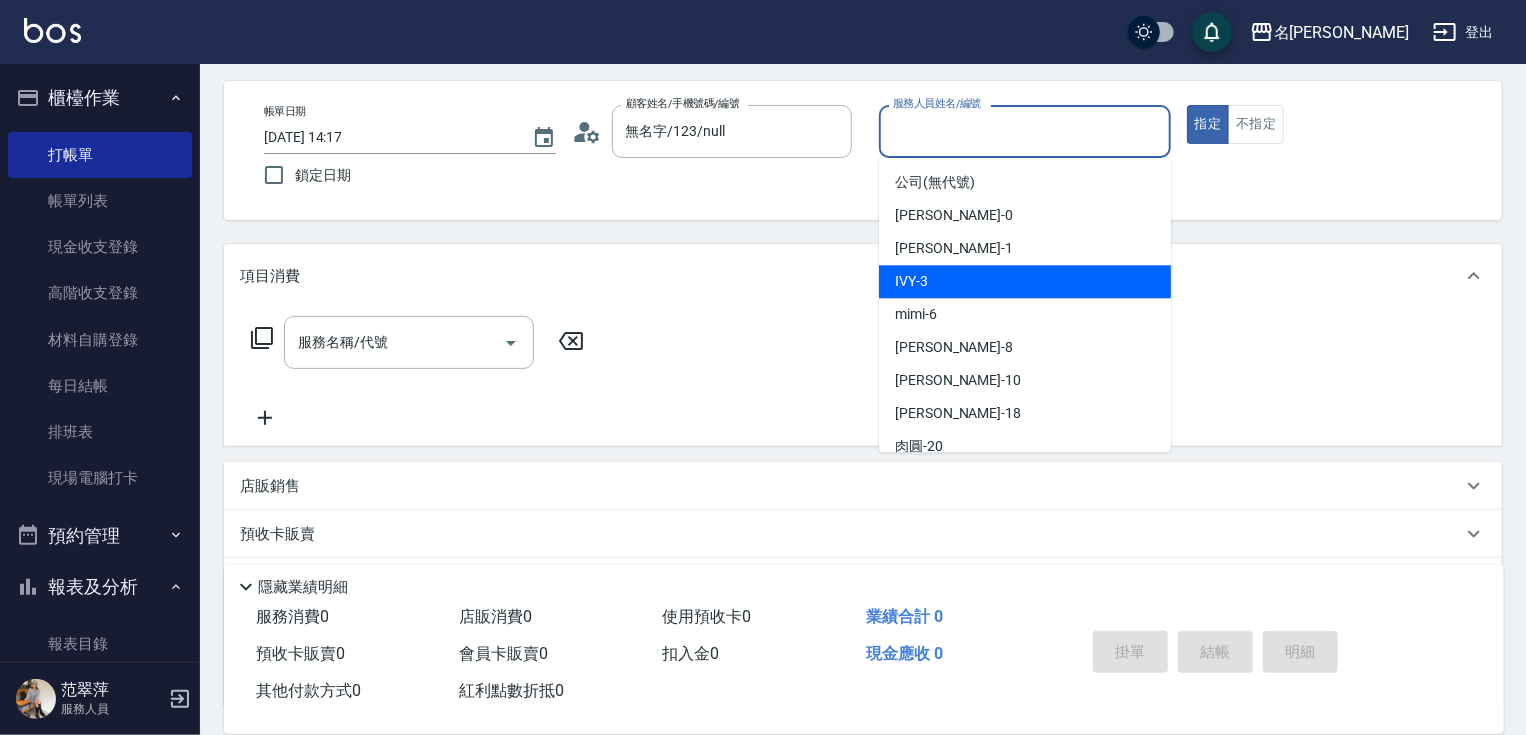 click on "IVY -3" at bounding box center (1025, 281) 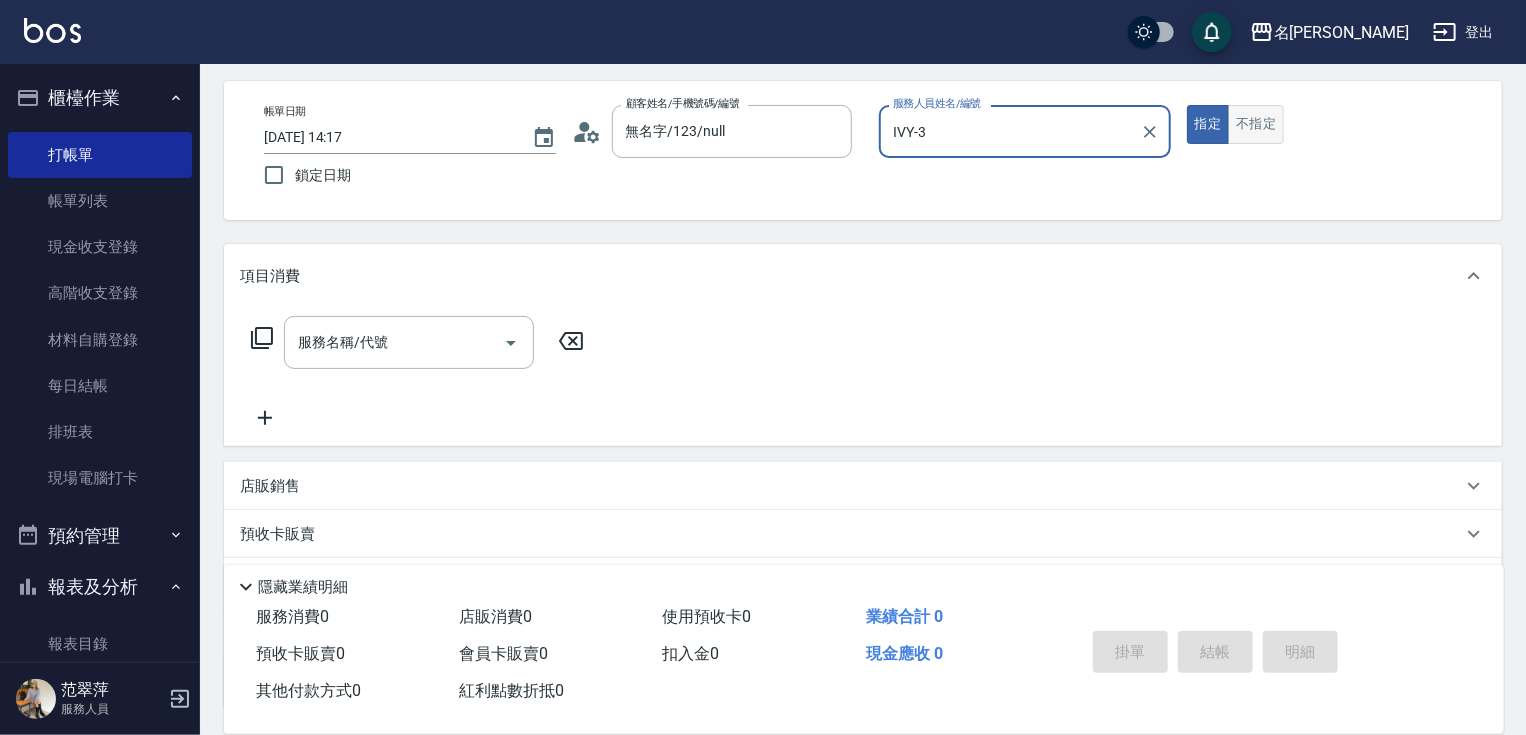 click on "不指定" at bounding box center (1256, 124) 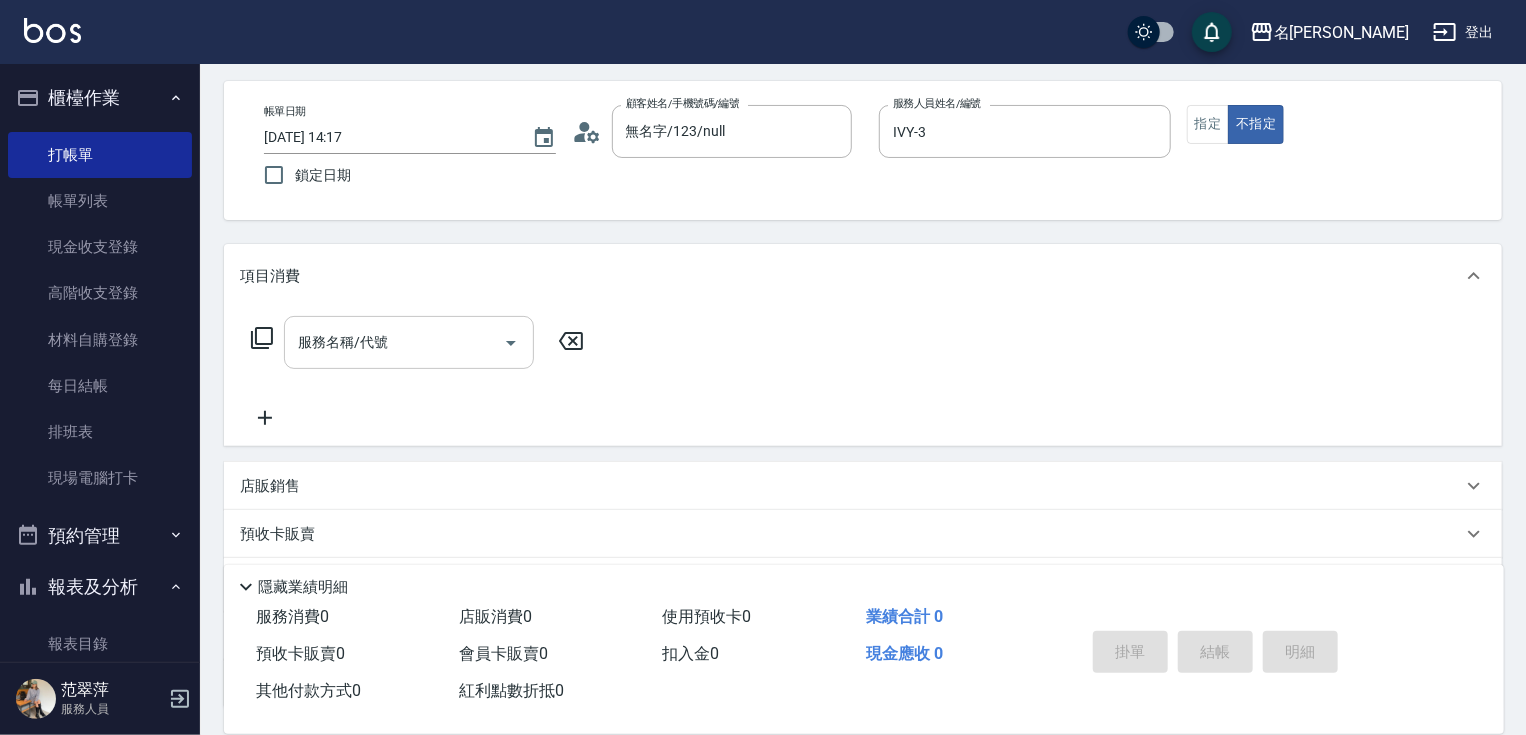 click on "服務名稱/代號" at bounding box center [394, 342] 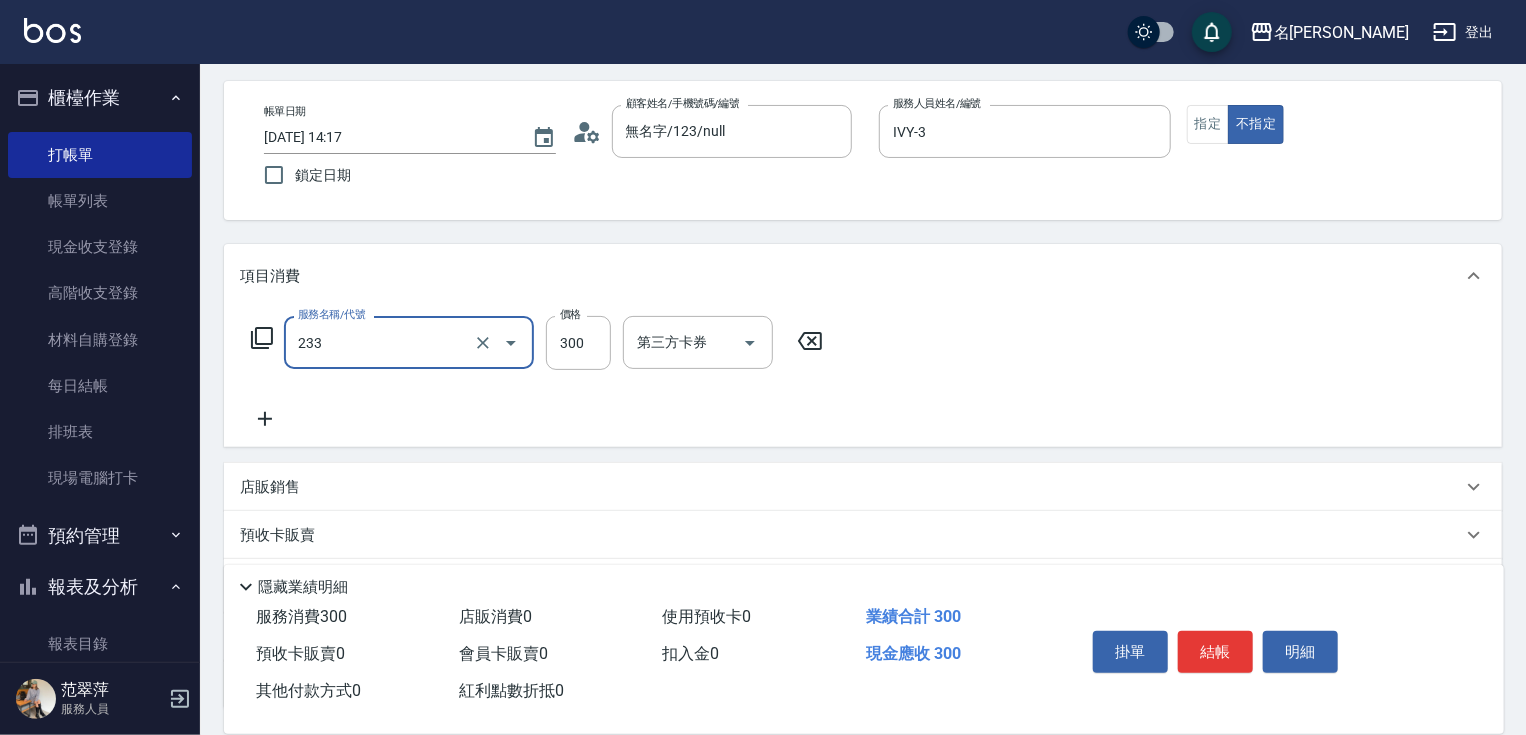 type on "洗髮300(233)" 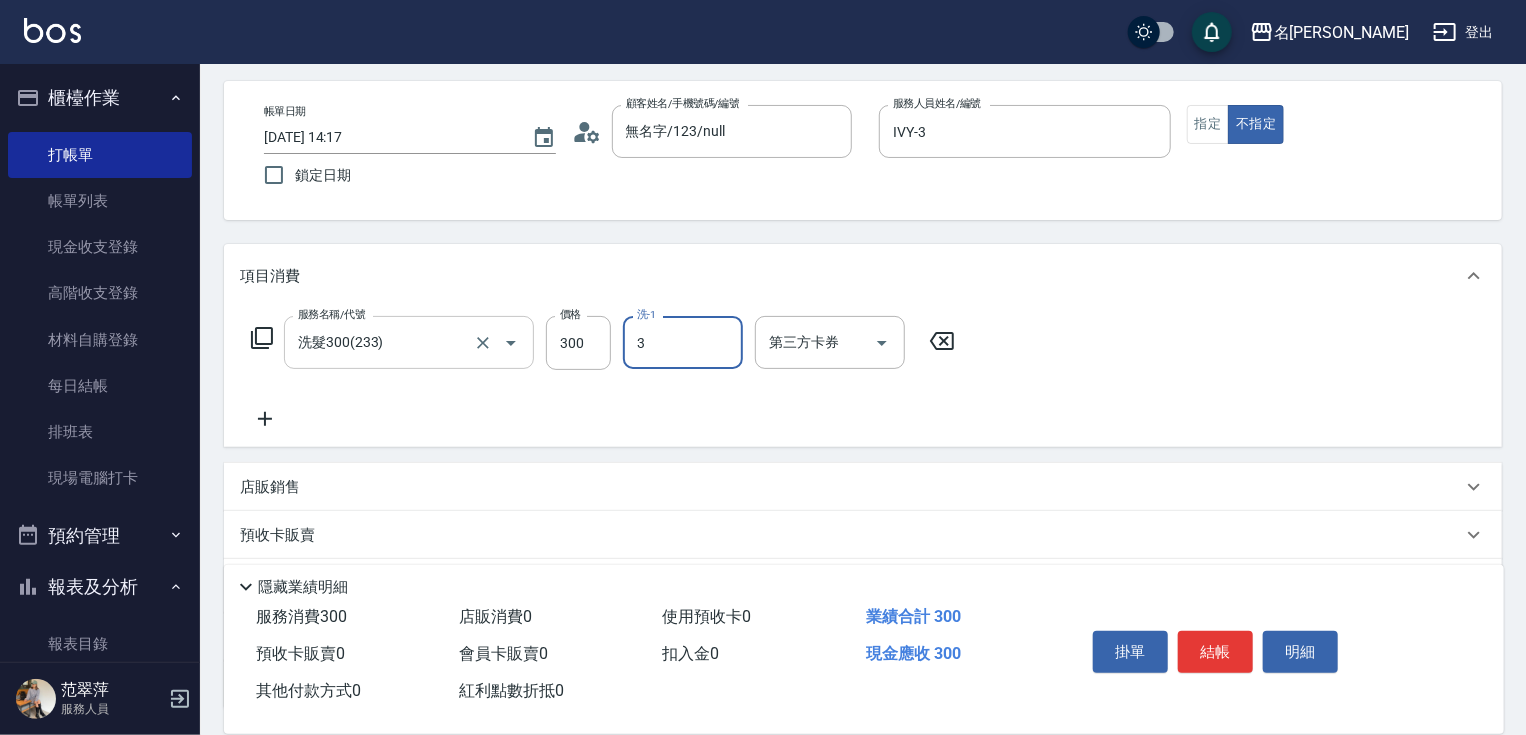 type on "IVY-3" 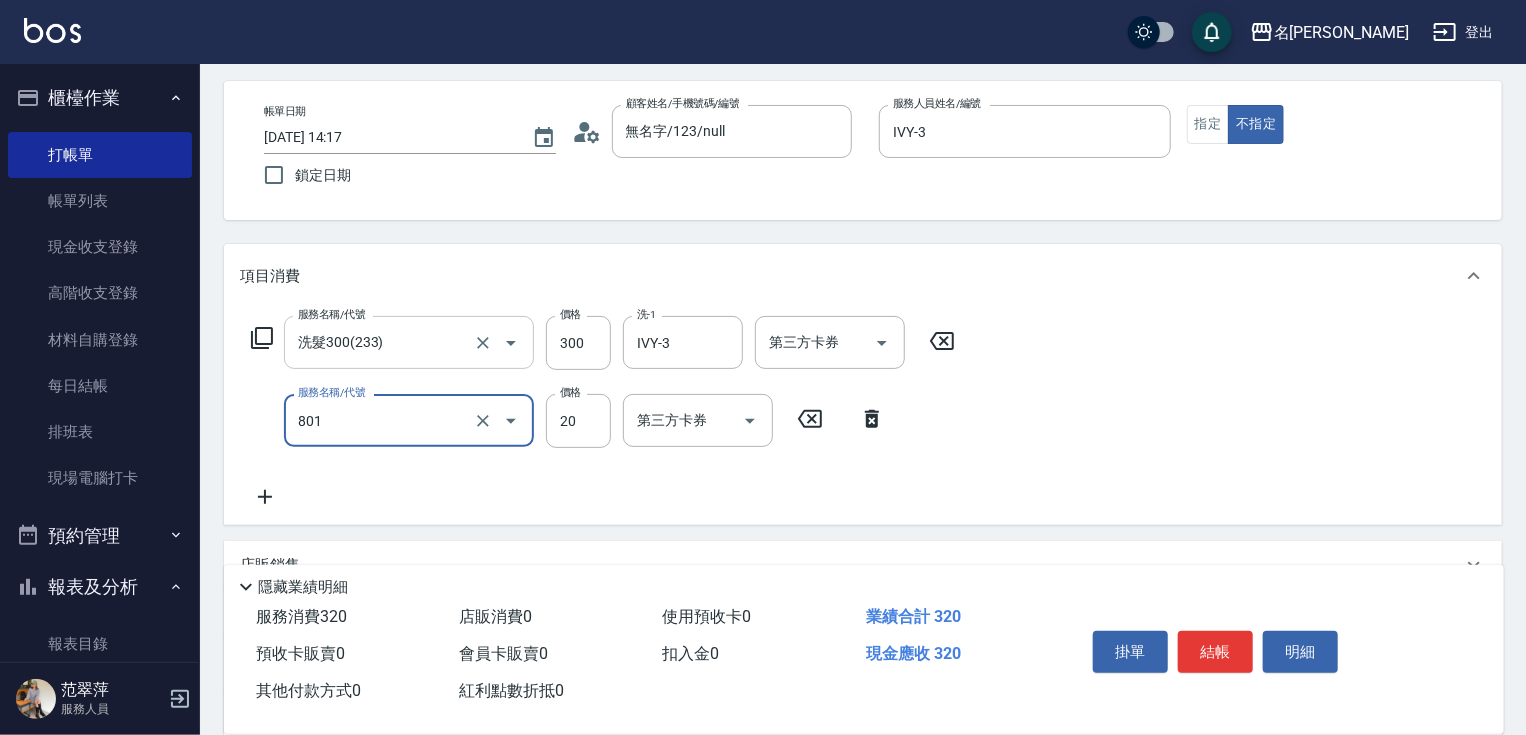 type on "潤絲20(801)" 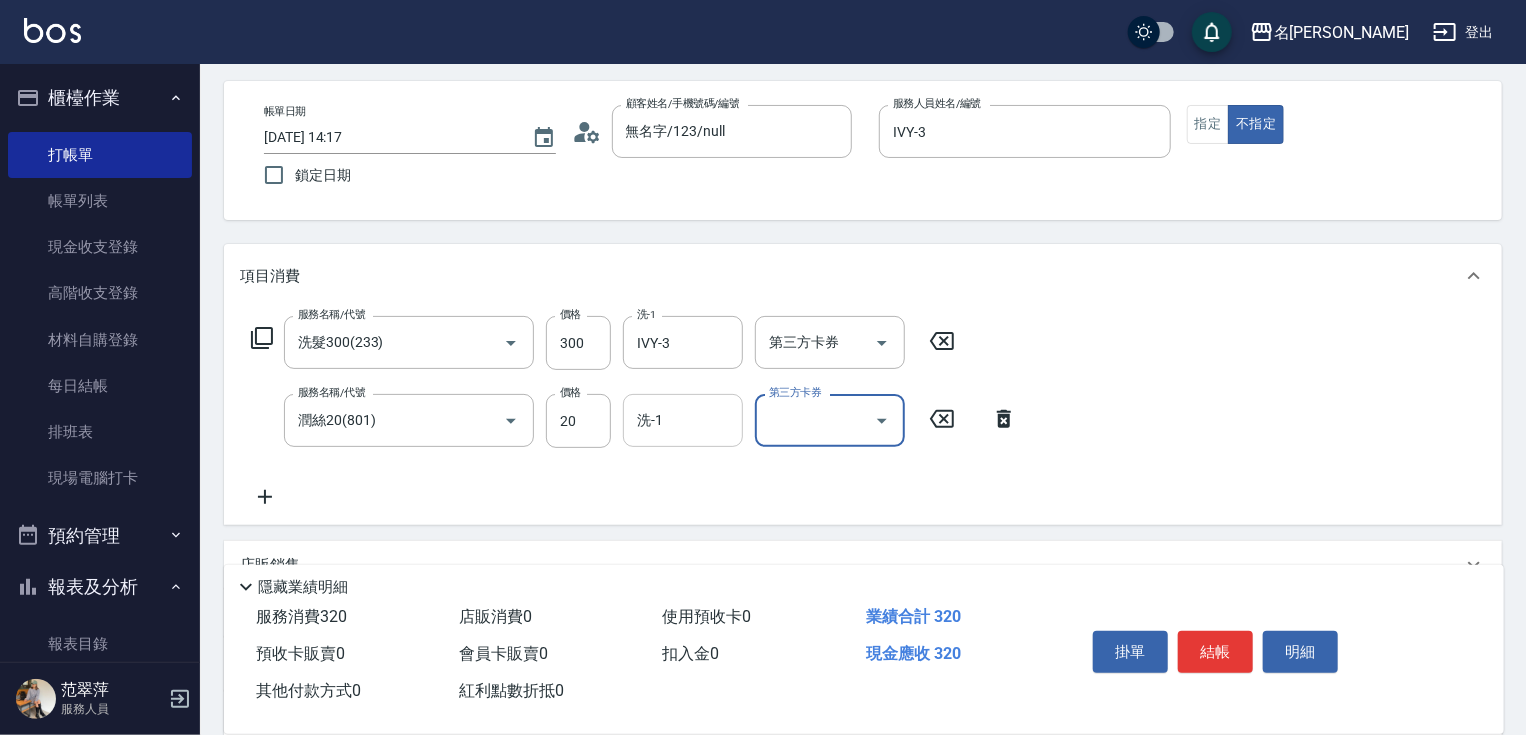 click on "洗-1" at bounding box center (683, 420) 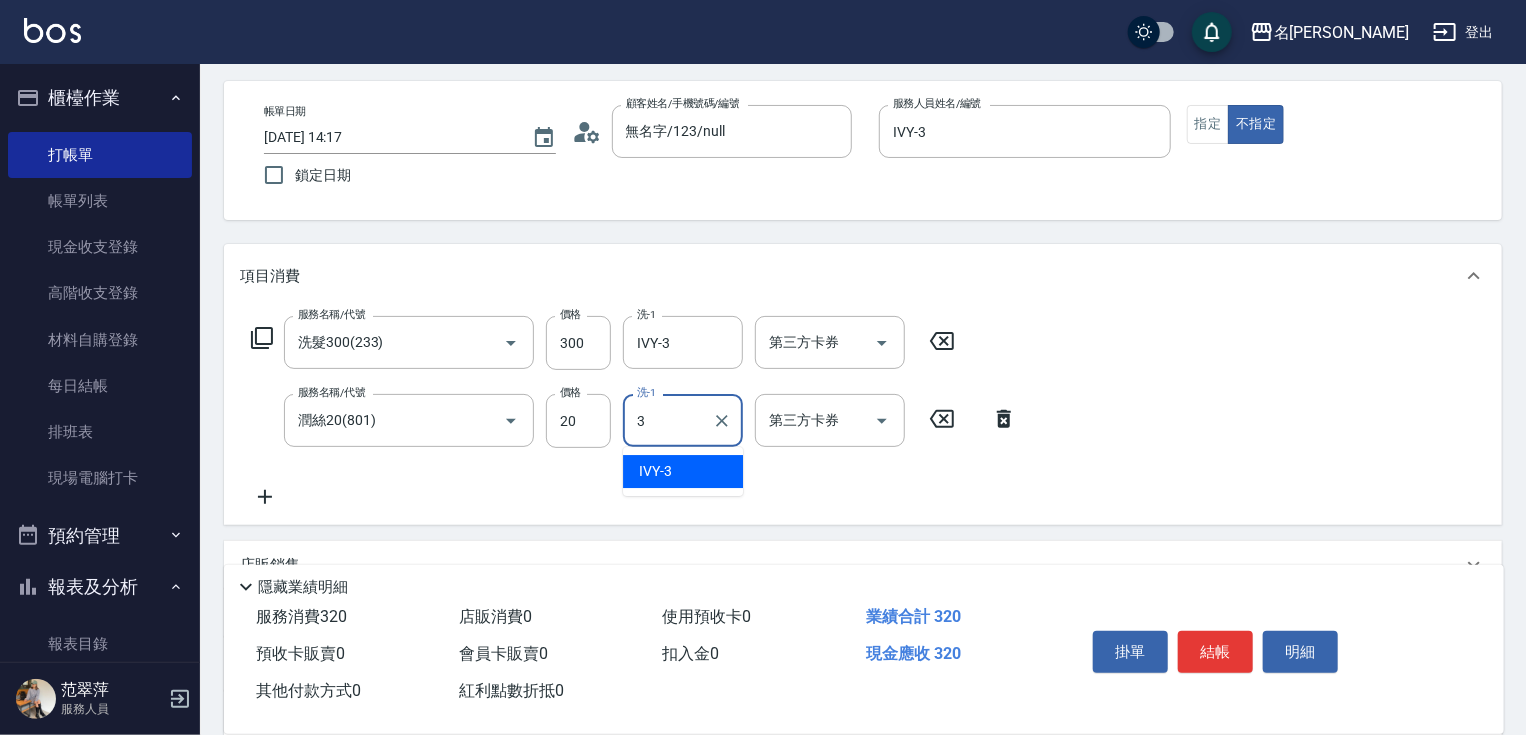 type on "IVY-3" 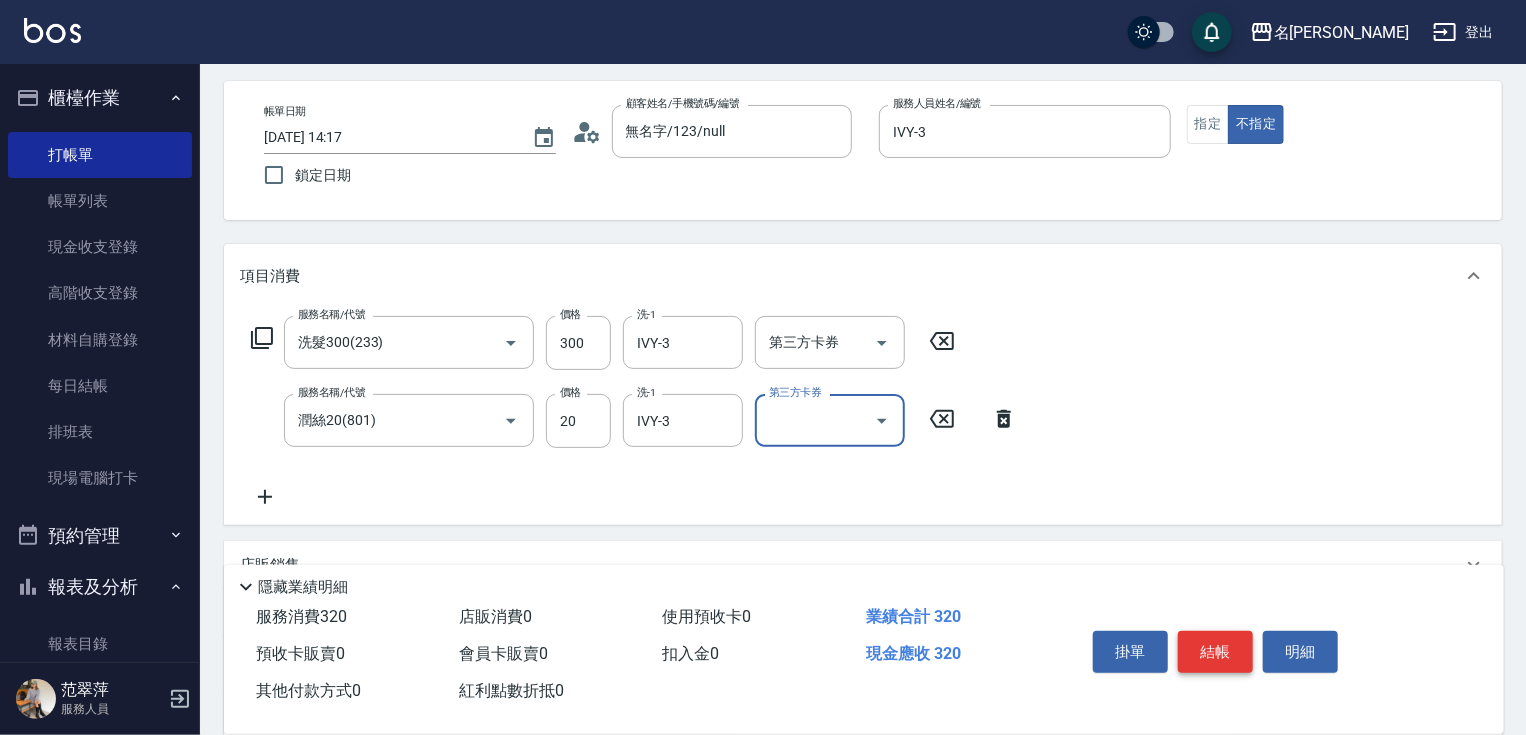 drag, startPoint x: 1222, startPoint y: 641, endPoint x: 1208, endPoint y: 641, distance: 14 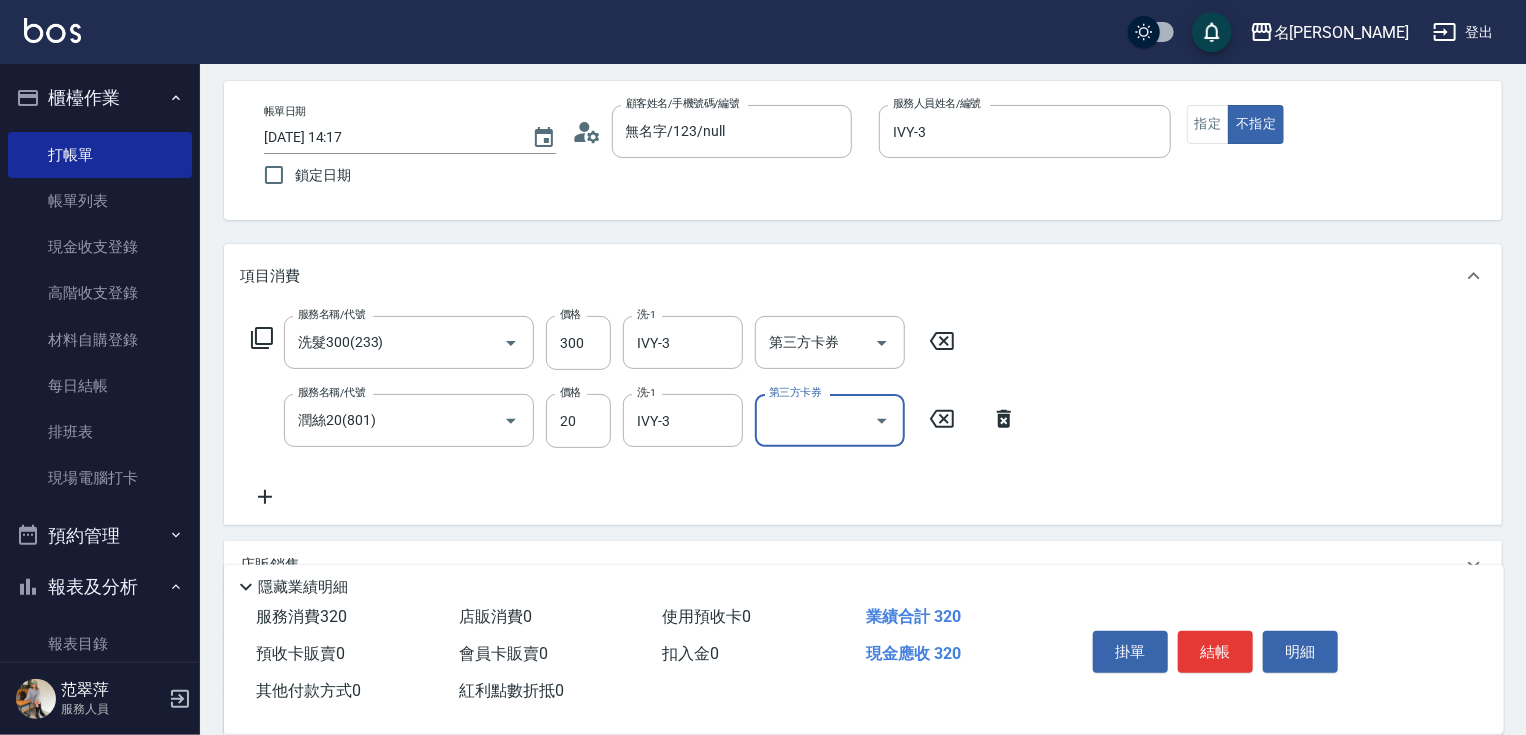 click on "結帳" at bounding box center [1215, 652] 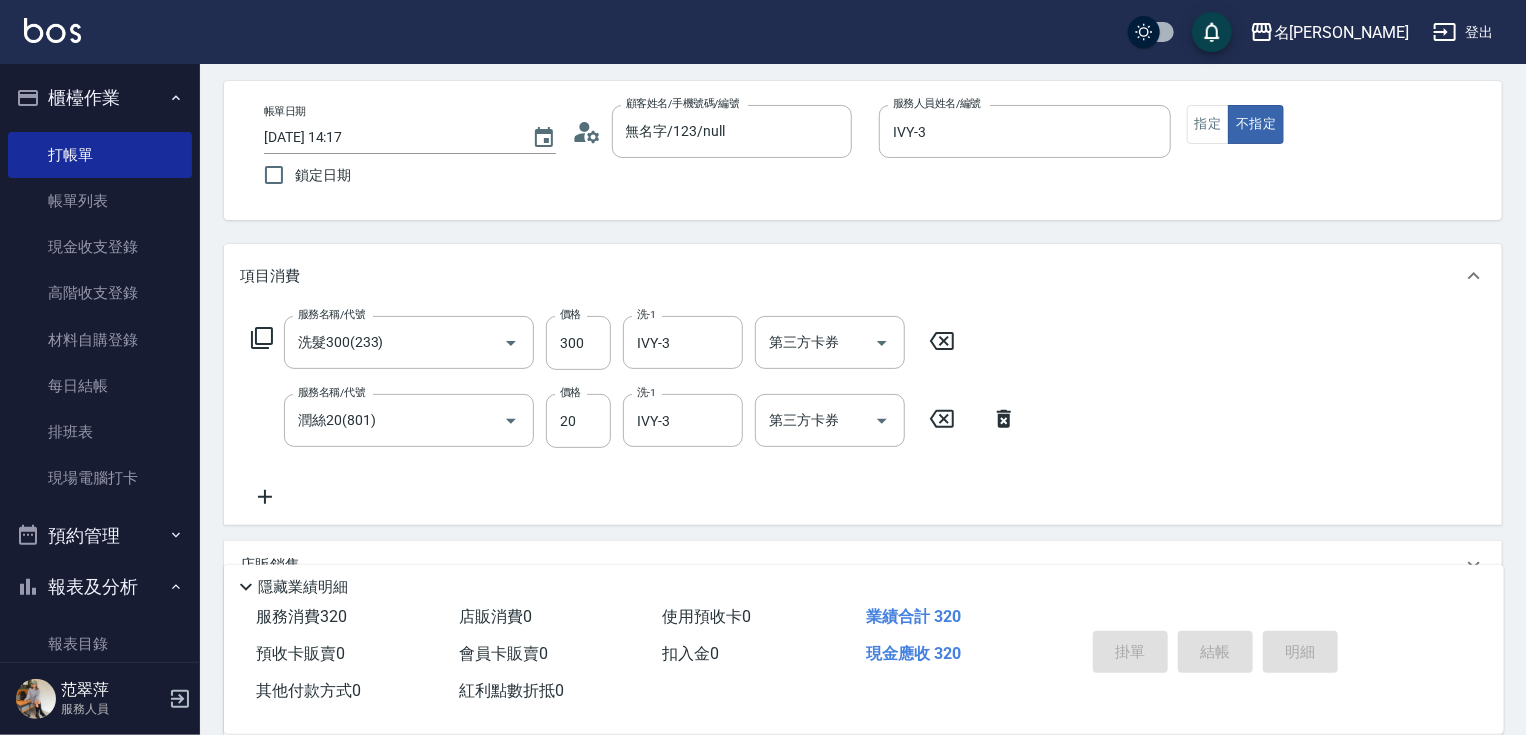 type 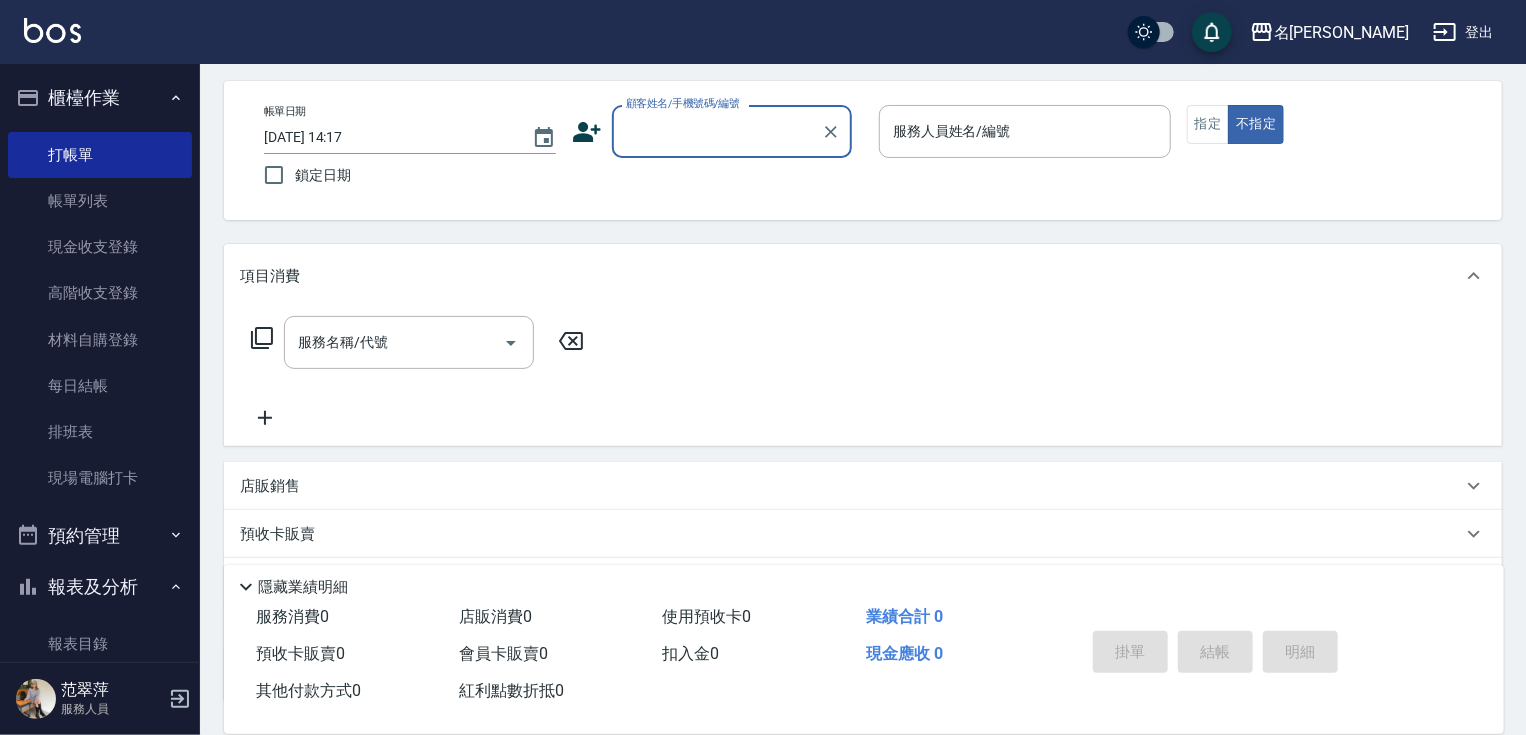 click on "顧客姓名/手機號碼/編號" at bounding box center (717, 131) 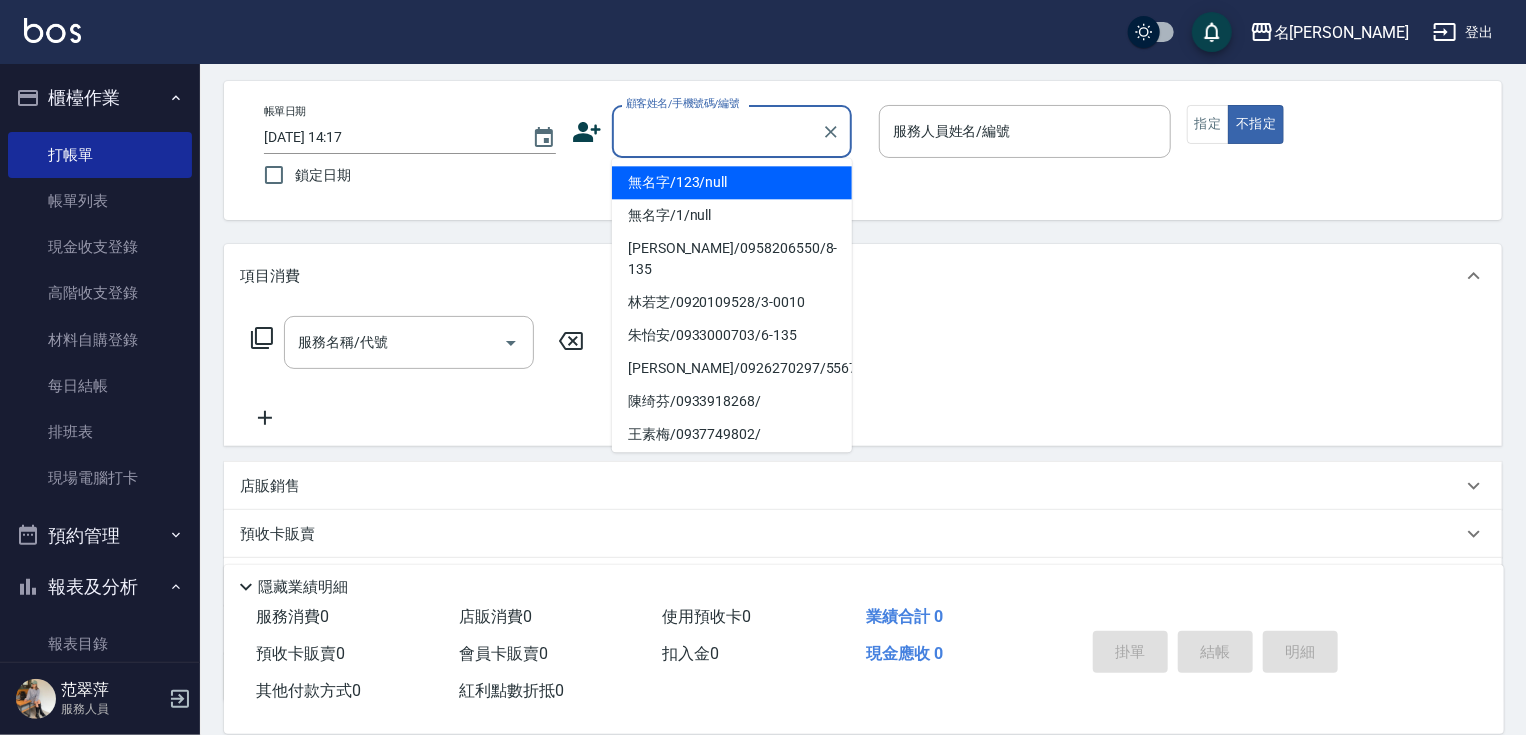 click on "無名字/123/null" at bounding box center [732, 182] 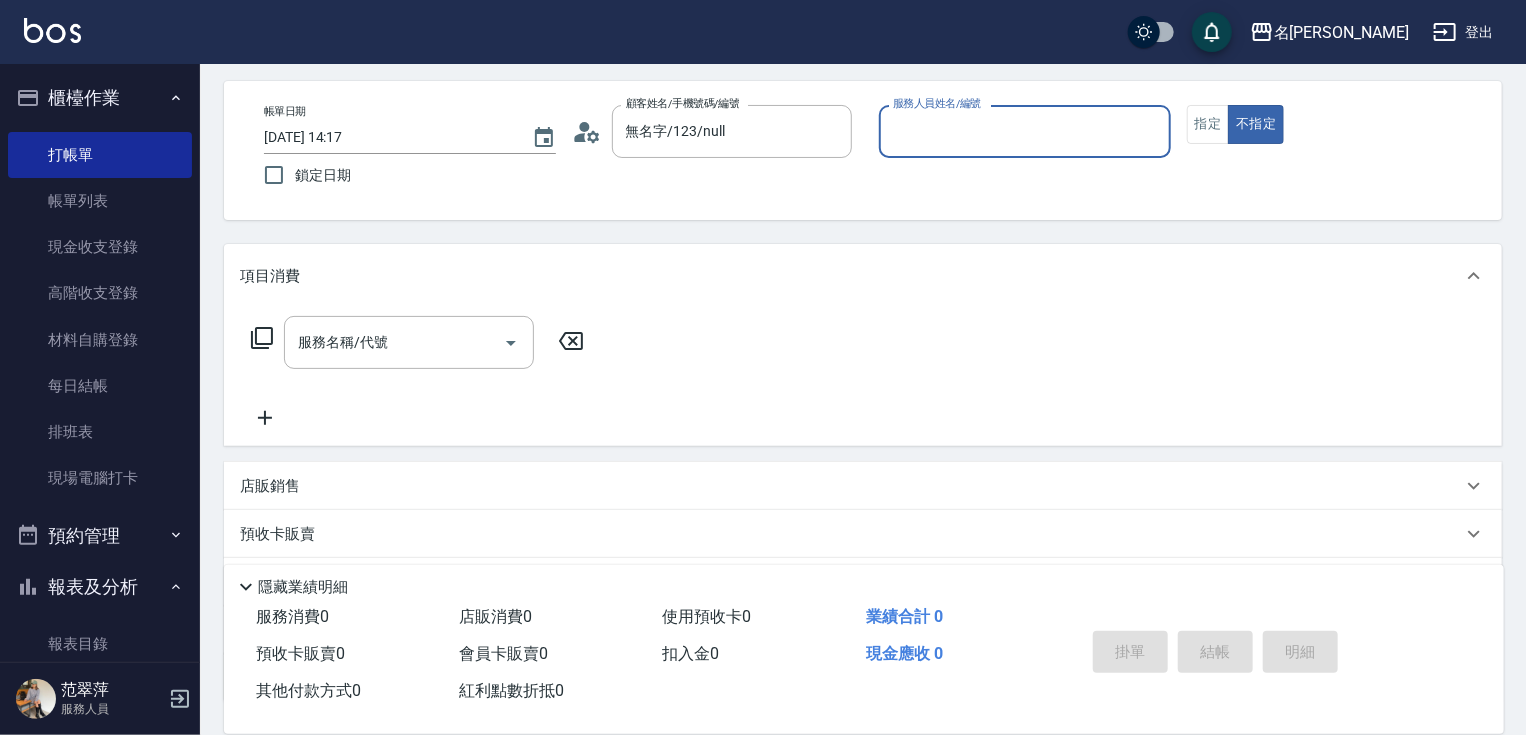 click on "服務人員姓名/編號" at bounding box center [1025, 131] 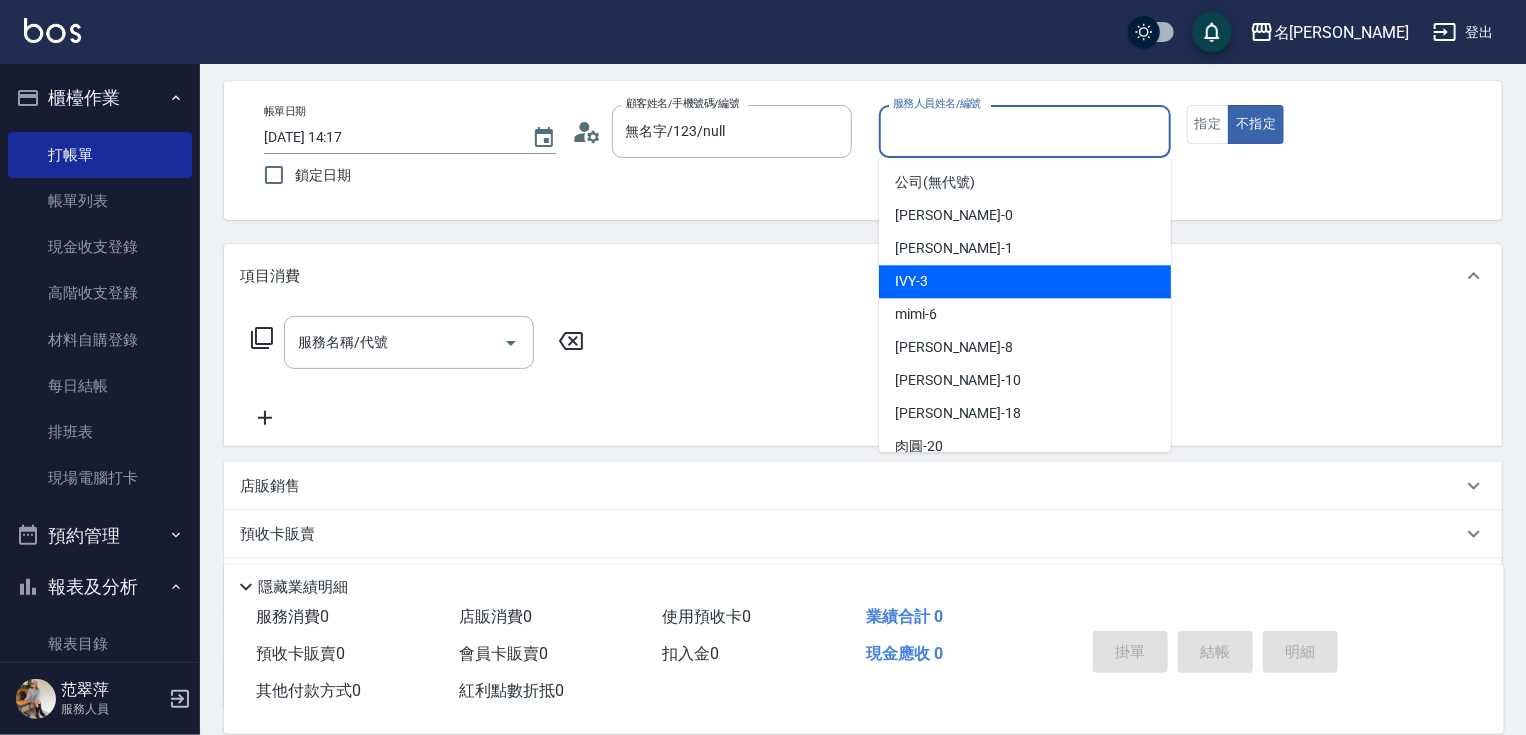 click on "IVY -3" at bounding box center [1025, 281] 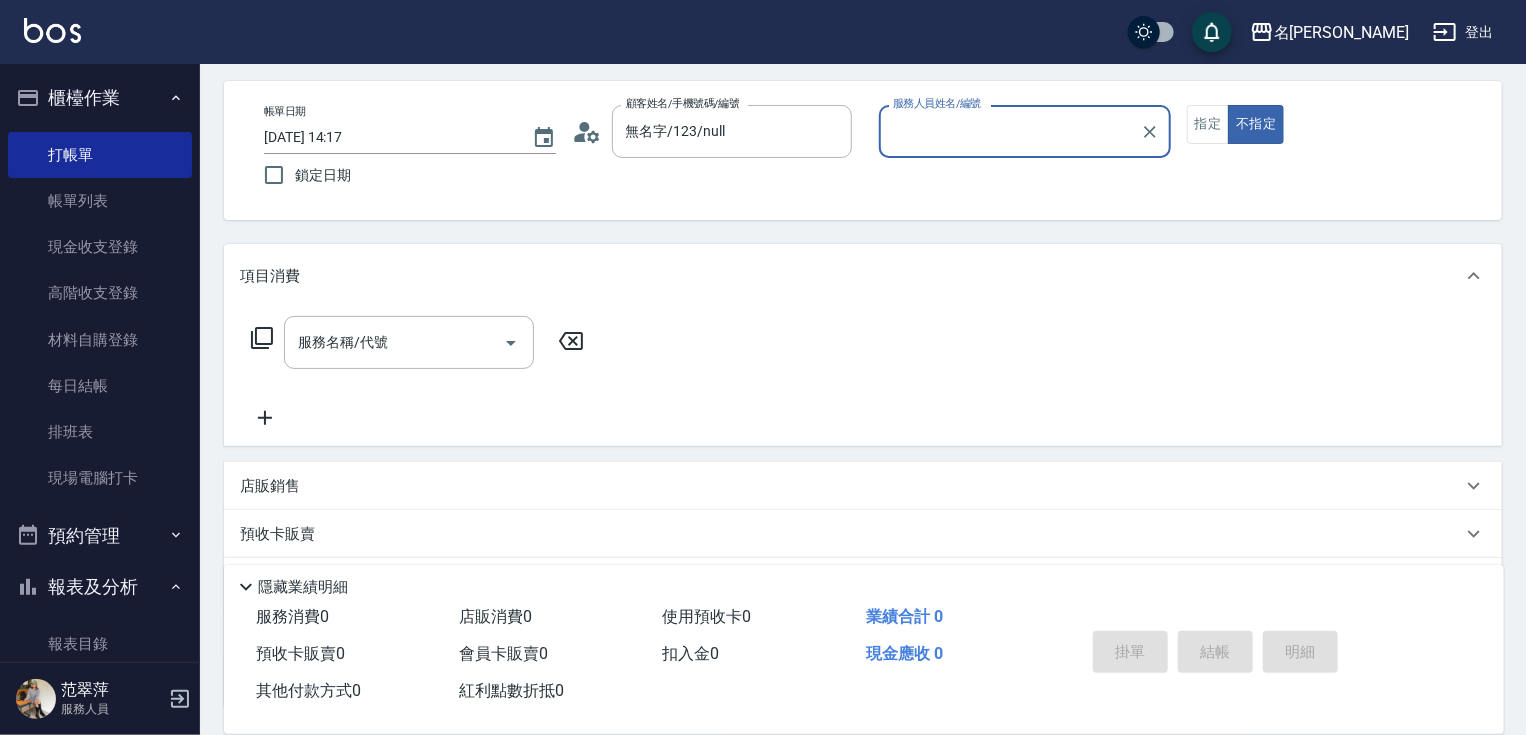 type on "IVY-3" 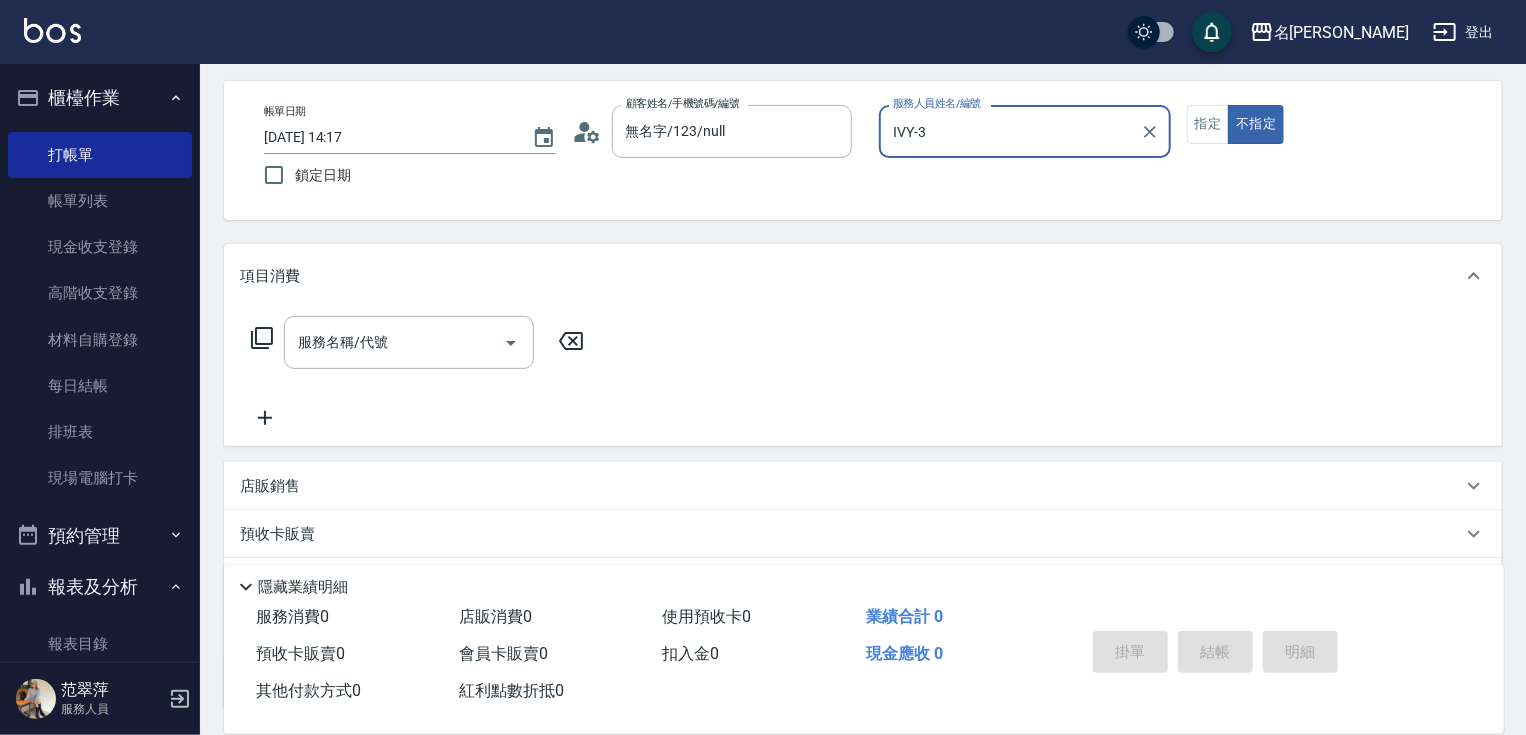 click on "帳單日期 [DATE] 14:17 鎖定日期 顧客姓名/手機號碼/編號 無名字/123/null 顧客姓名/手機號碼/編號 服務人員姓名/編號 [PERSON_NAME]-3 服務人員姓名/編號 指定 不指定" at bounding box center [863, 150] 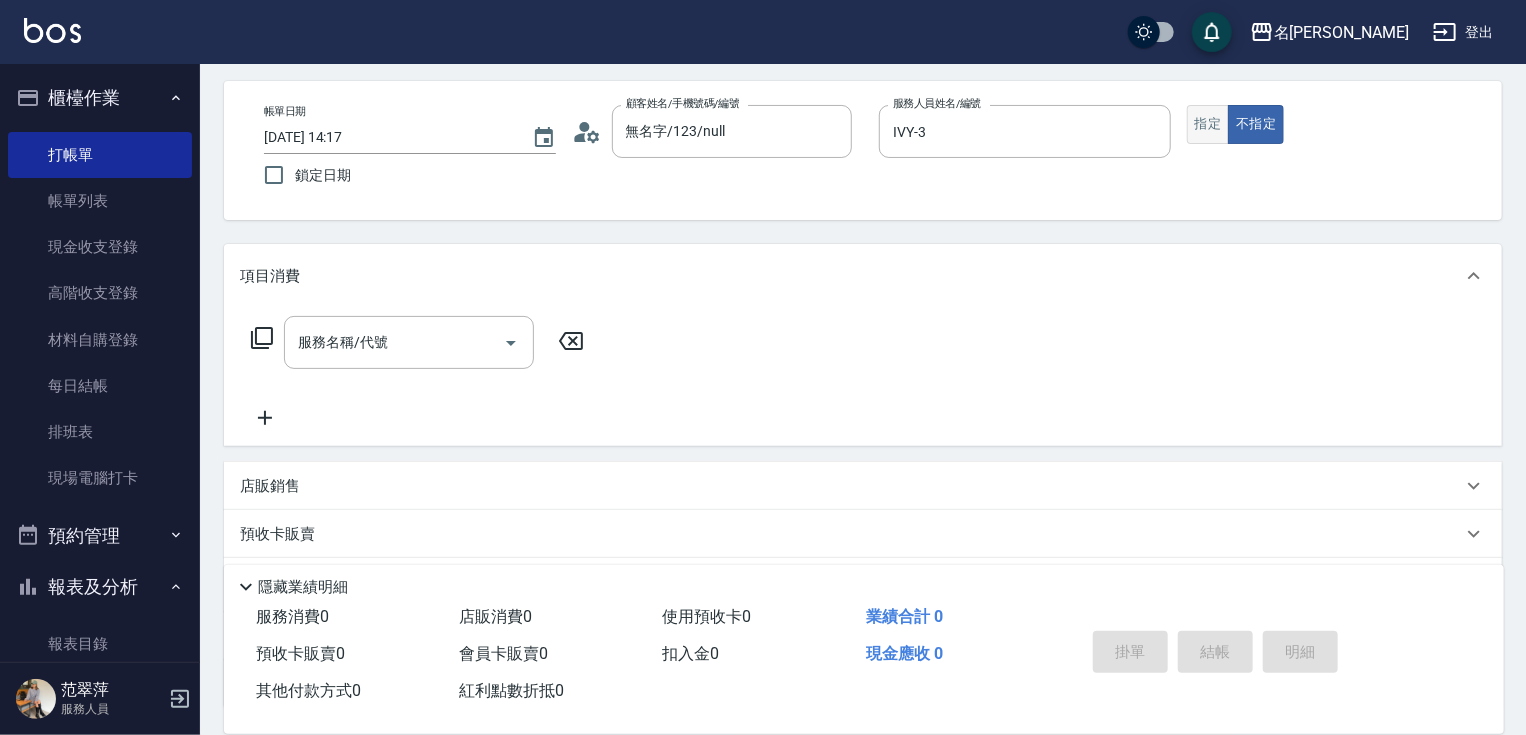 click on "指定" at bounding box center (1208, 124) 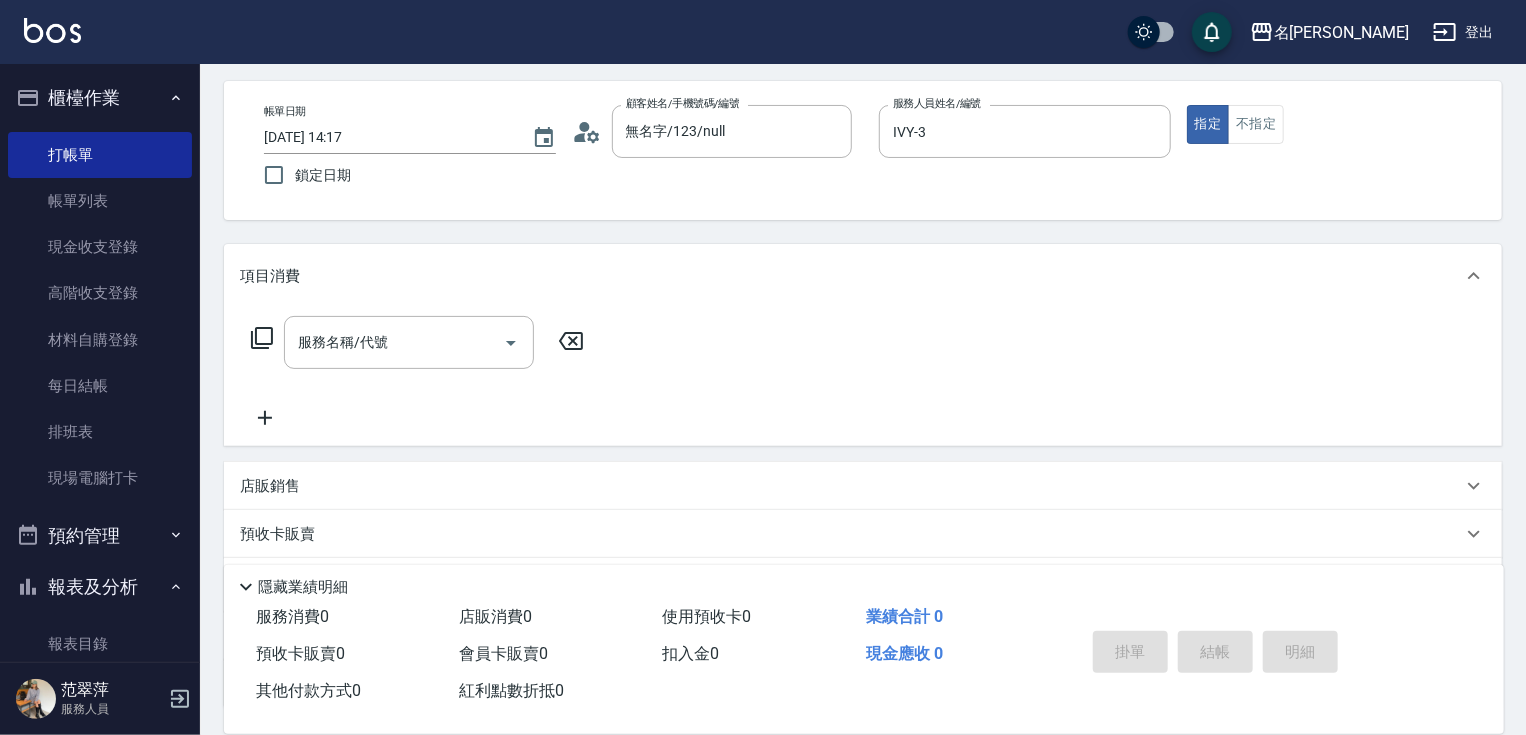click 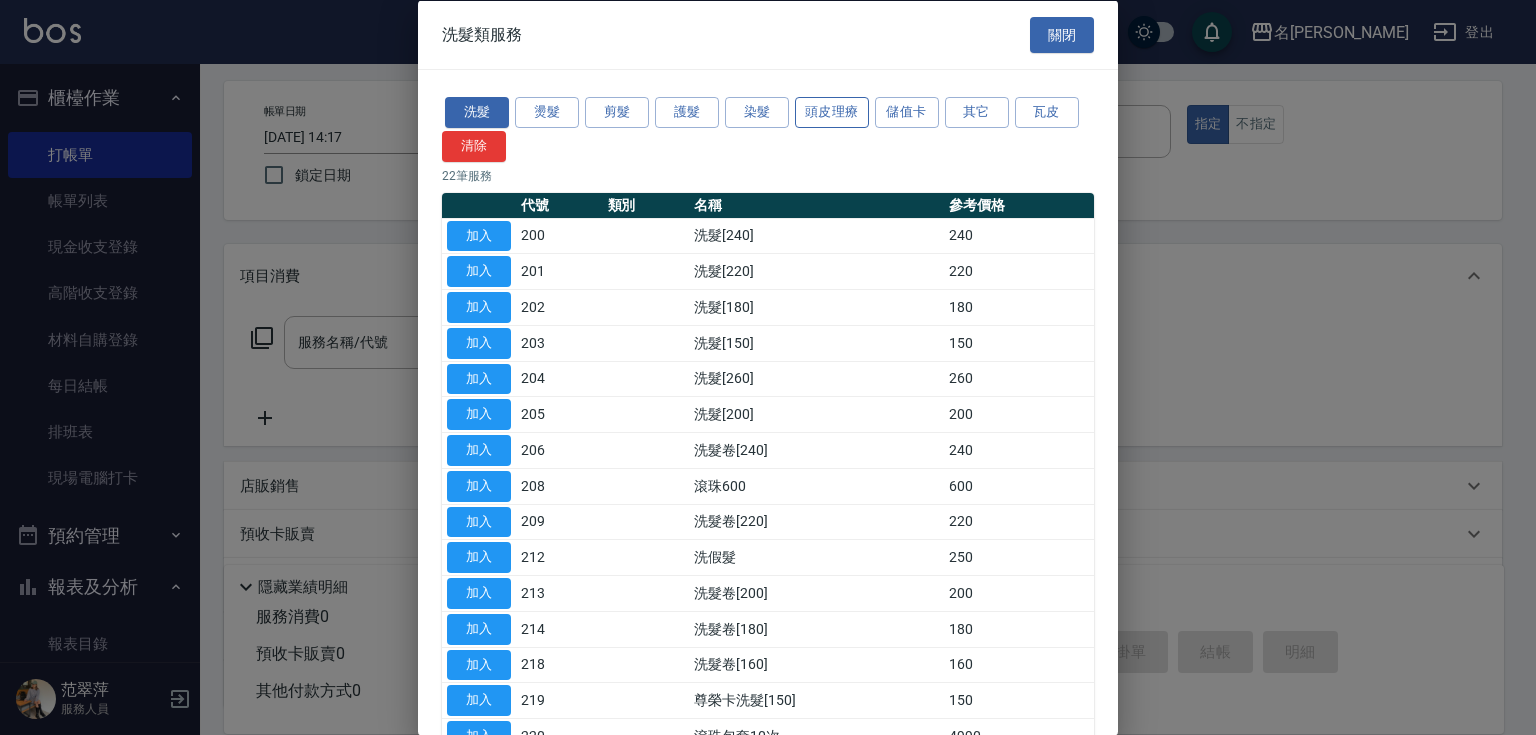 click on "頭皮理療" at bounding box center [832, 112] 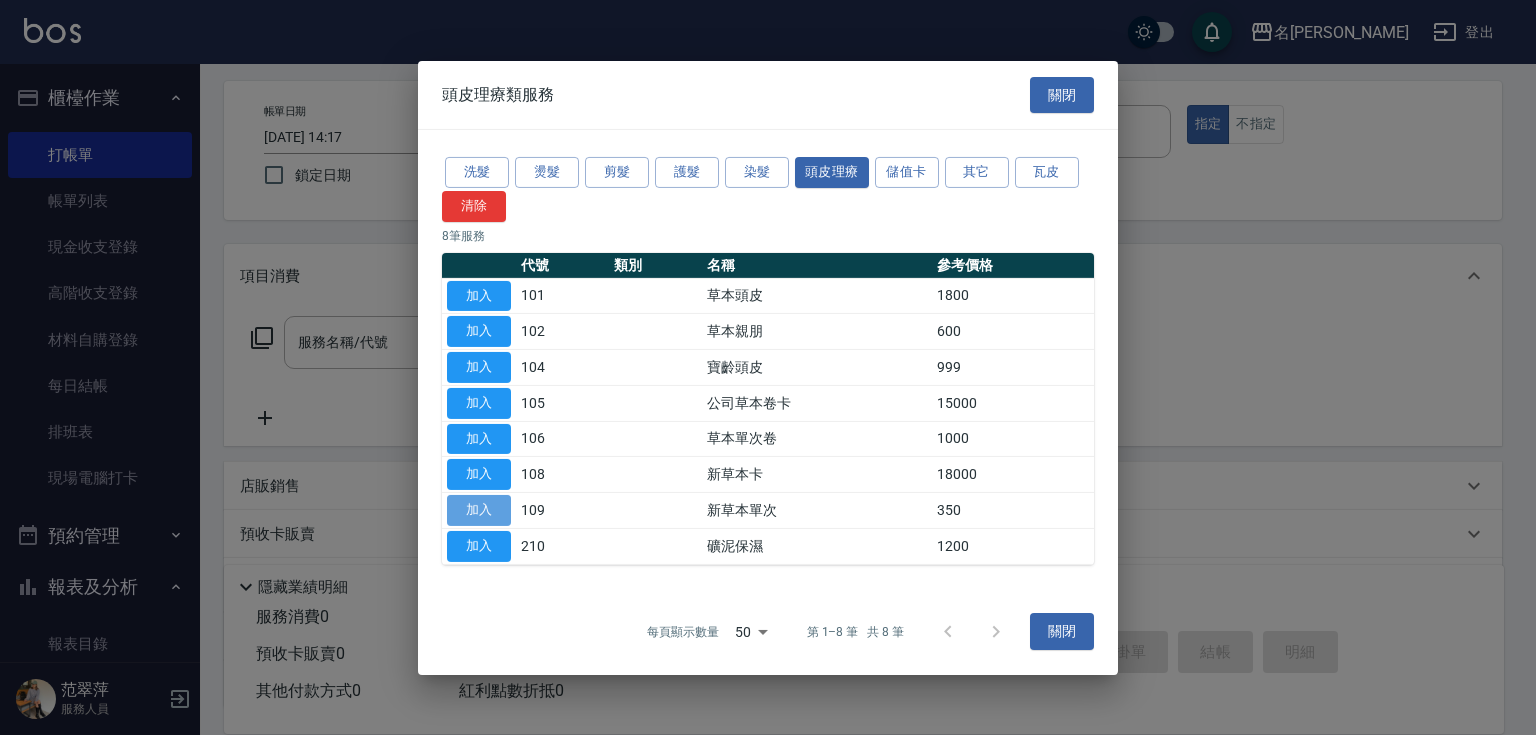 click on "加入" at bounding box center (479, 510) 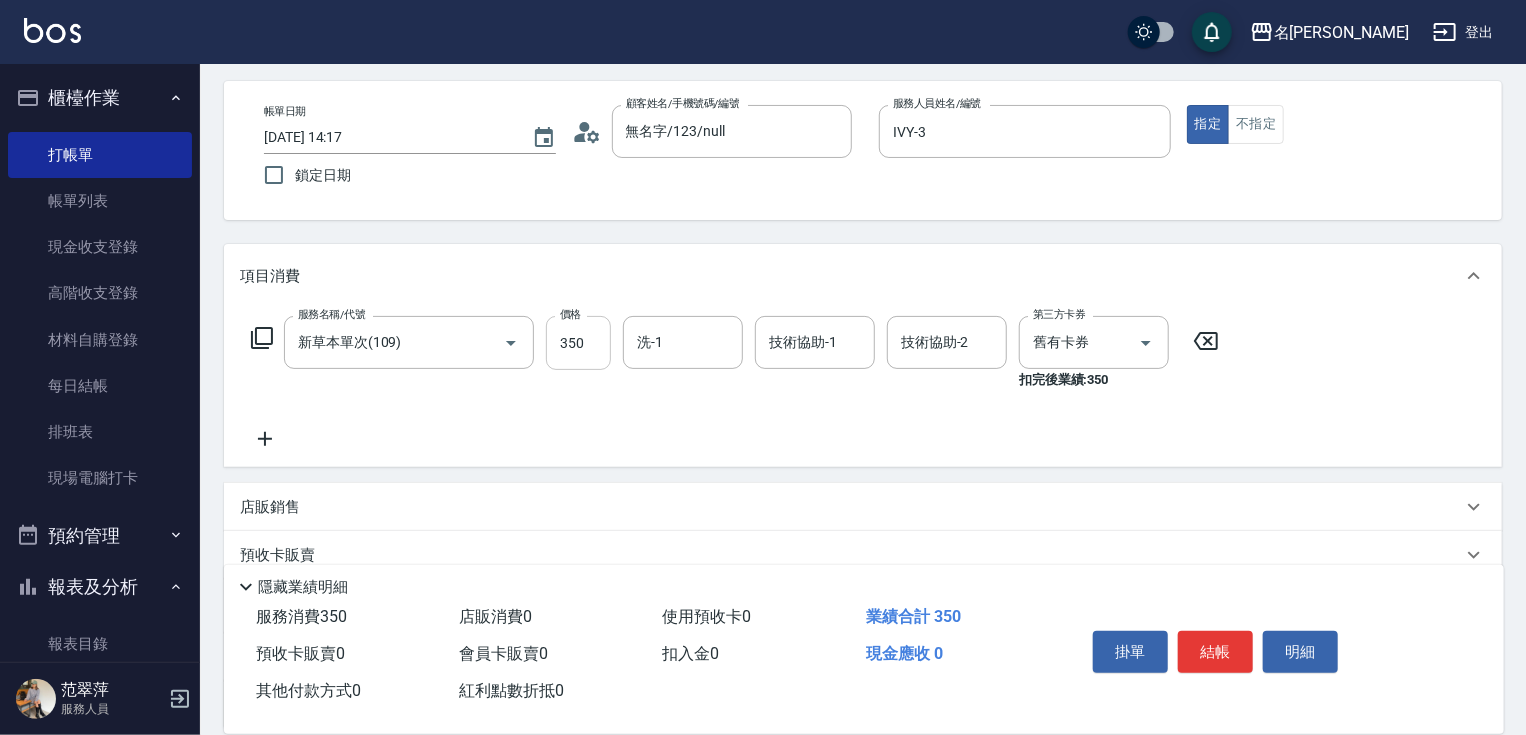 click on "350" at bounding box center (578, 343) 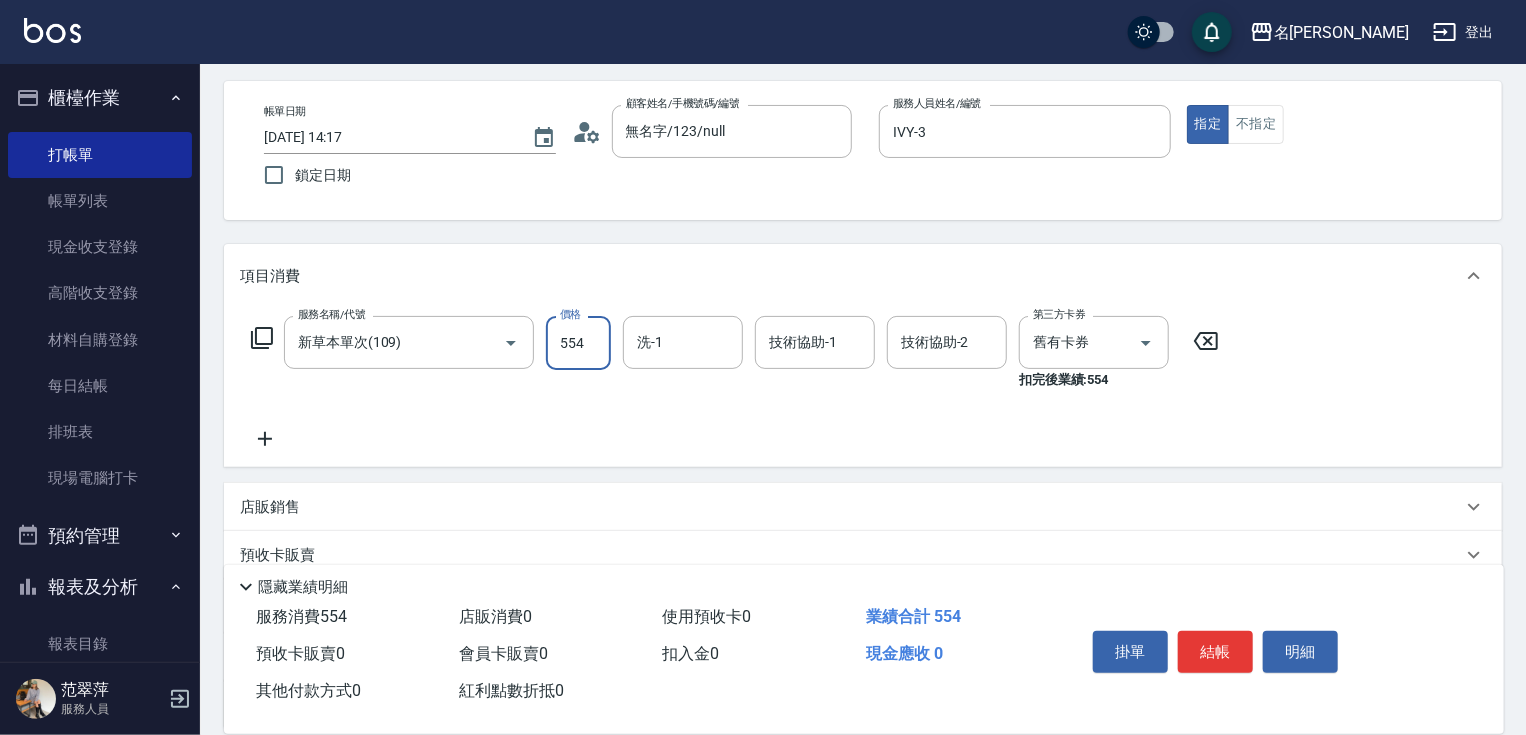 type on "554" 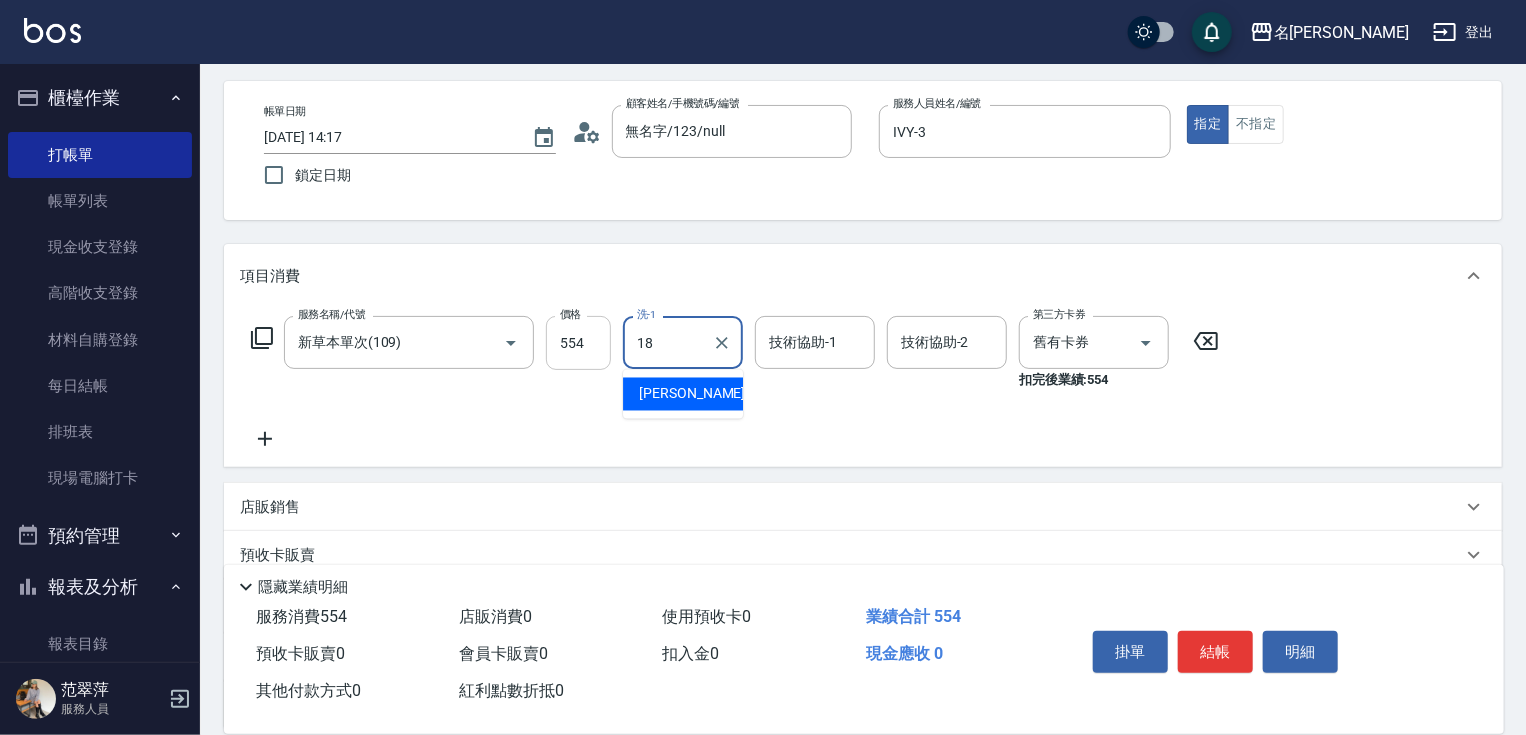 type on "[PERSON_NAME]-18" 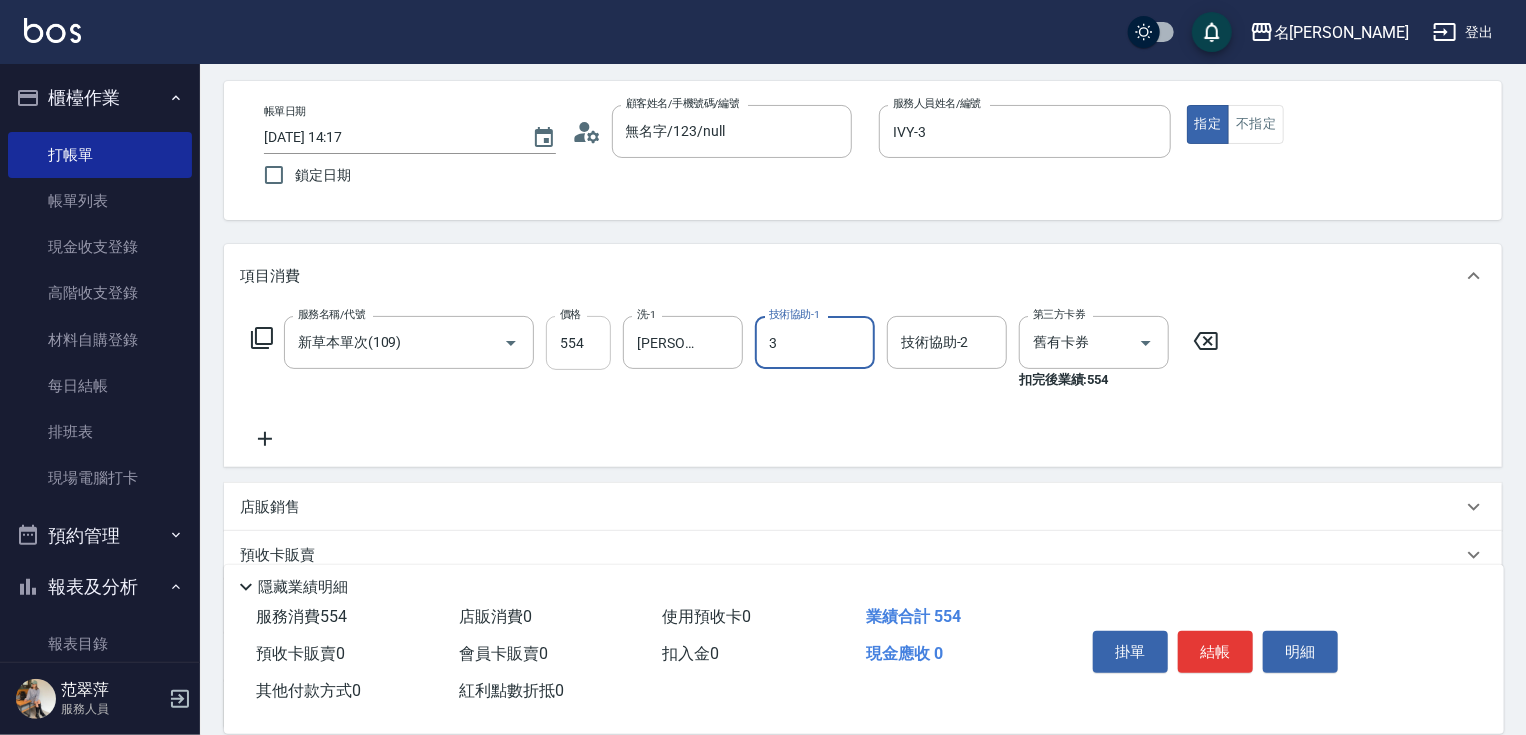 type on "IVY-3" 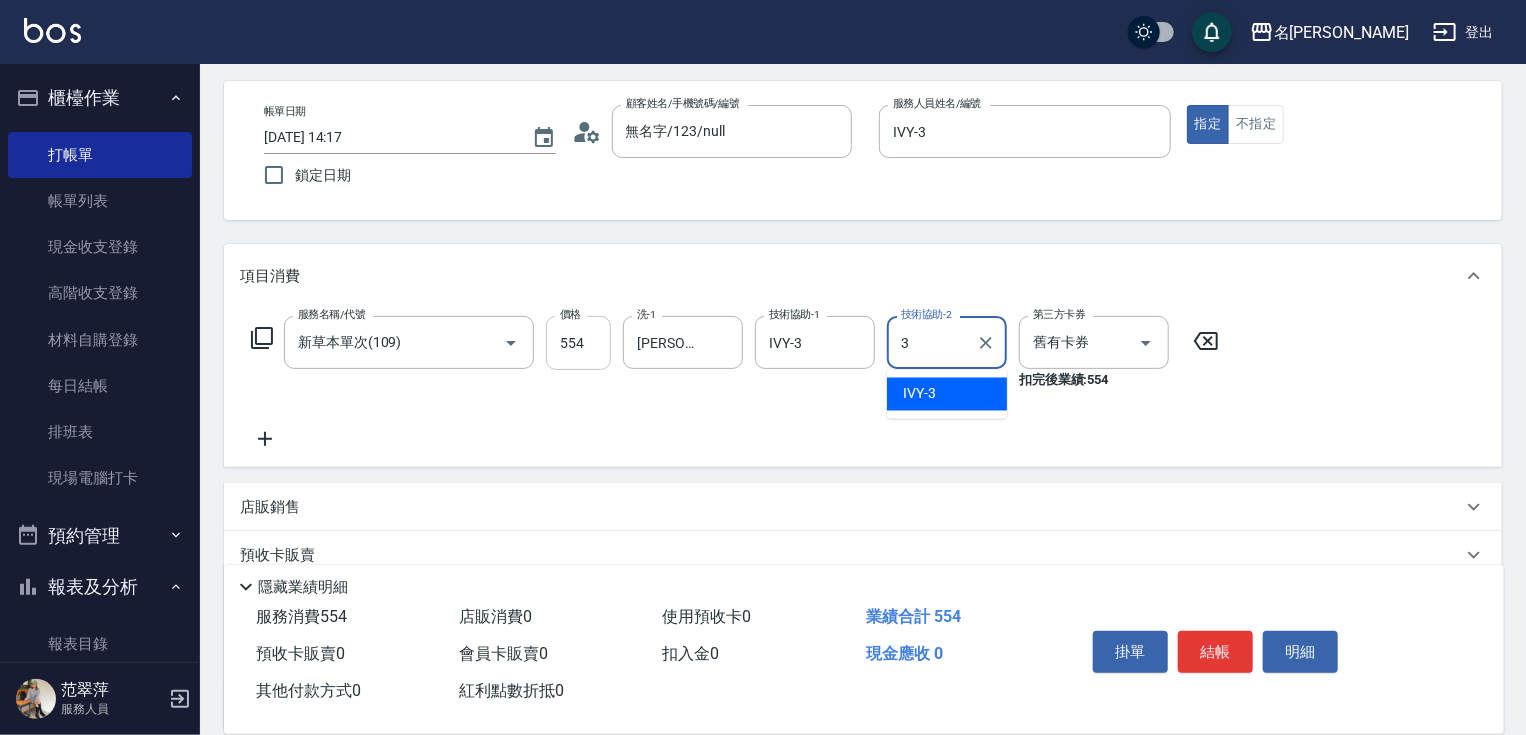type on "IVY-3" 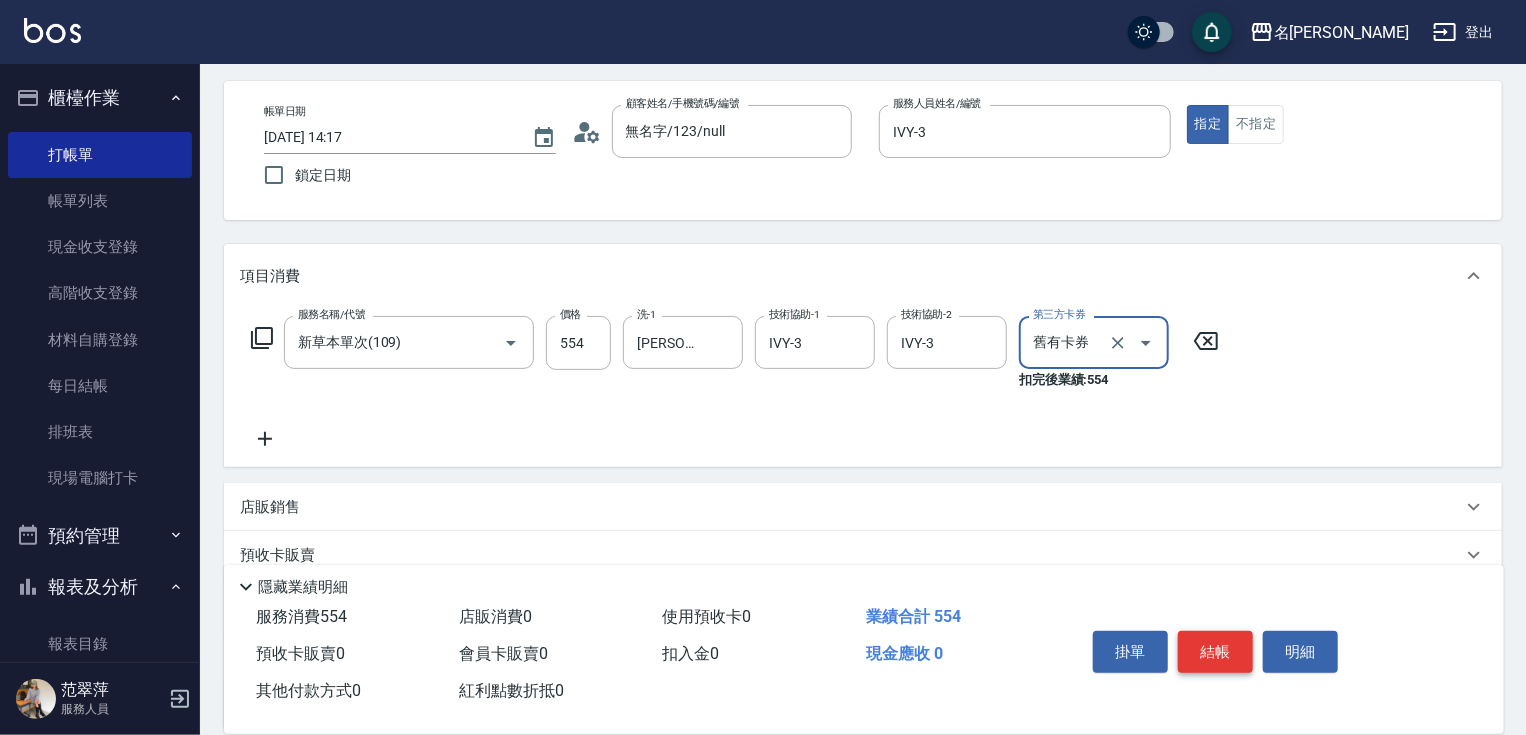 click on "結帳" at bounding box center [1215, 652] 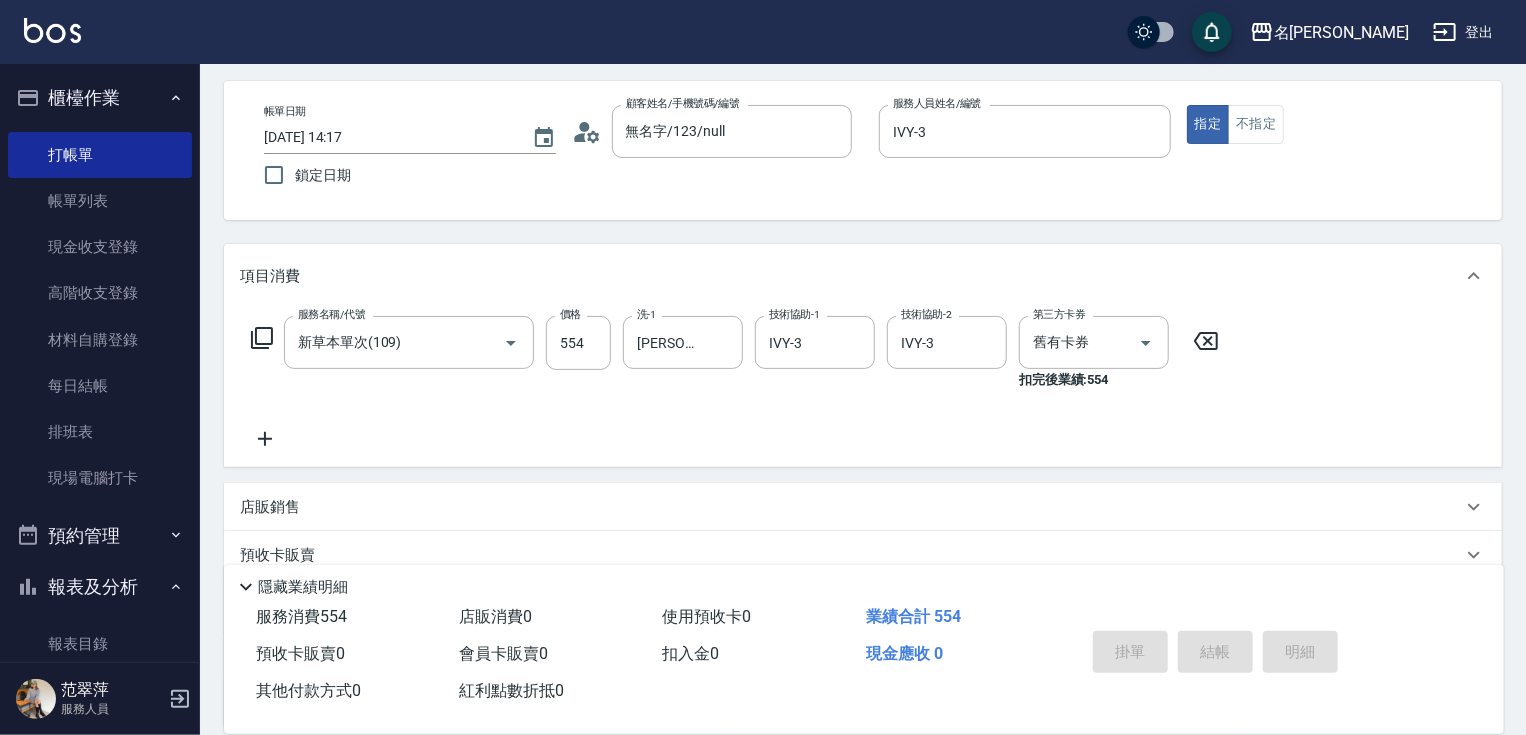 type on "[DATE] 14:18" 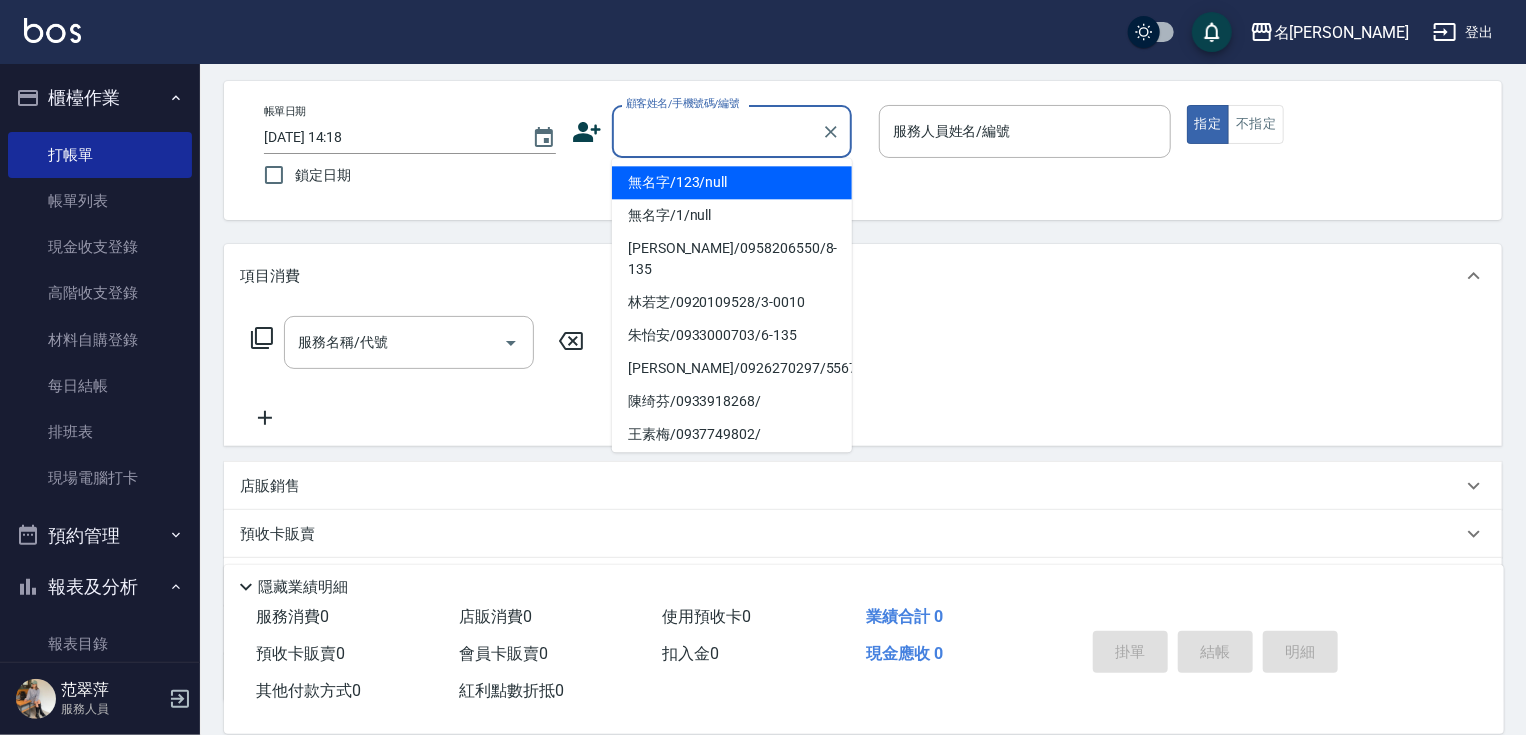 click on "顧客姓名/手機號碼/編號" at bounding box center (717, 131) 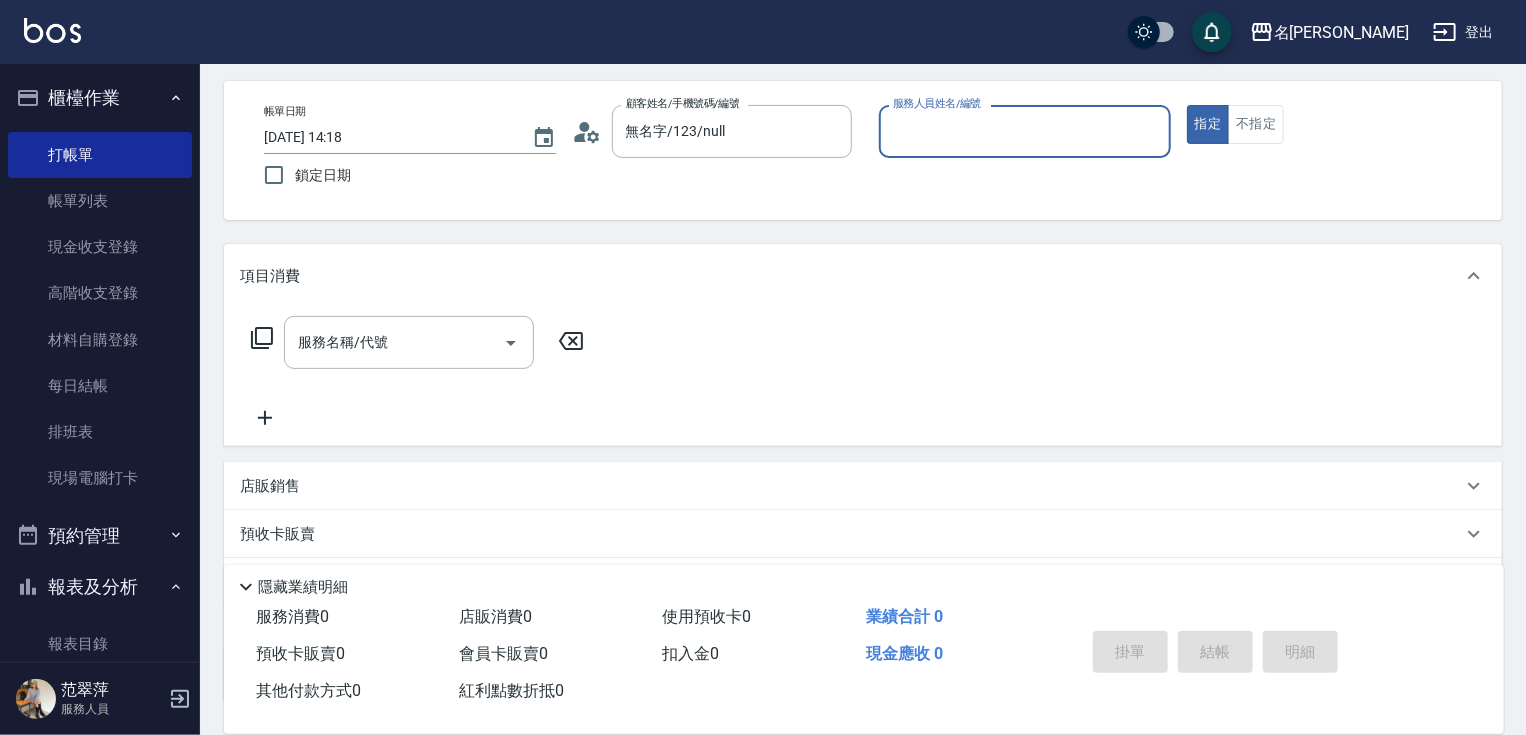 click on "服務人員姓名/編號" at bounding box center [1025, 131] 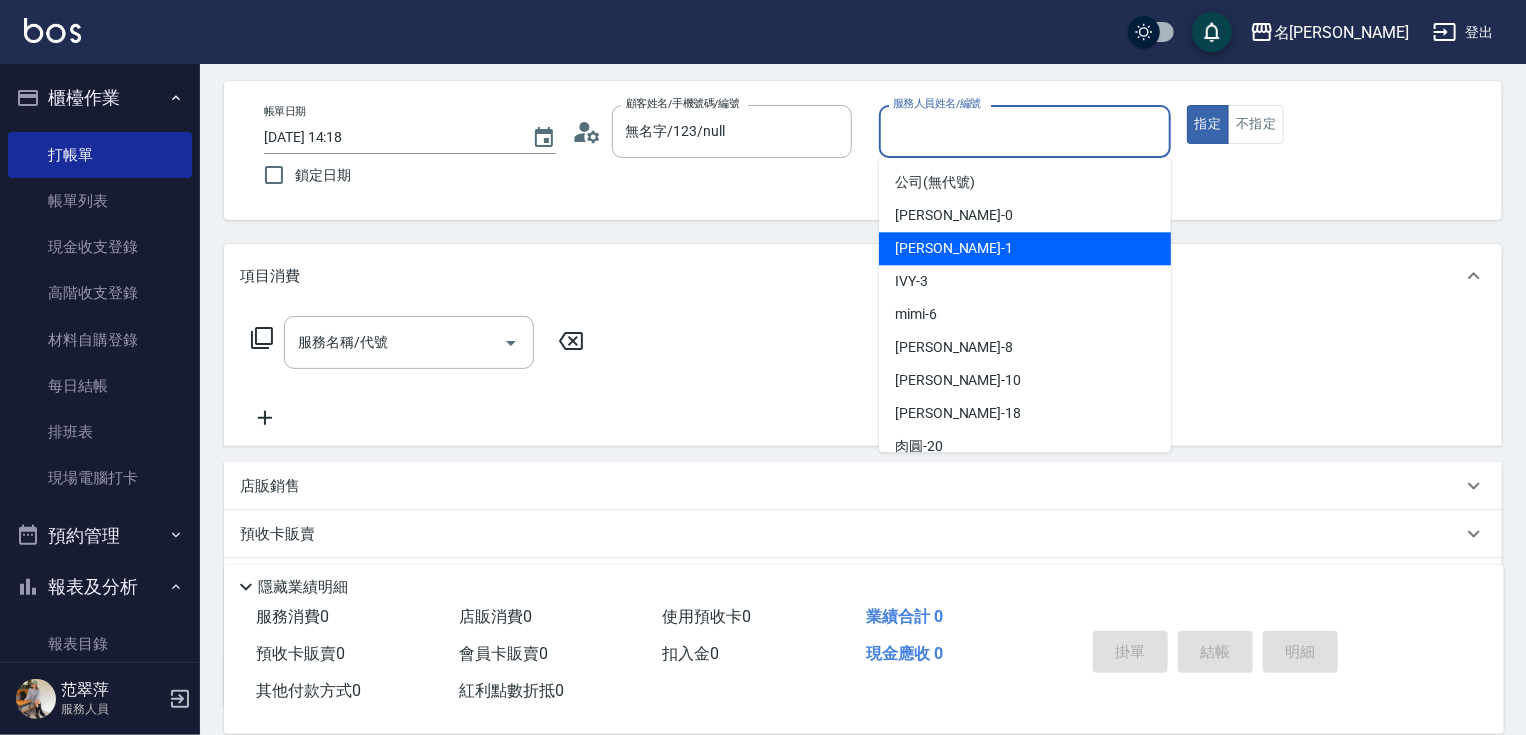 click on "[PERSON_NAME] -1" at bounding box center (954, 248) 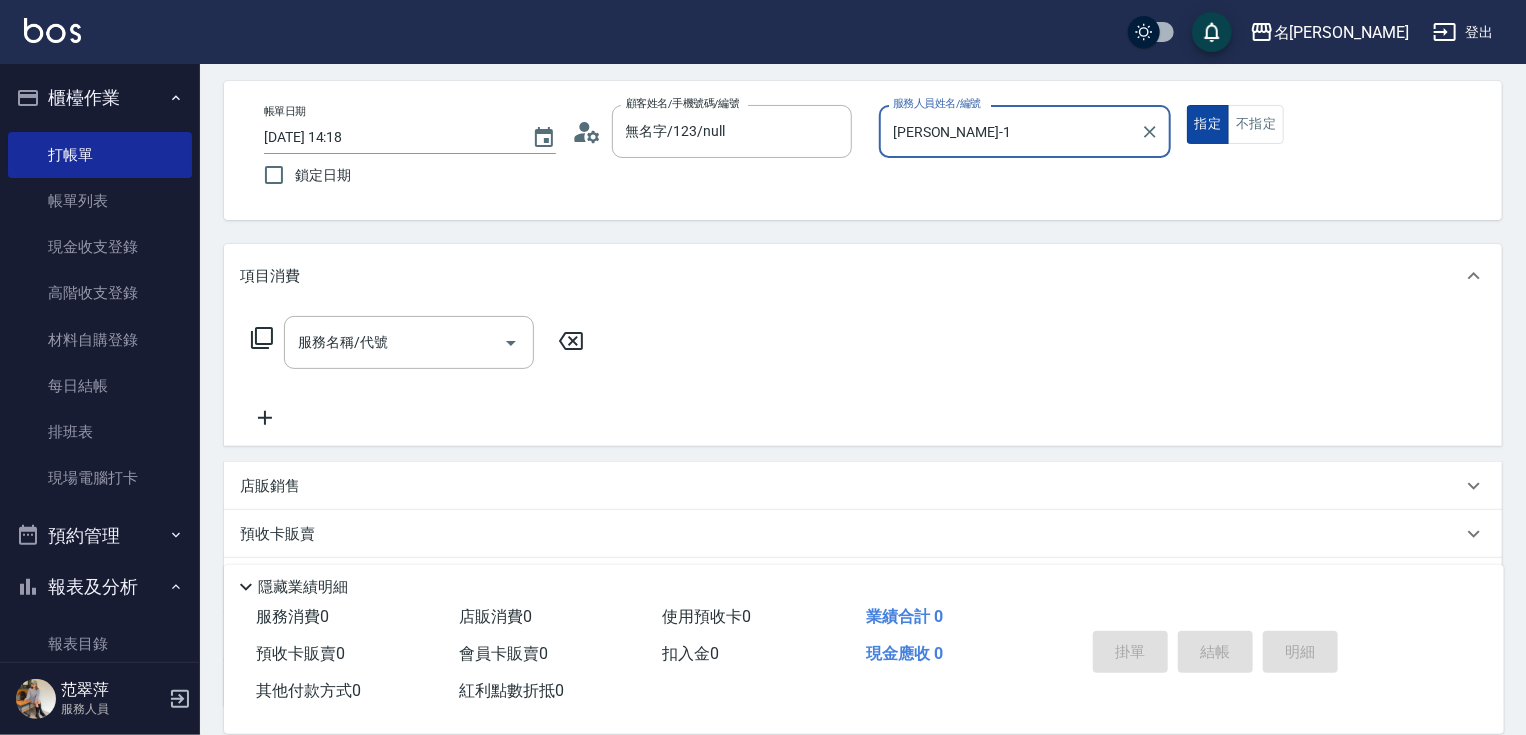 click on "指定" at bounding box center (1208, 124) 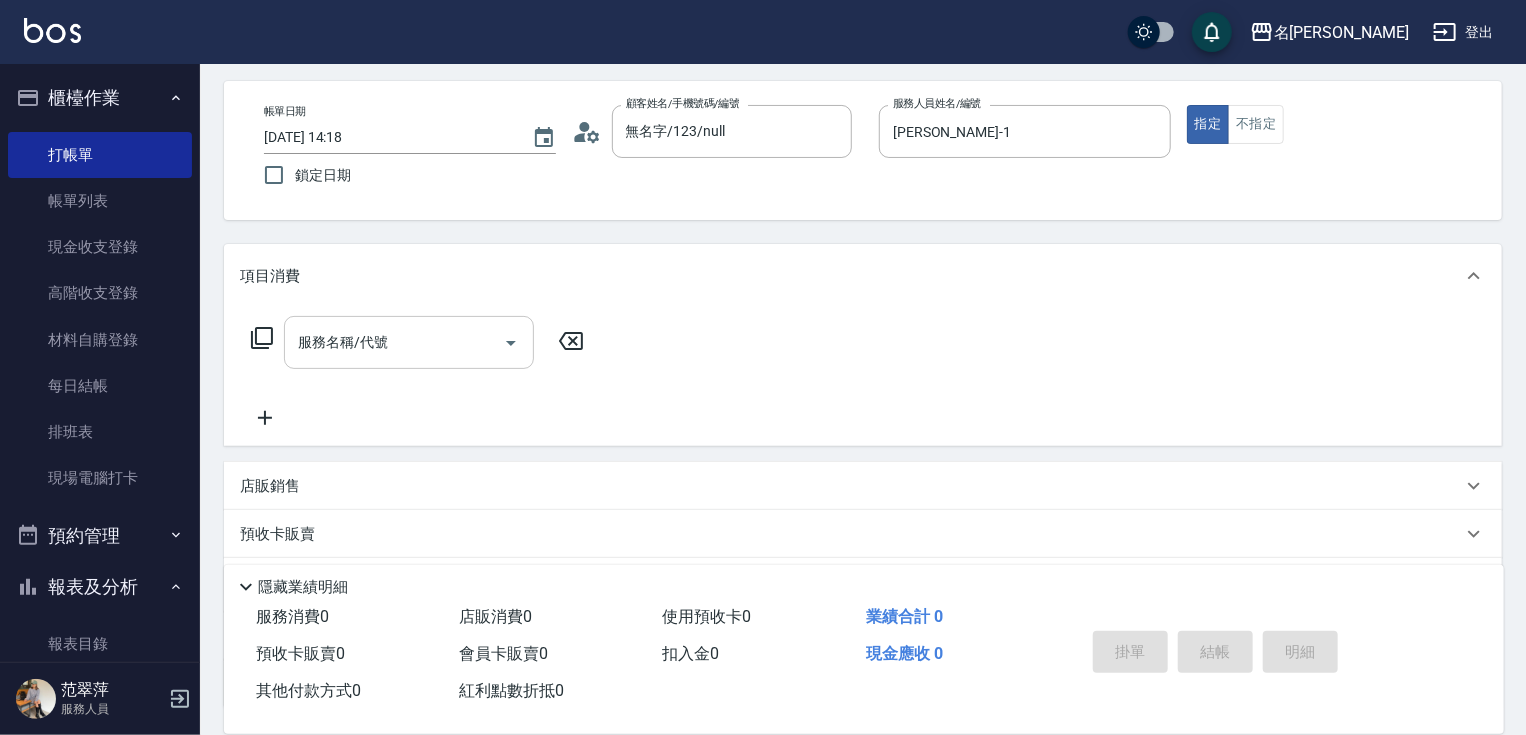click on "服務名稱/代號" at bounding box center (394, 342) 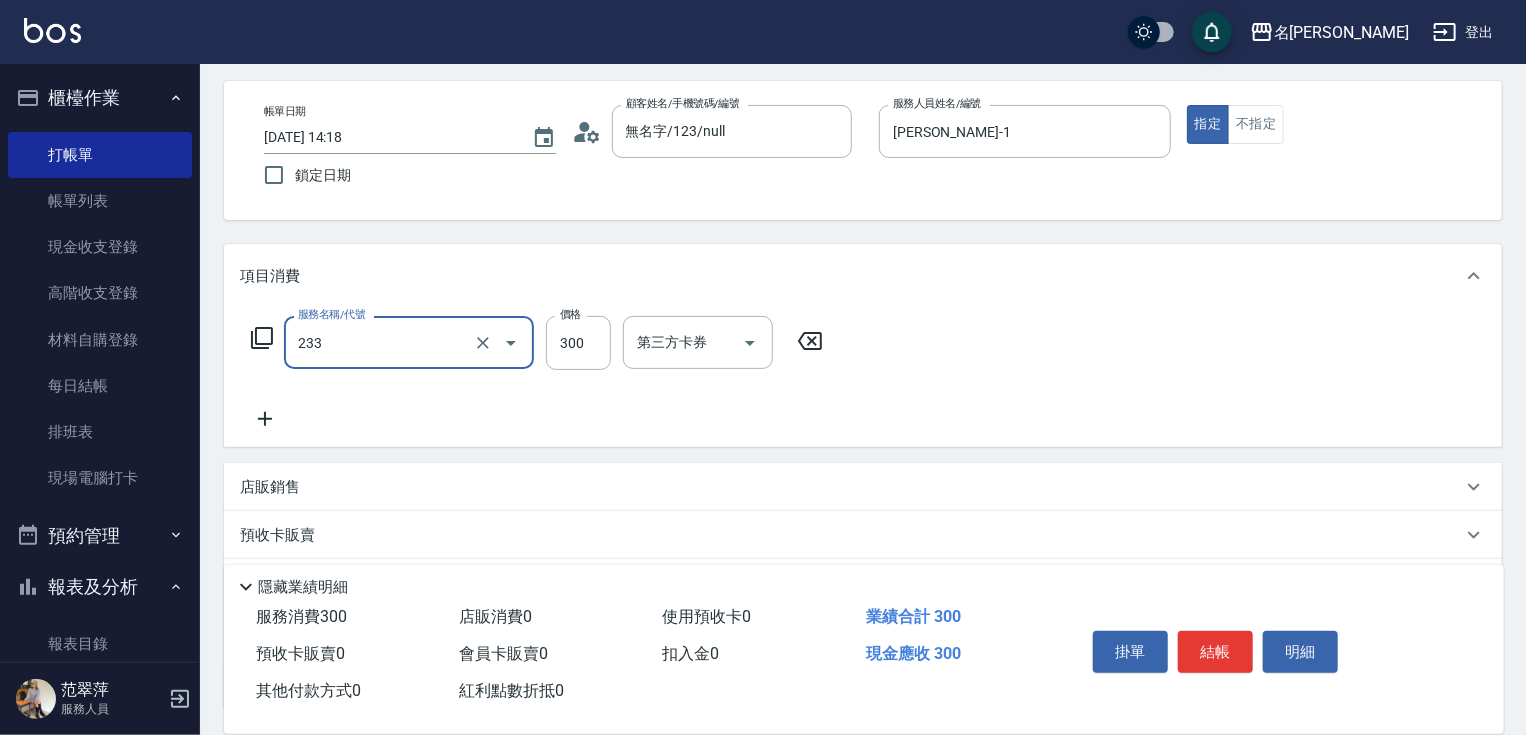 type on "洗髮300(233)" 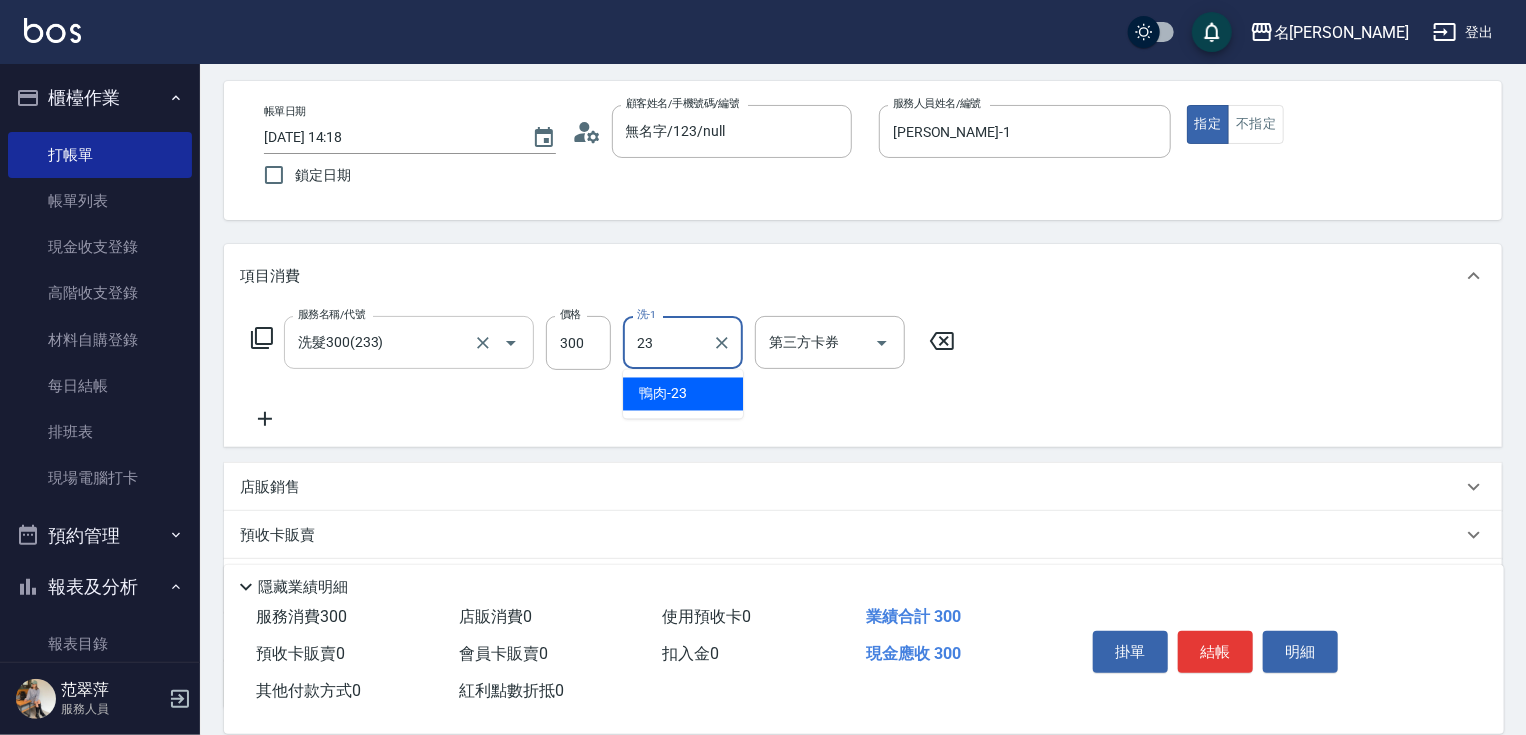 type on "鴨肉-23" 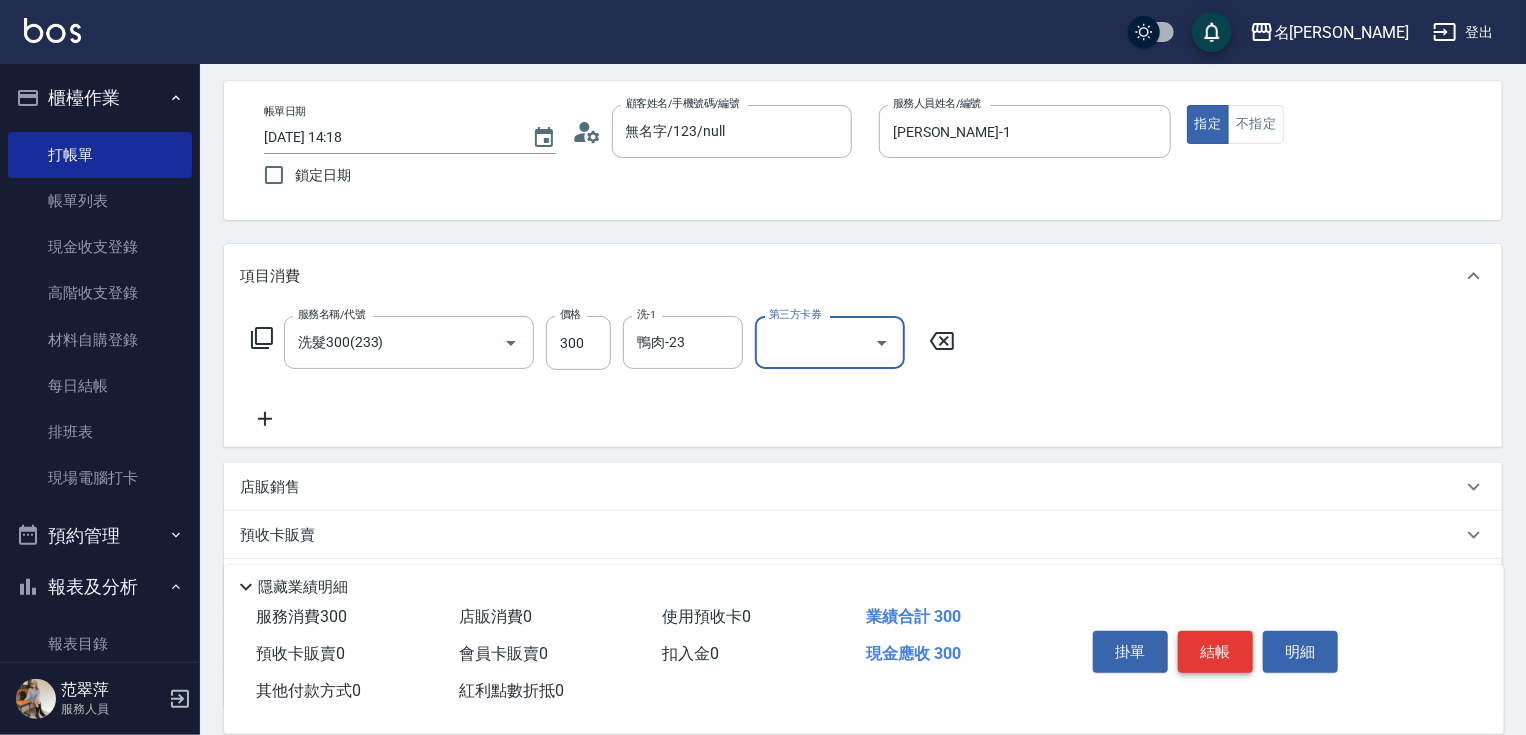click on "結帳" at bounding box center [1215, 652] 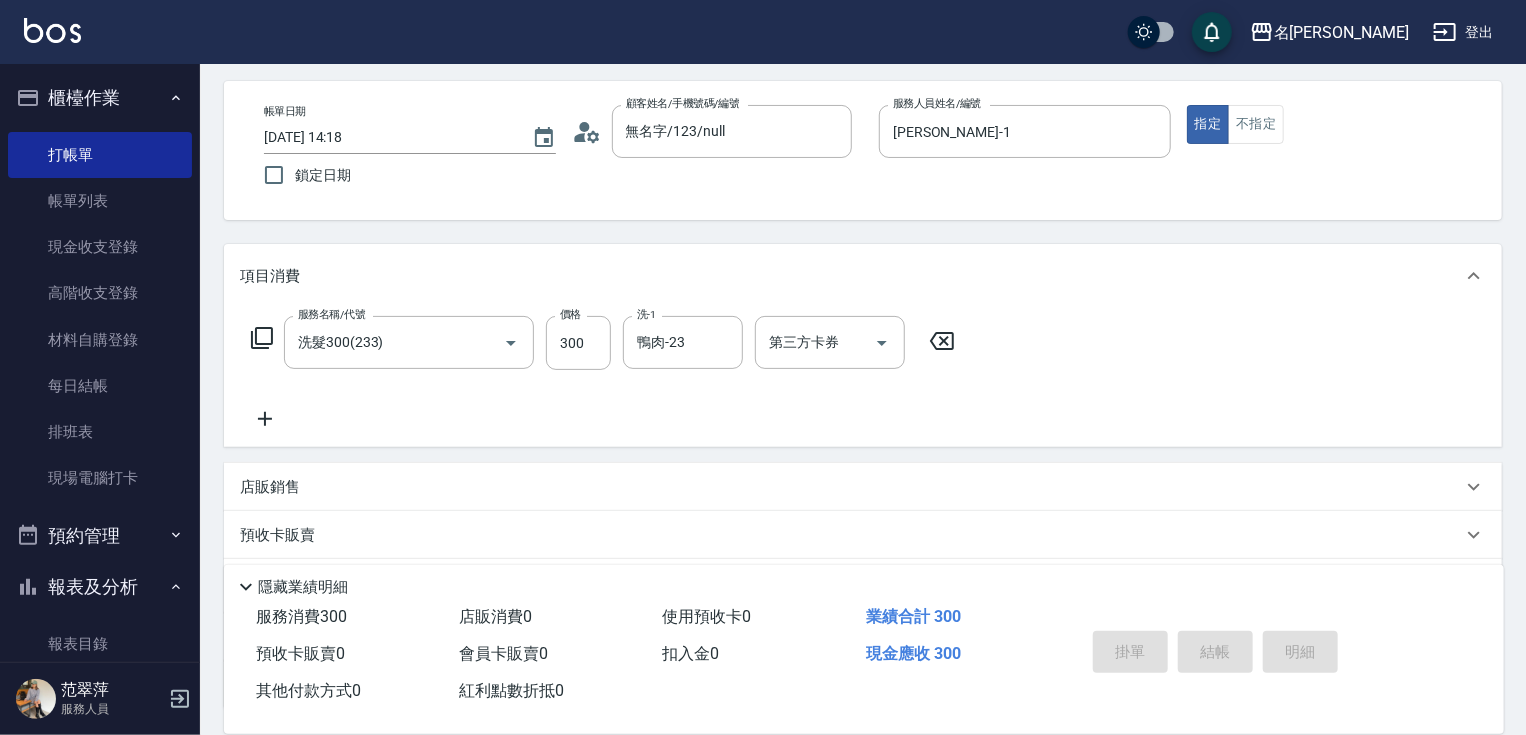 type 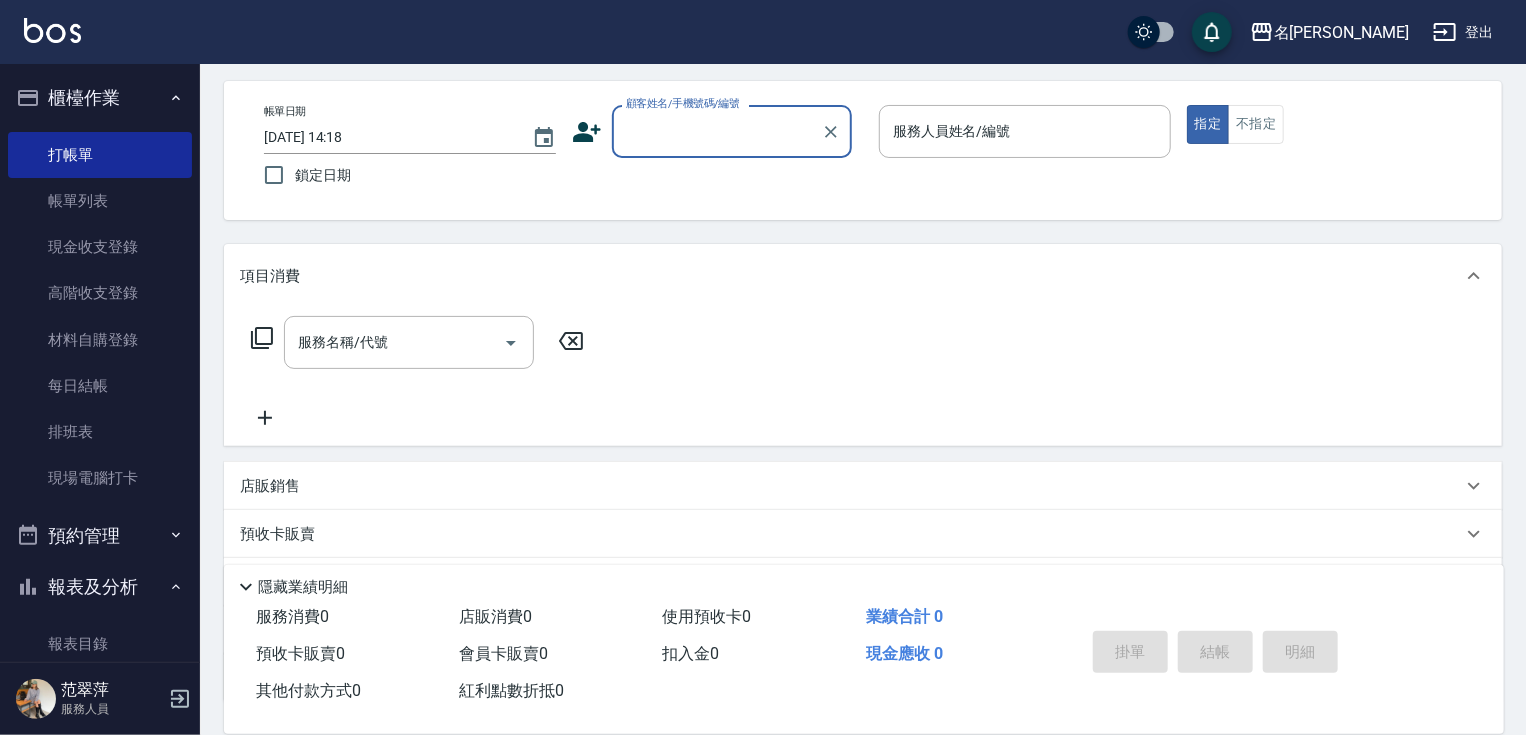 click on "顧客姓名/手機號碼/編號" at bounding box center [717, 131] 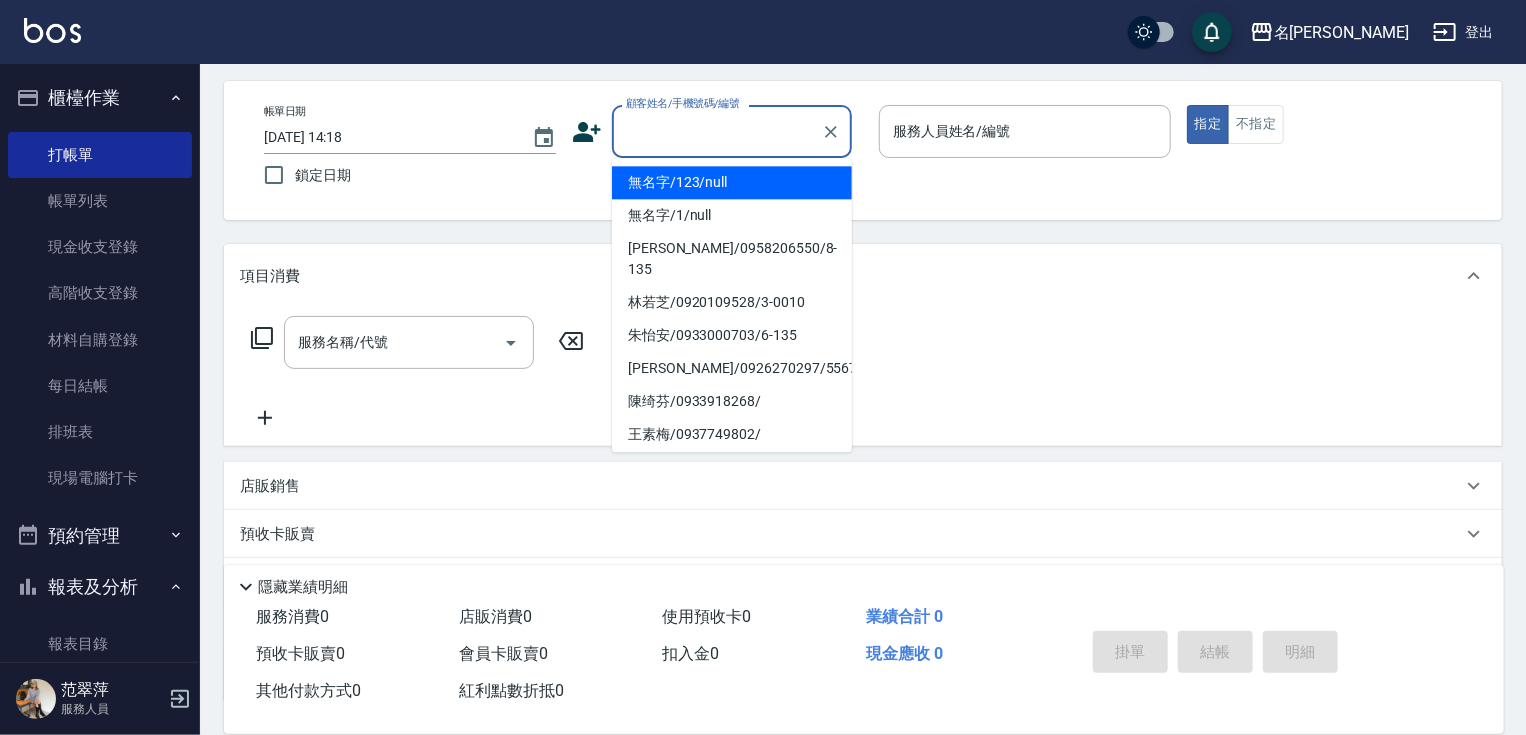 click on "無名字/123/null" at bounding box center (732, 182) 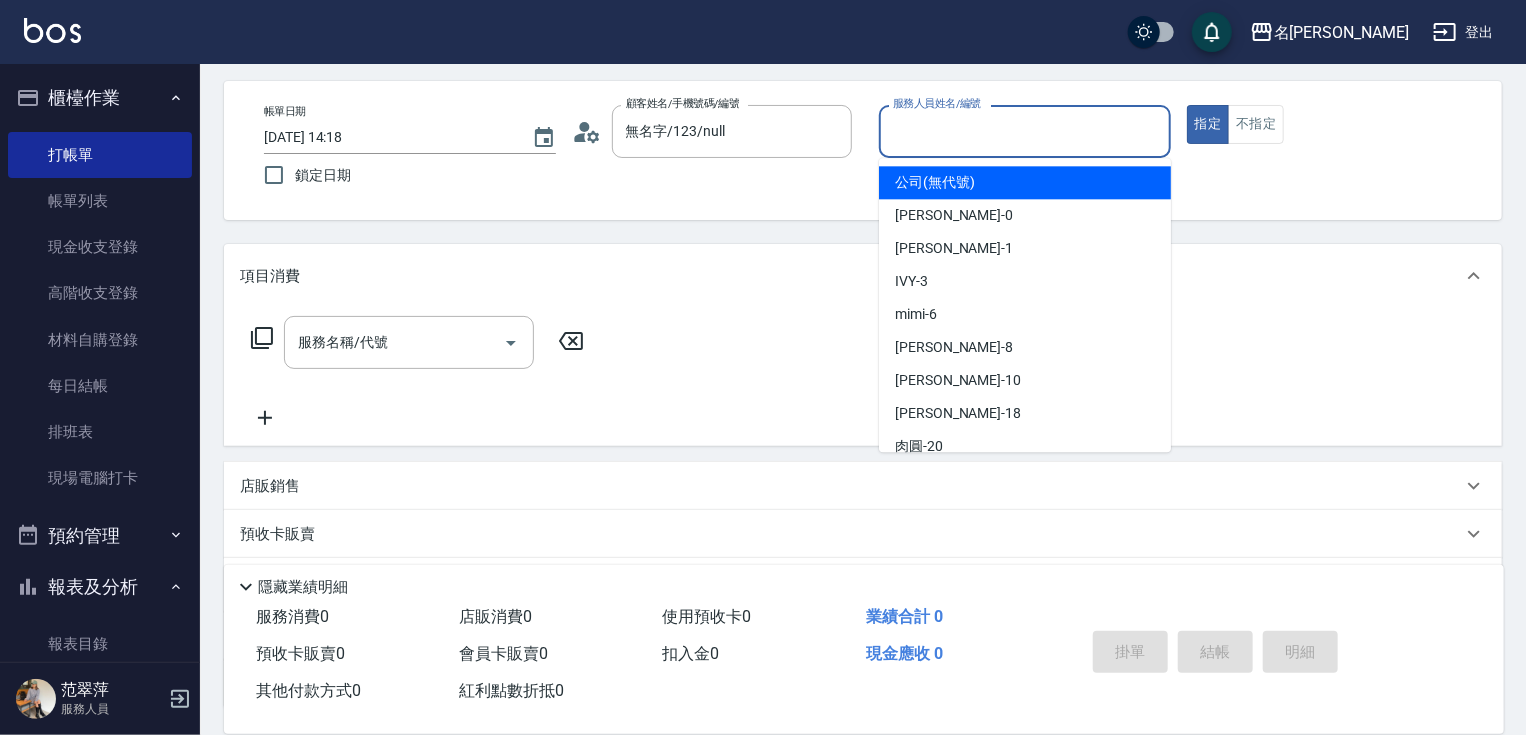 click on "服務人員姓名/編號" at bounding box center [1025, 131] 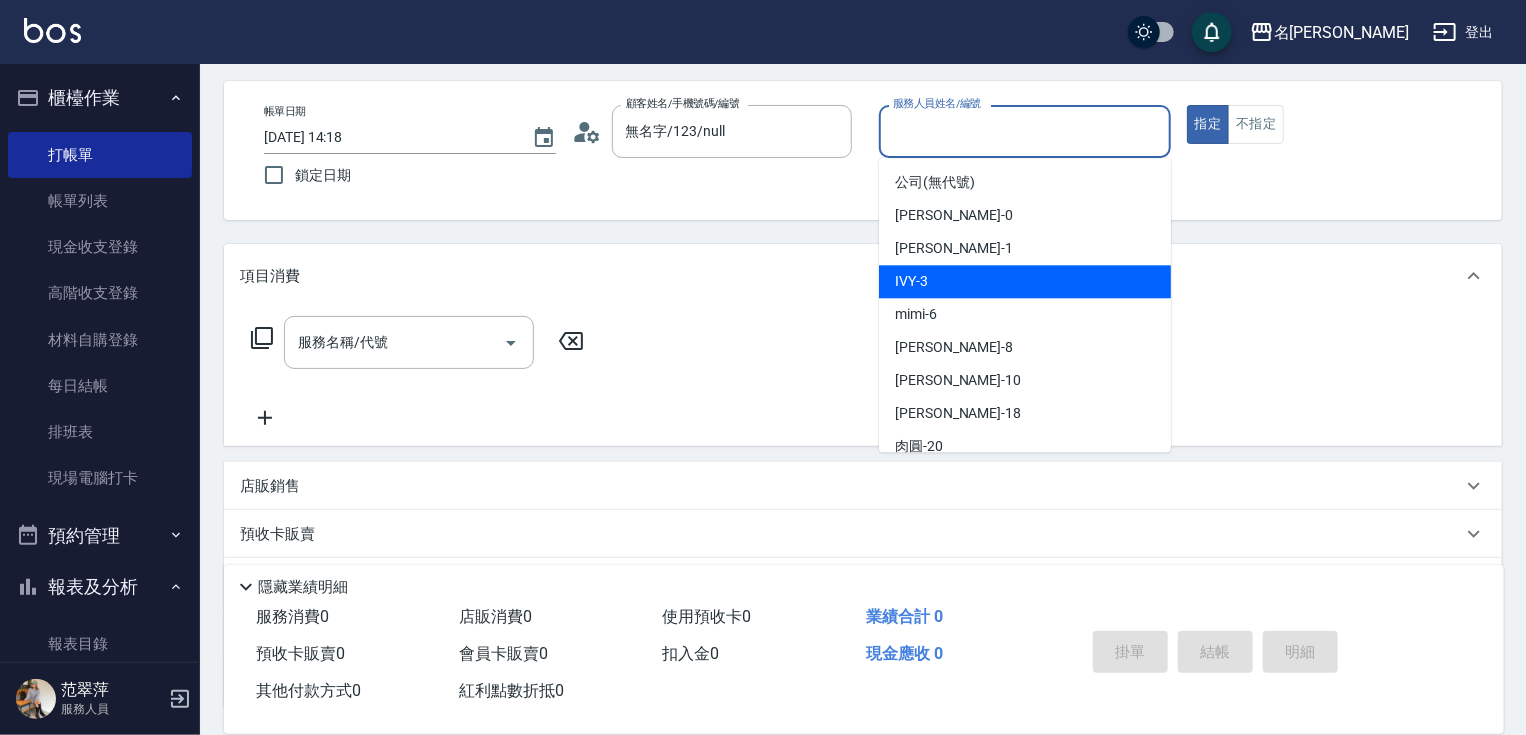 click on "IVY -3" at bounding box center [1025, 281] 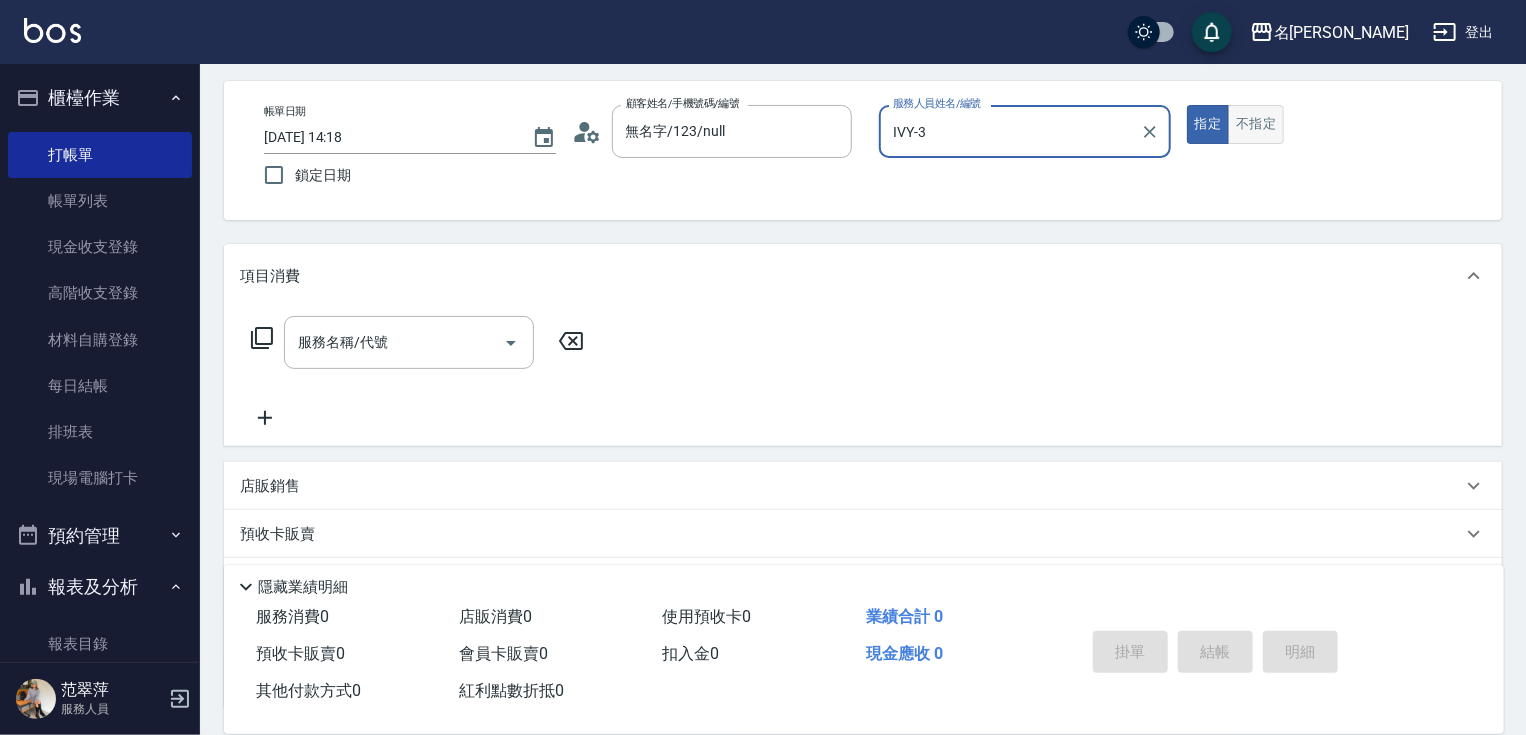 click on "不指定" at bounding box center (1256, 124) 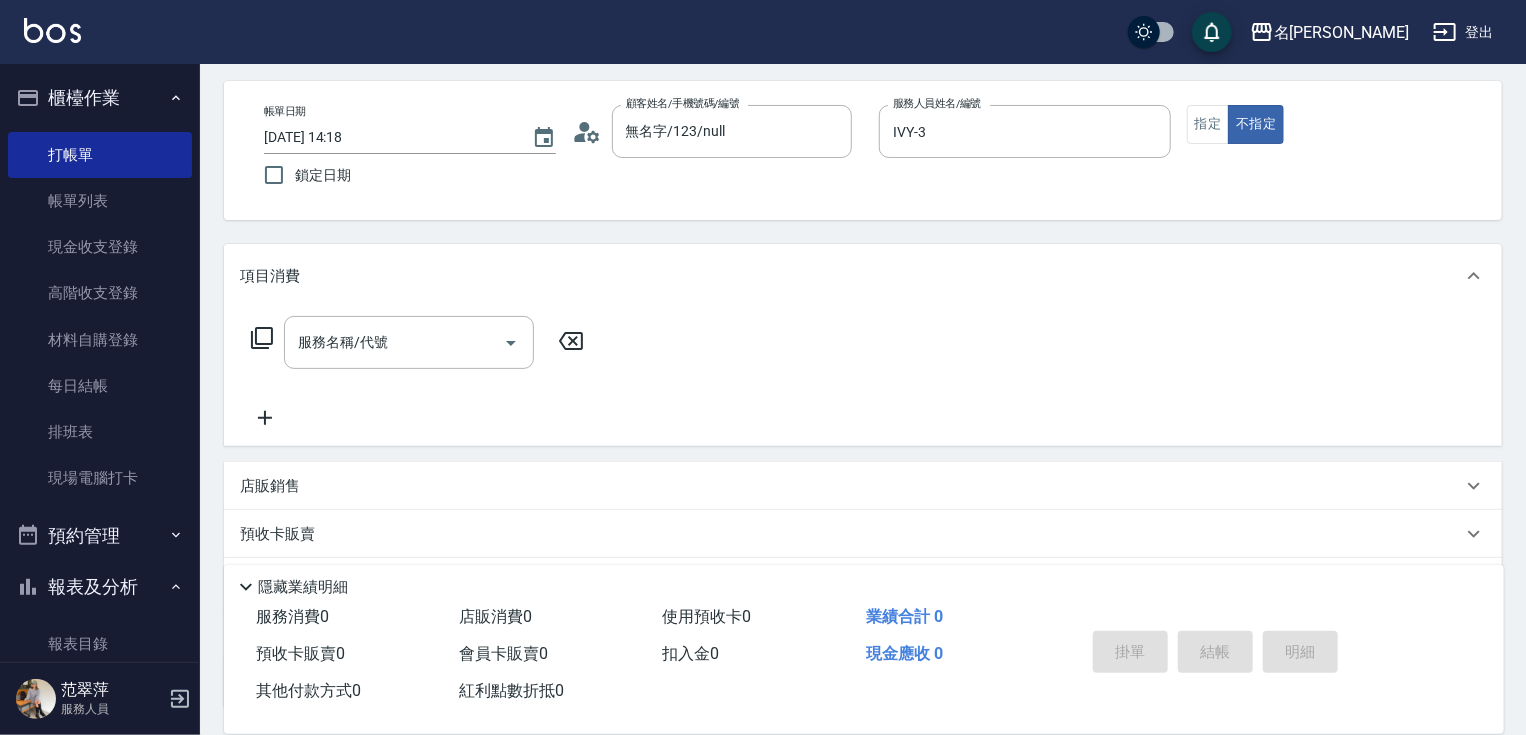 click 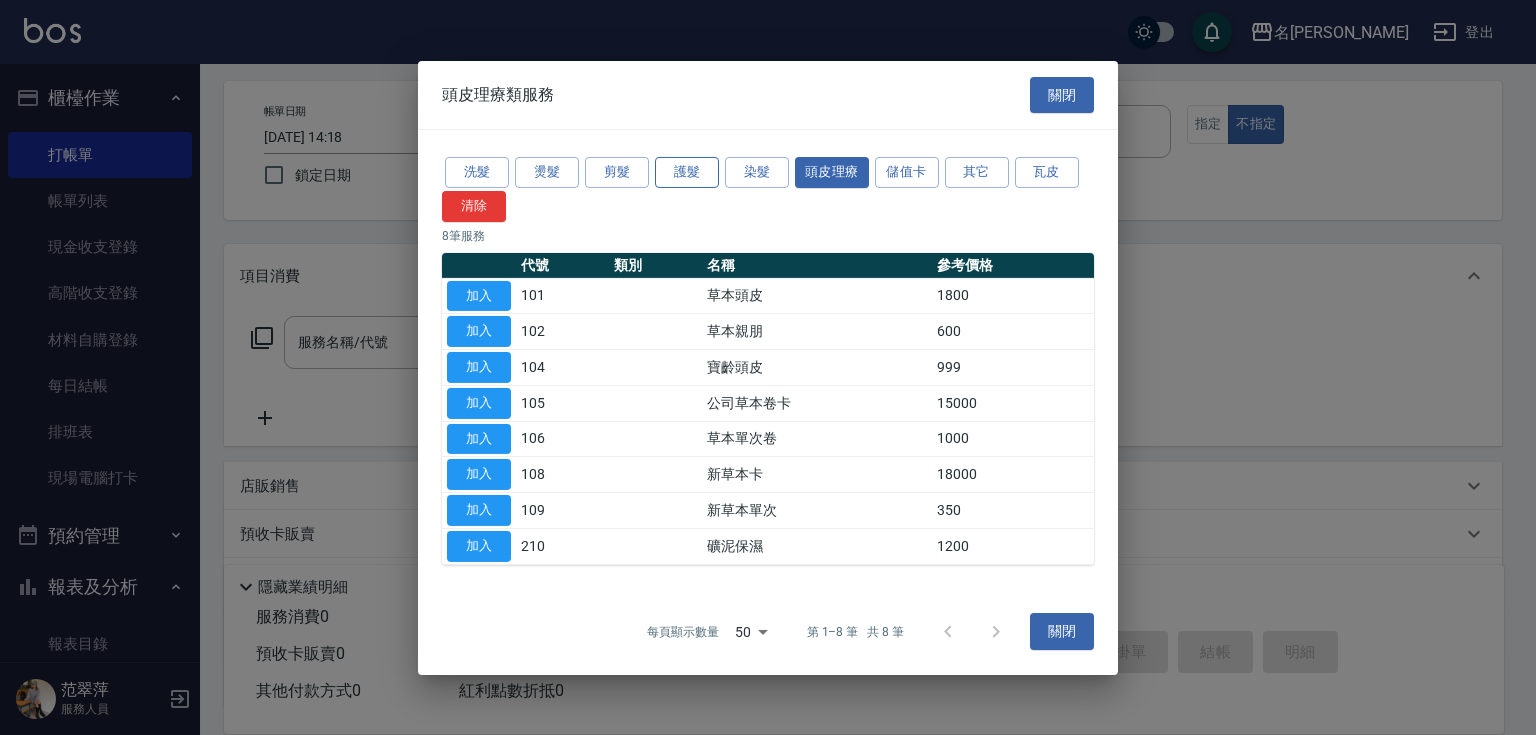 click on "護髮" at bounding box center (687, 172) 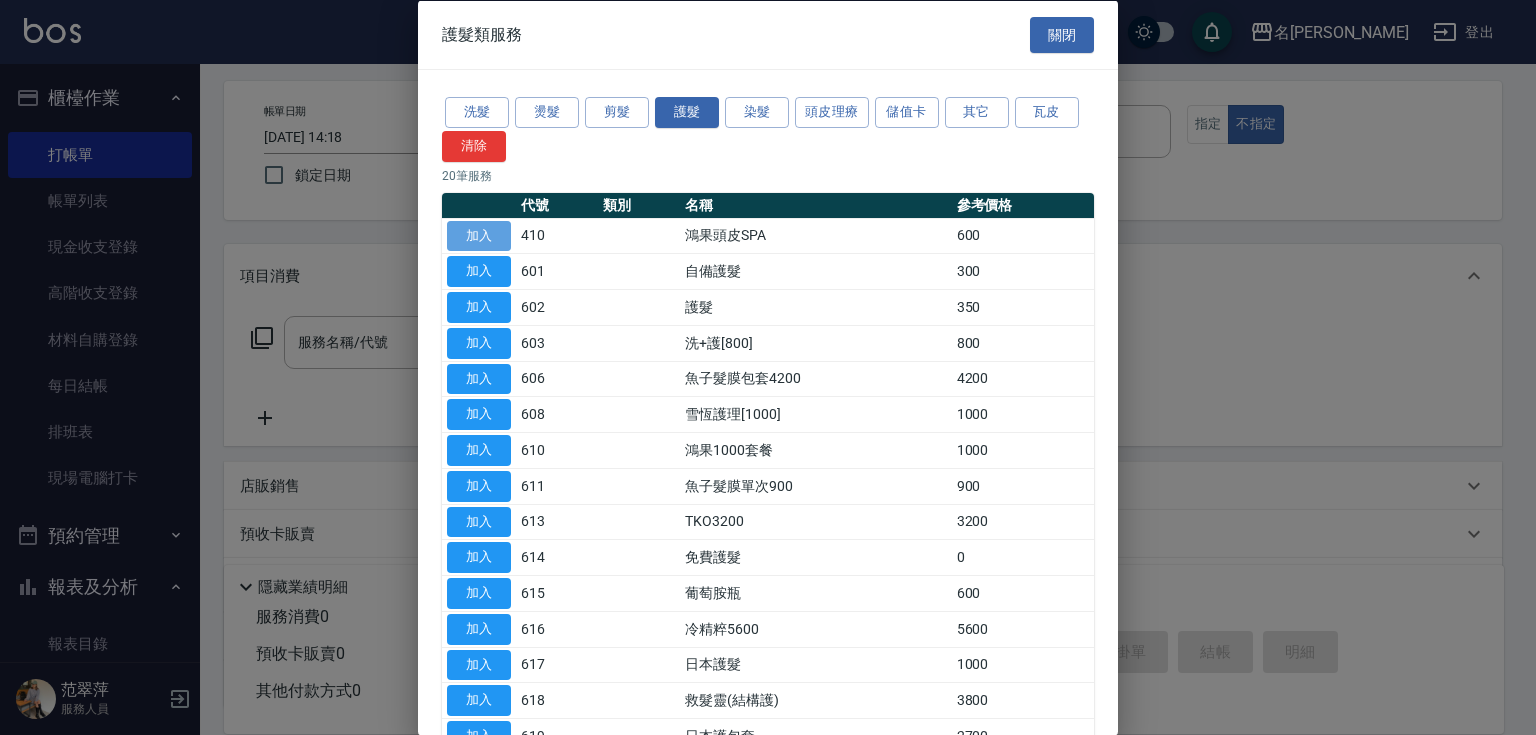 click on "加入" at bounding box center (479, 235) 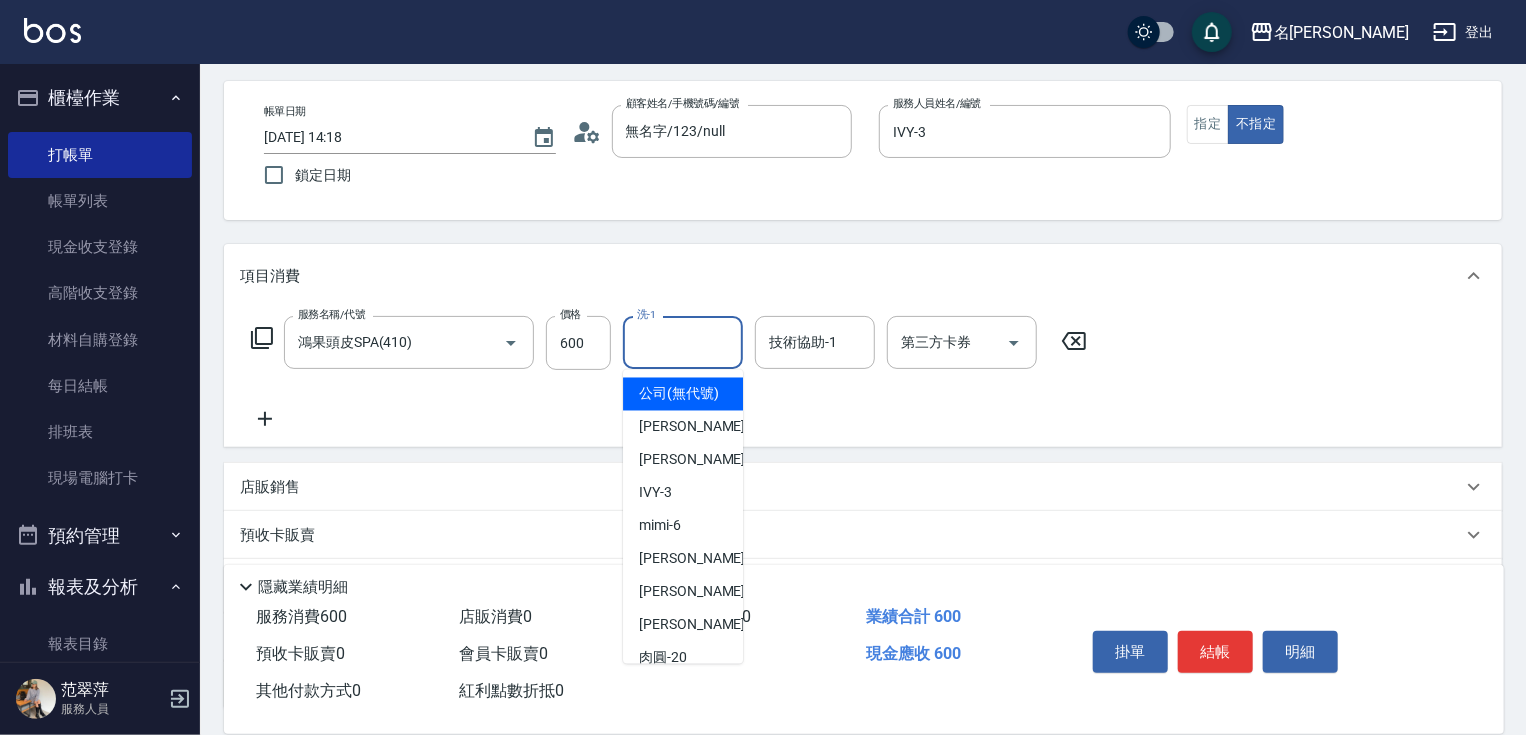 click on "洗-1" at bounding box center (683, 342) 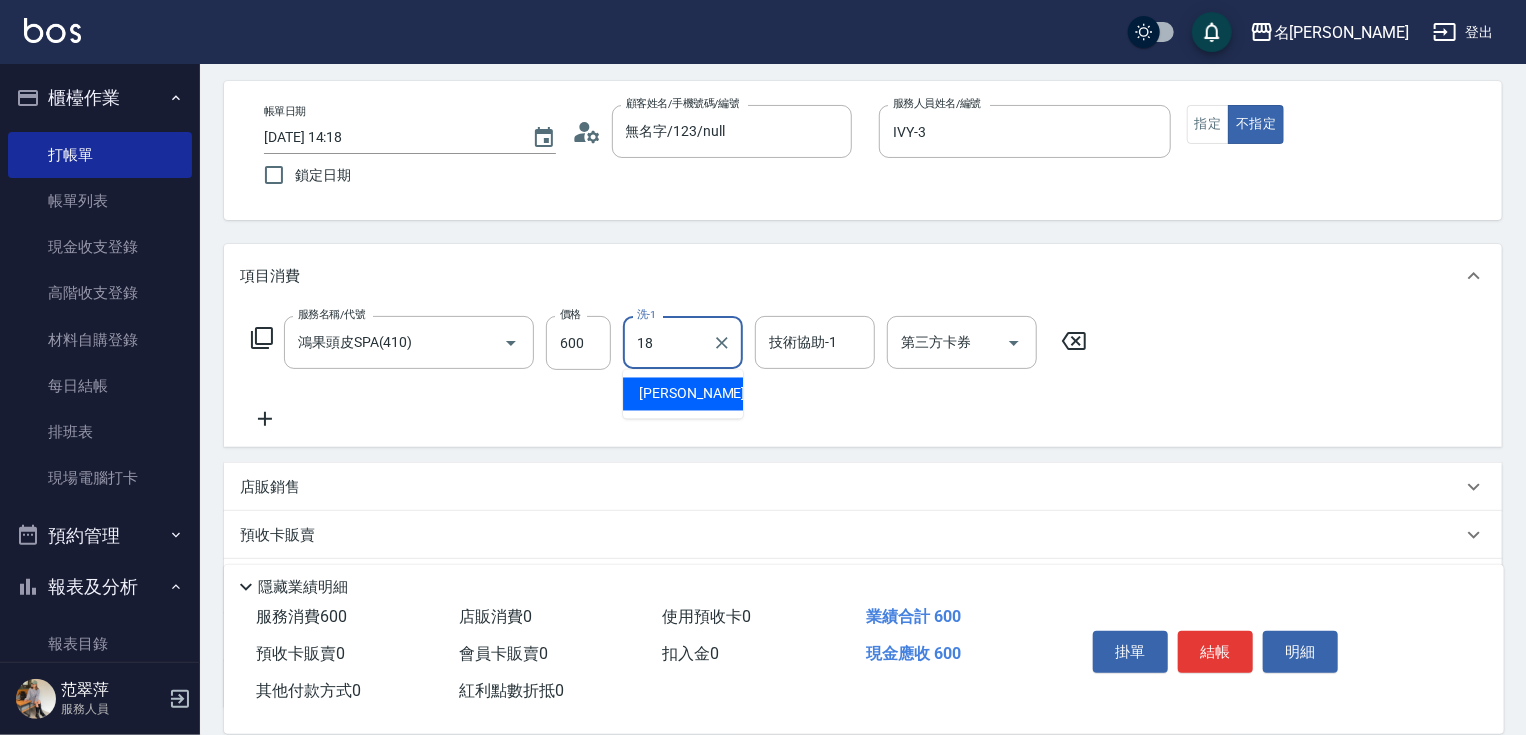 type on "[PERSON_NAME]-18" 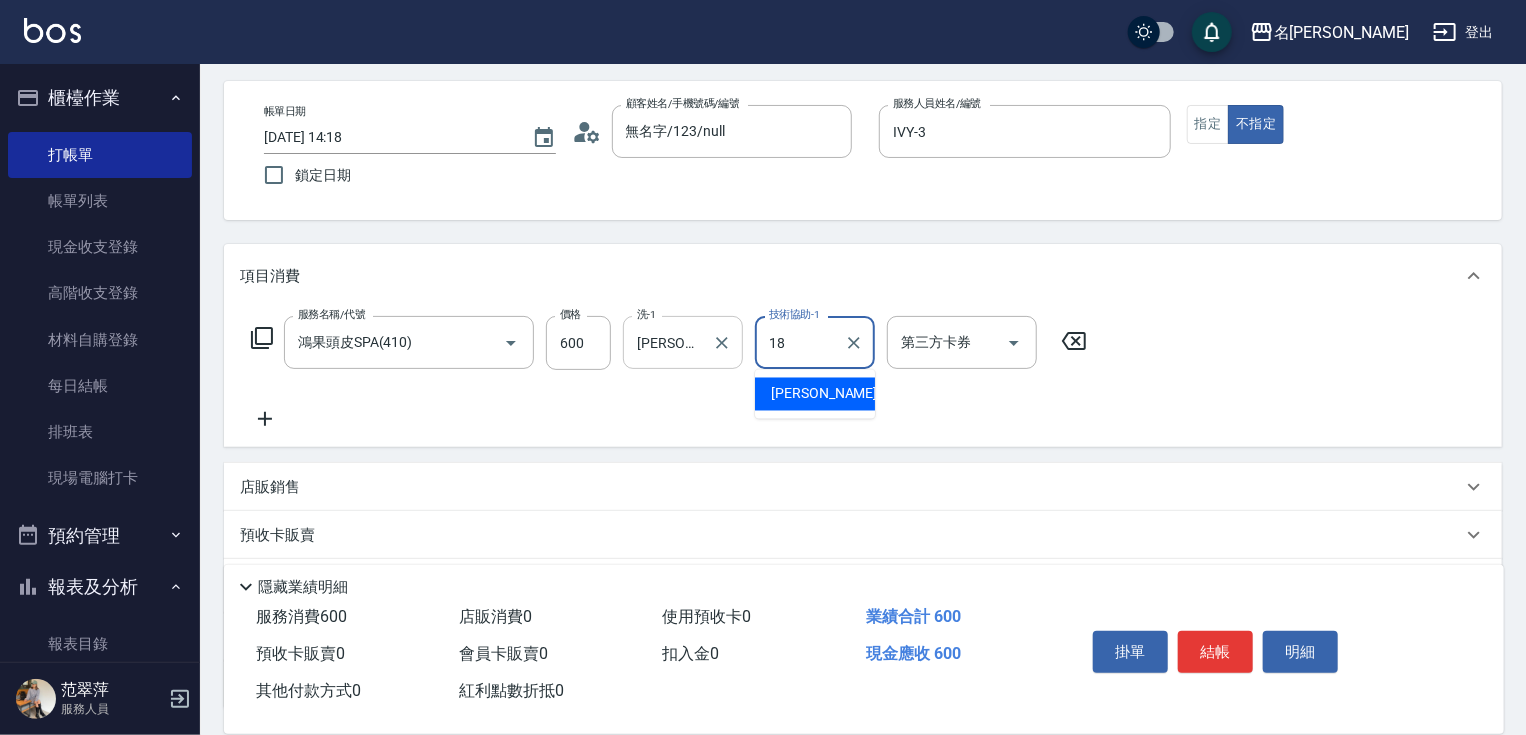 type on "[PERSON_NAME]-18" 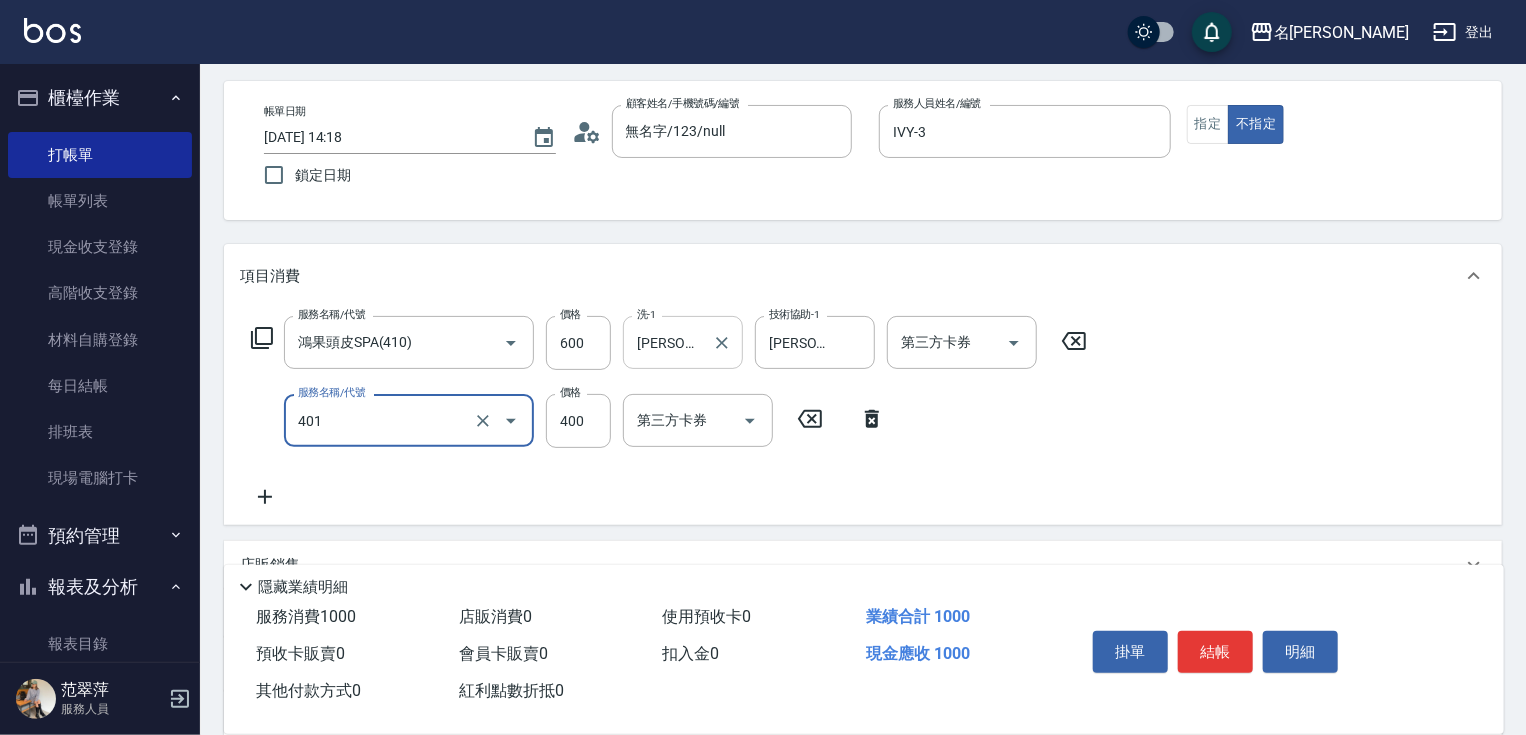 type on "剪髮(400)(401)" 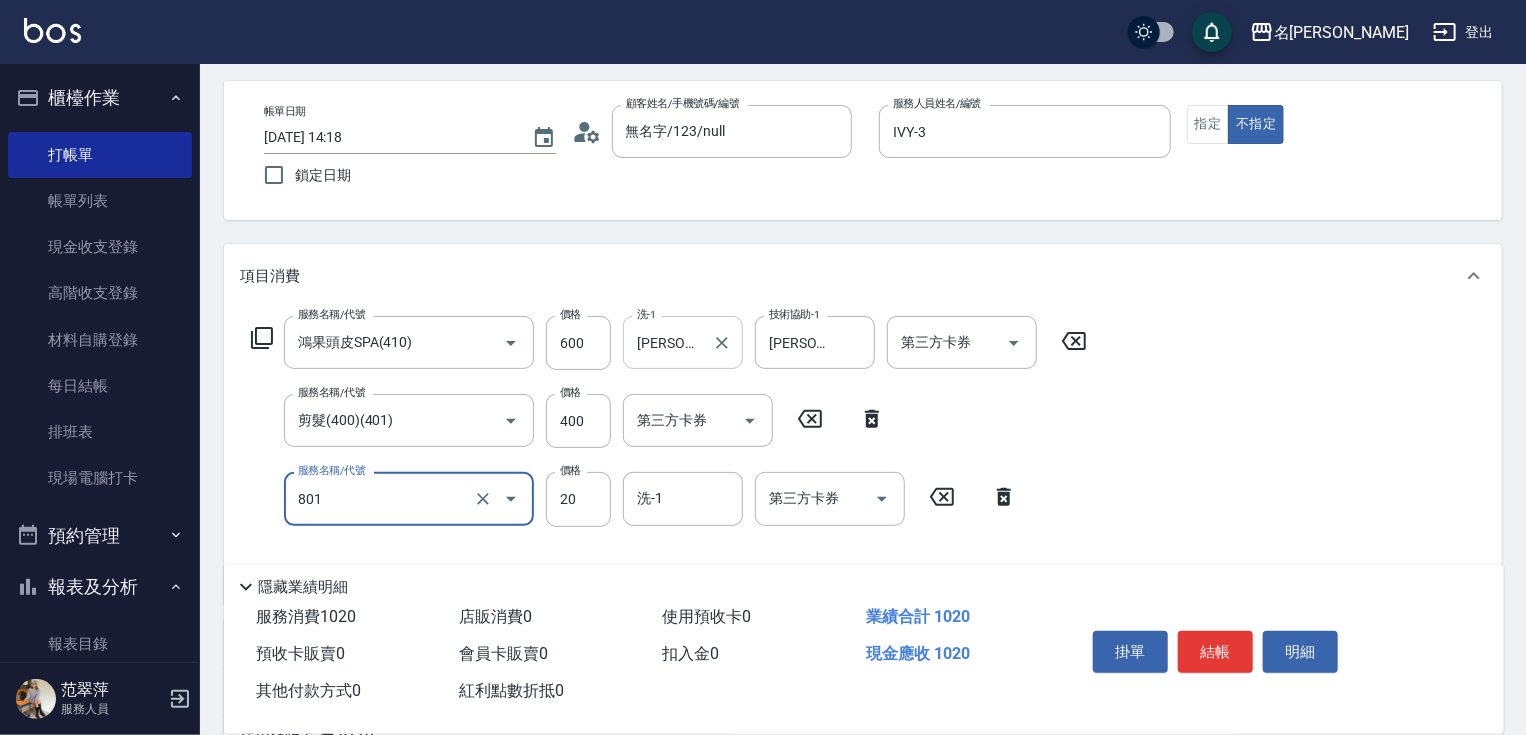 type on "潤絲20(801)" 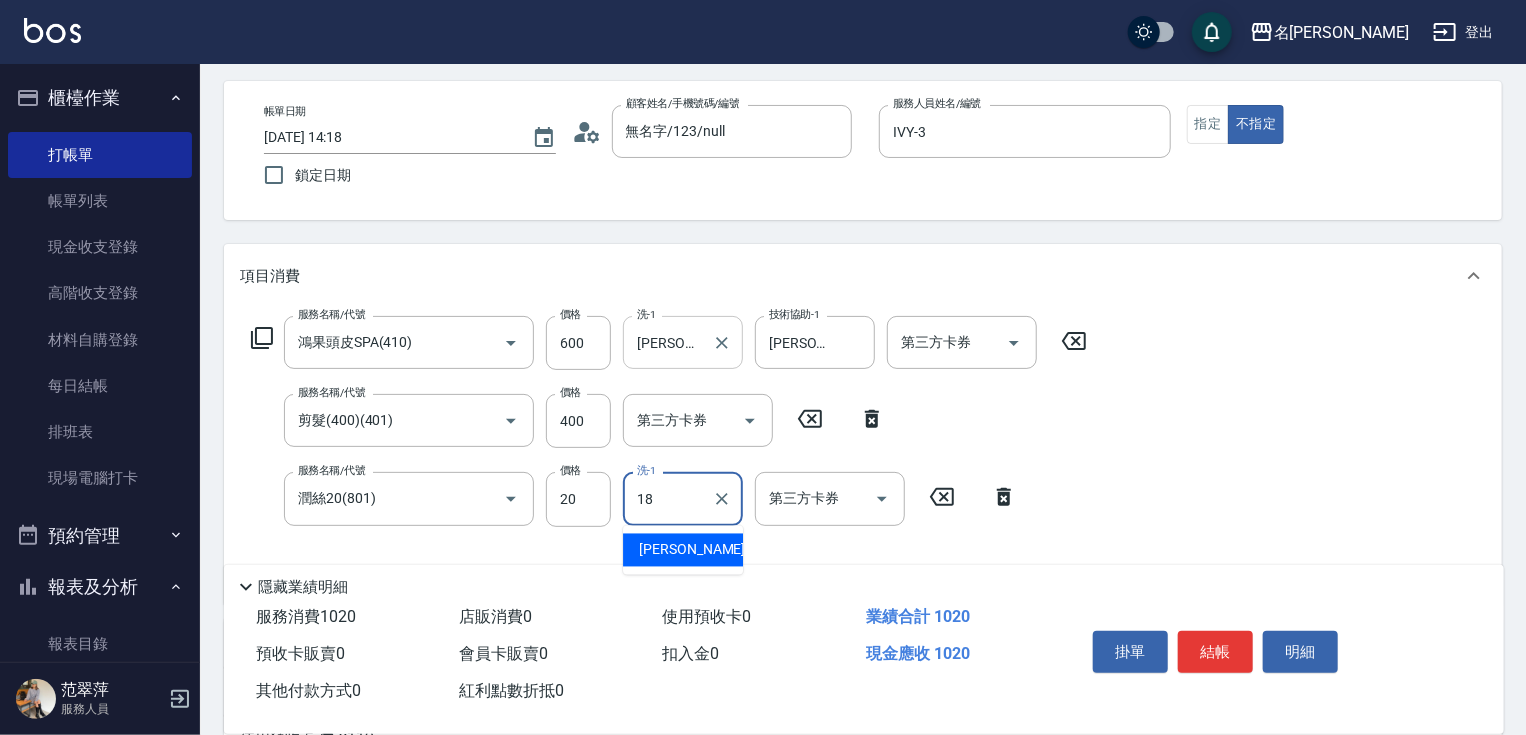 type on "[PERSON_NAME]-18" 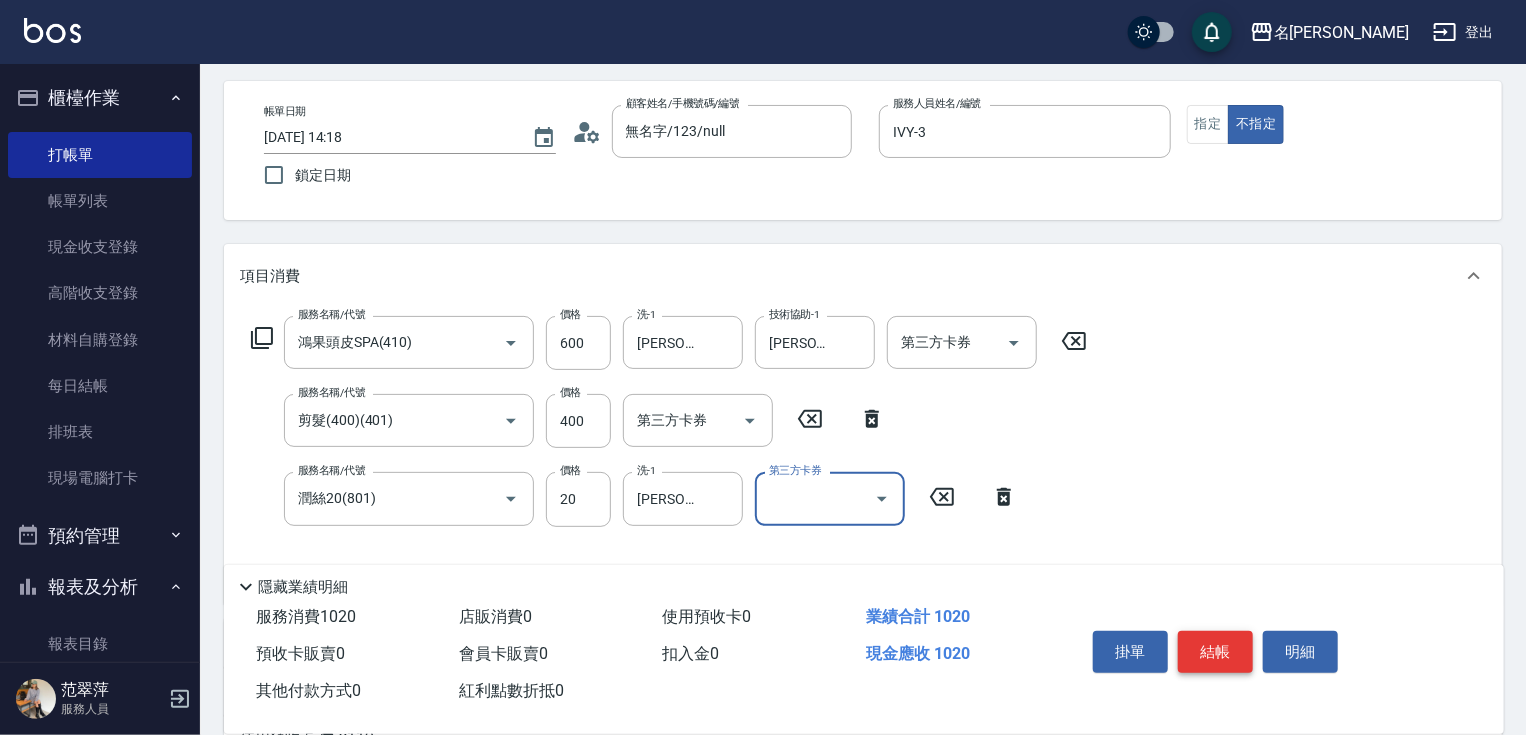 click on "結帳" at bounding box center (1215, 652) 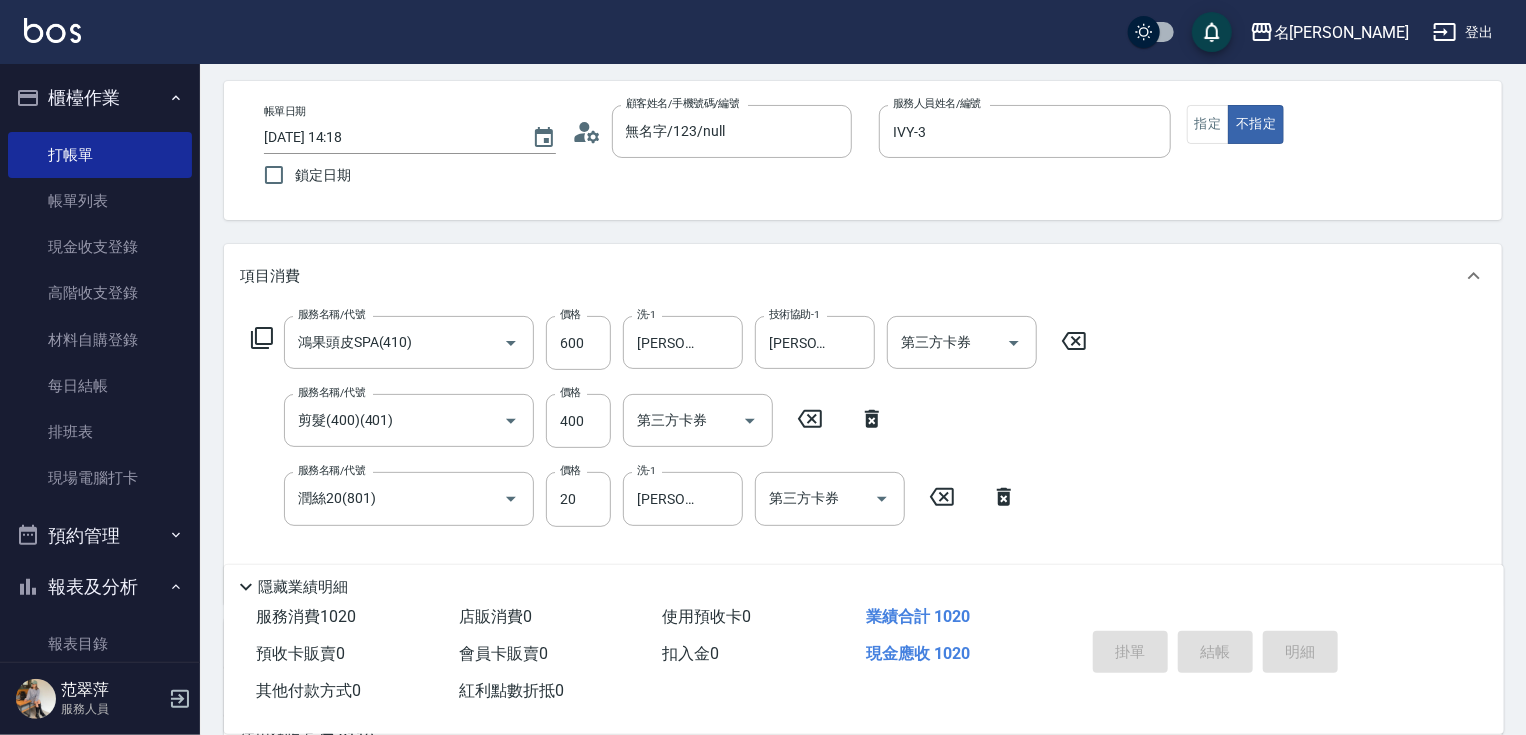 type 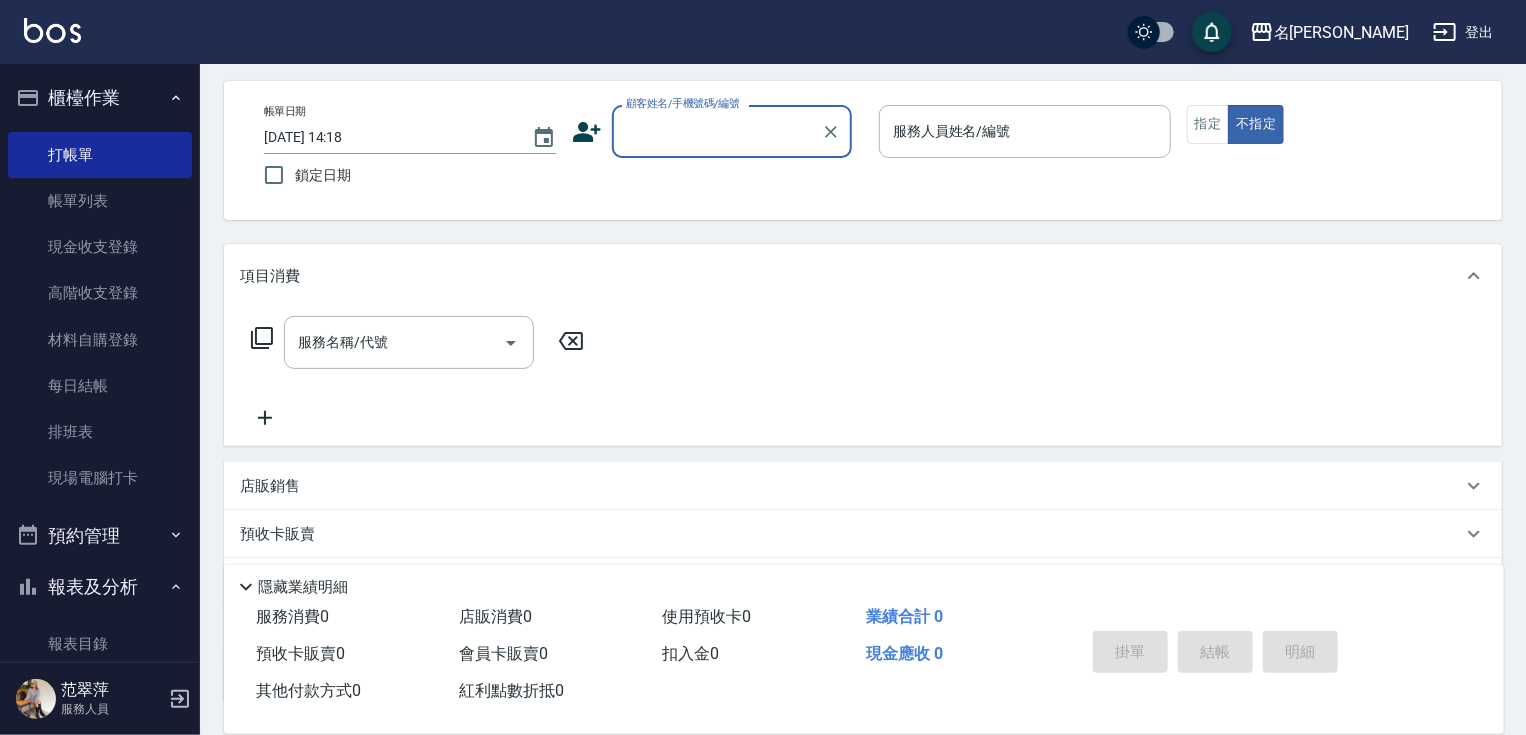 click on "顧客姓名/手機號碼/編號" at bounding box center (717, 131) 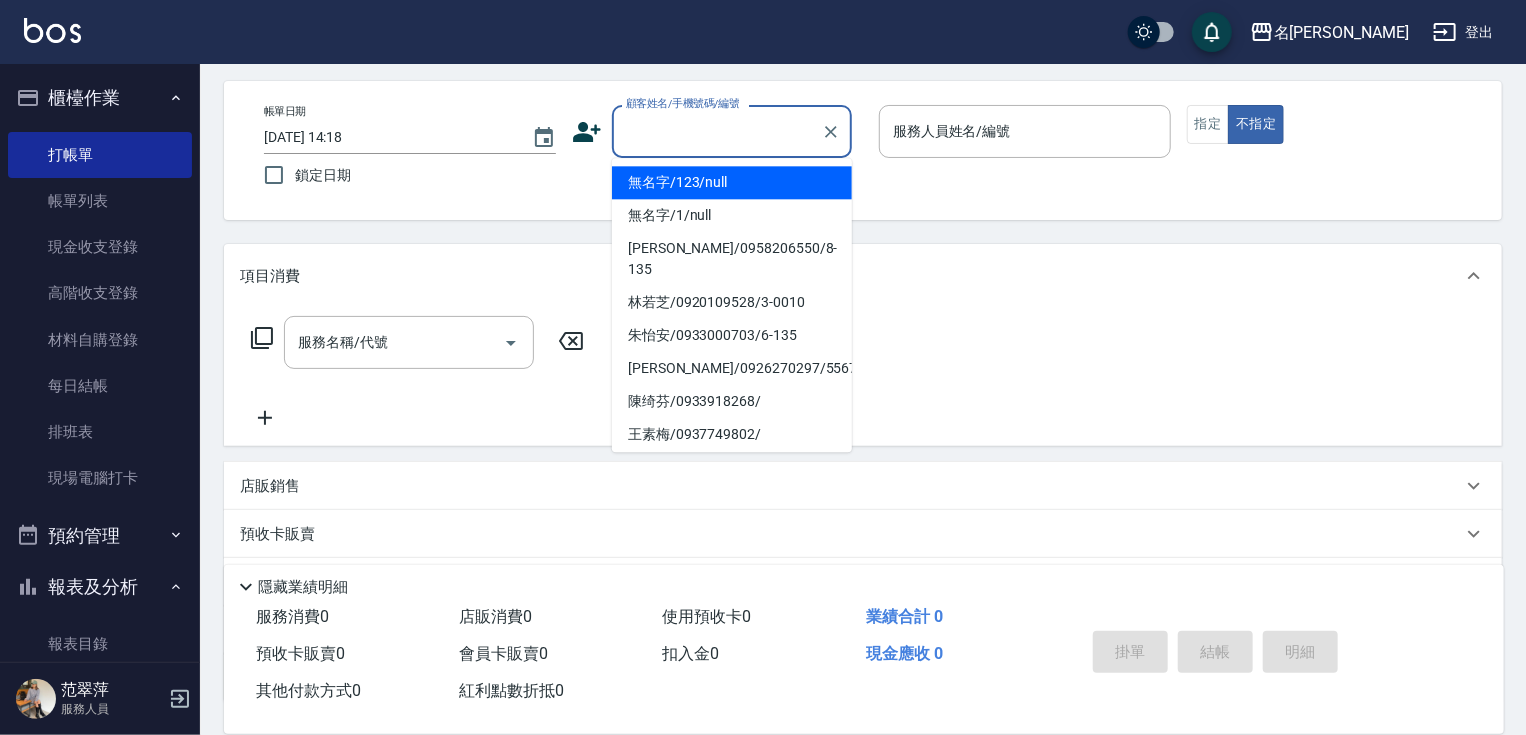click on "無名字/123/null" at bounding box center (732, 182) 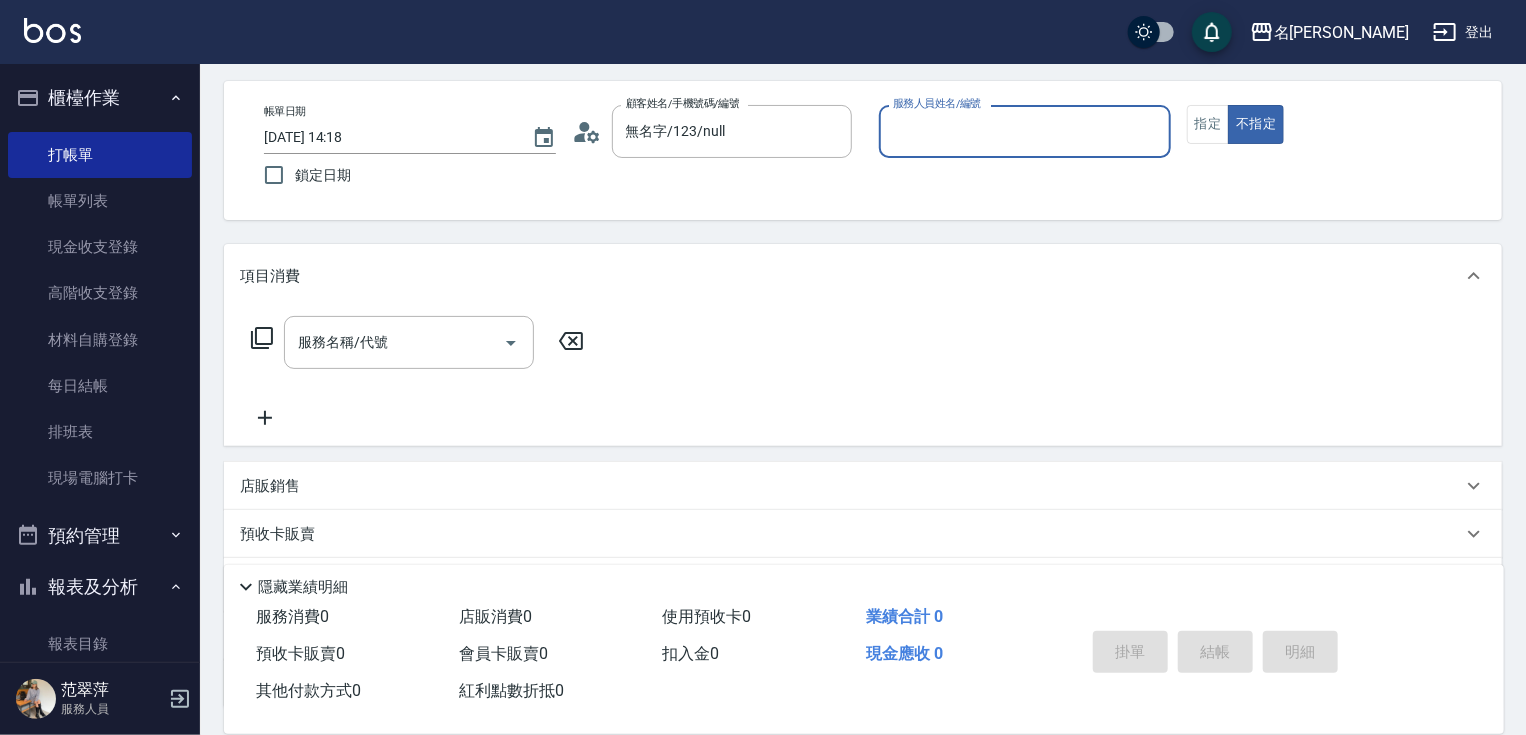 click on "服務人員姓名/編號" at bounding box center (1025, 131) 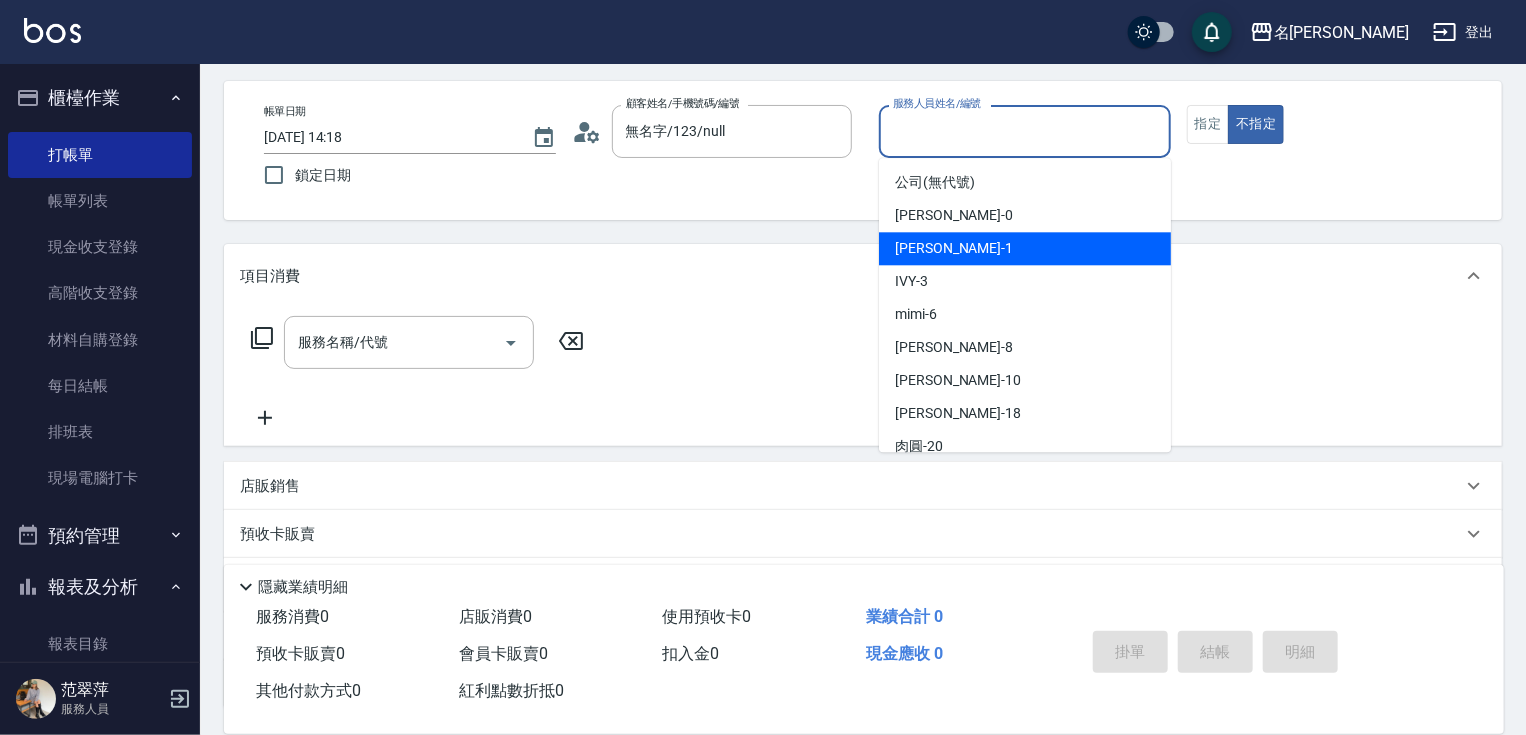 click on "[PERSON_NAME] -1" at bounding box center [1025, 248] 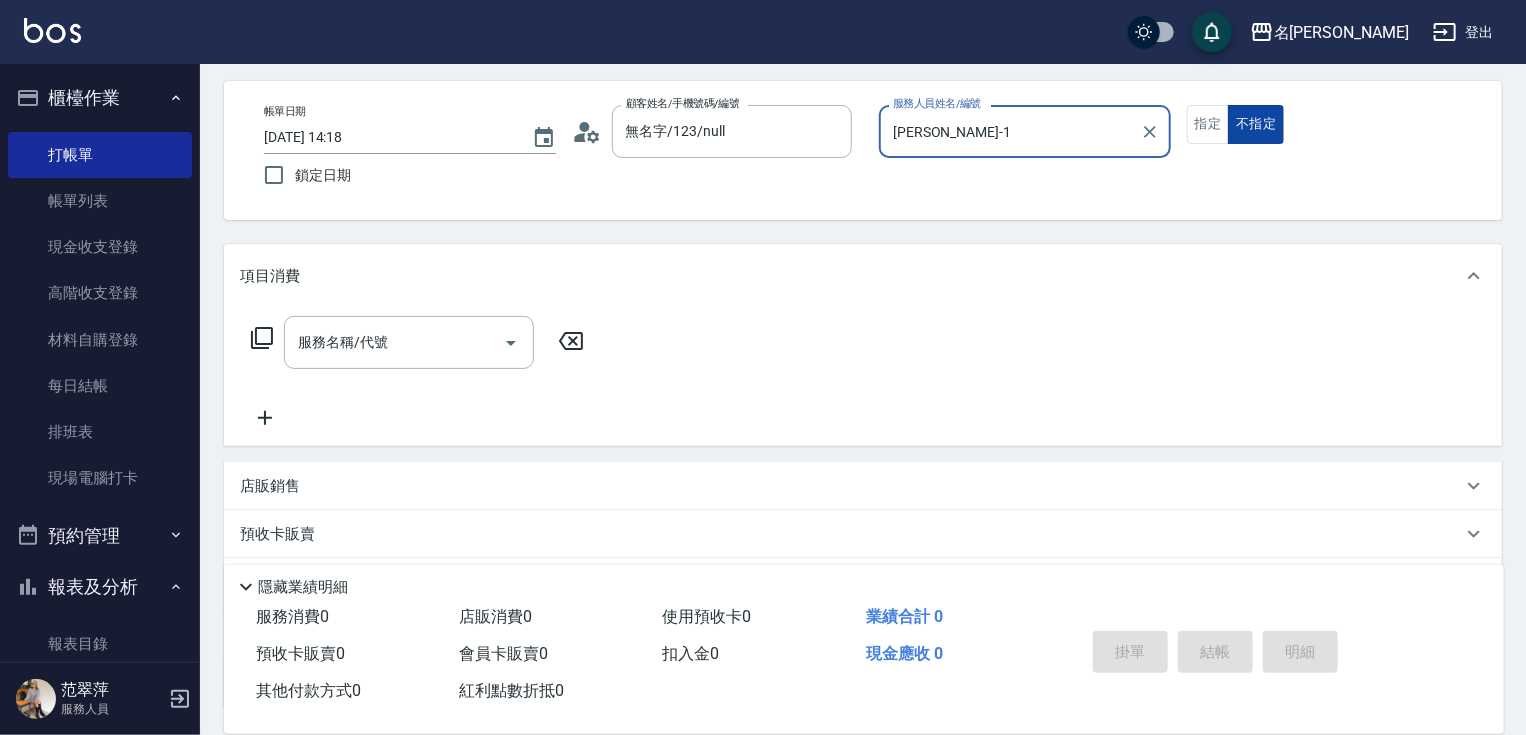 click on "不指定" at bounding box center (1256, 124) 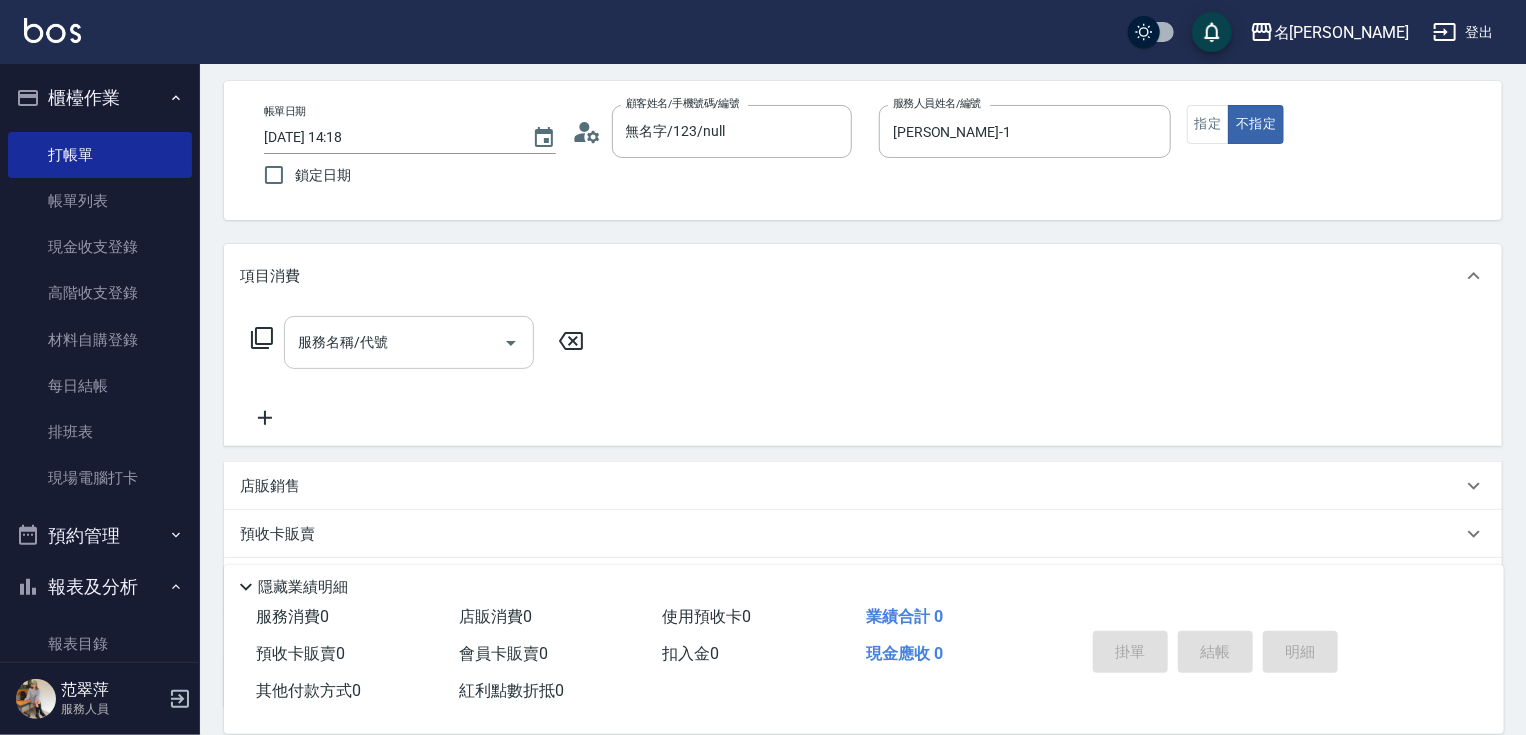 click on "服務名稱/代號" at bounding box center [394, 342] 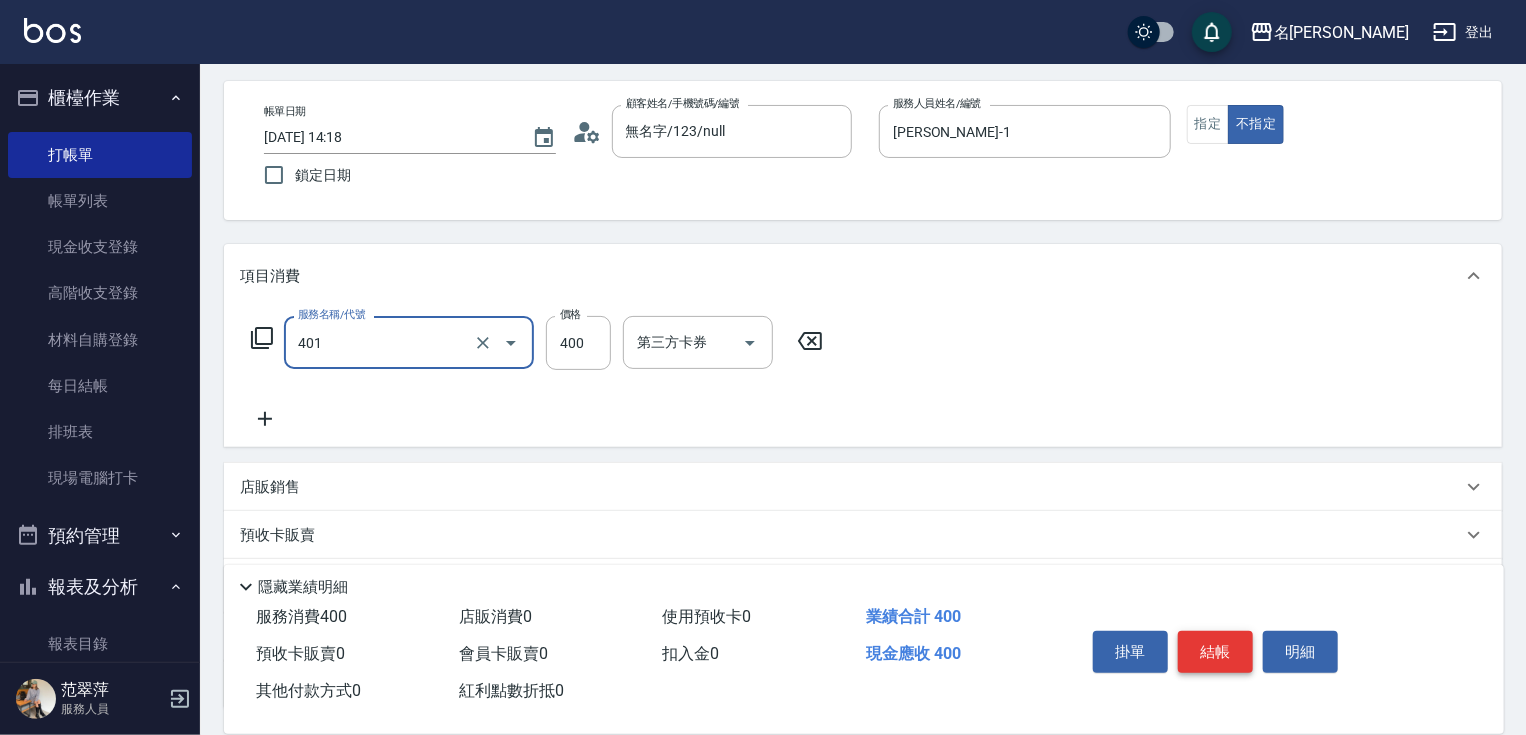 type on "剪髮(400)(401)" 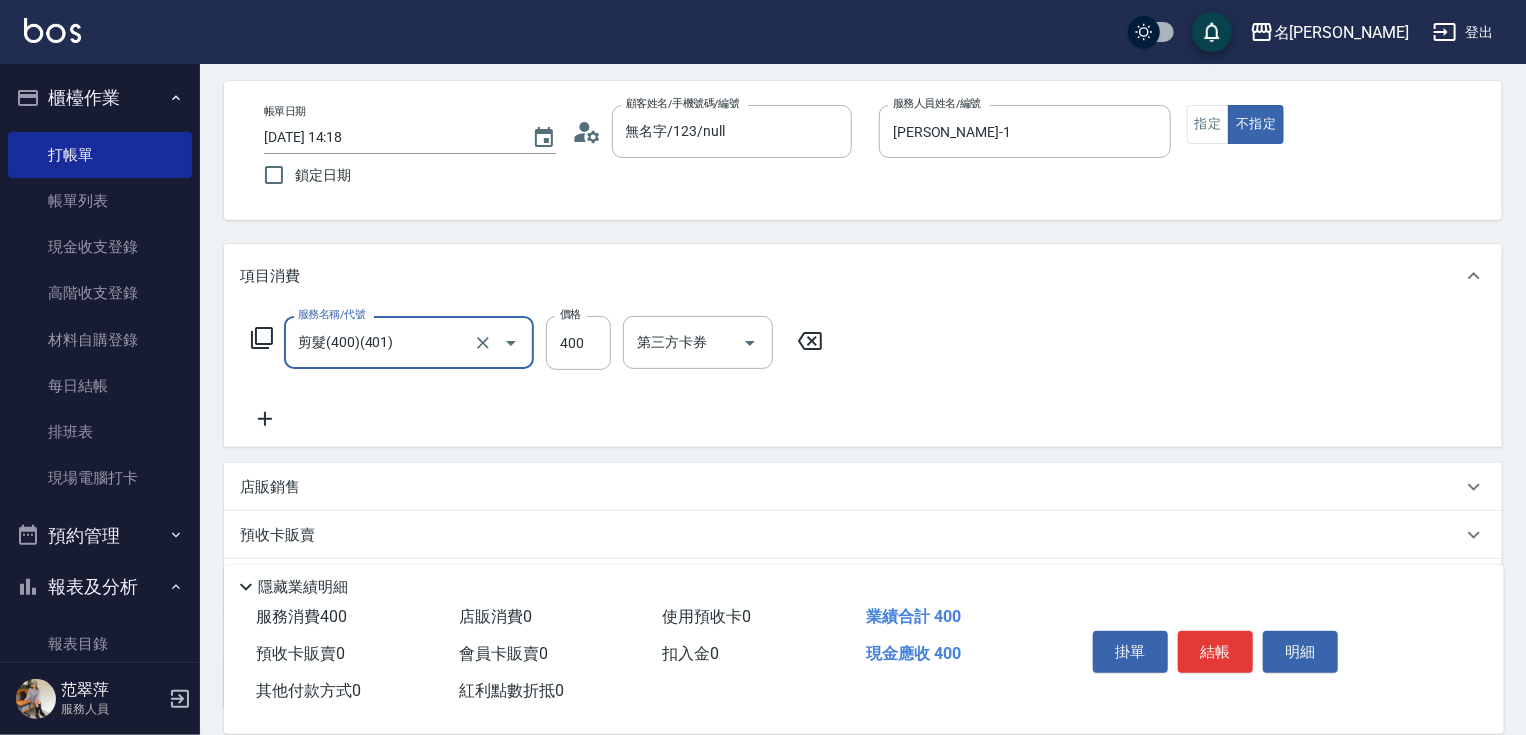 drag, startPoint x: 1204, startPoint y: 645, endPoint x: 1180, endPoint y: 676, distance: 39.20459 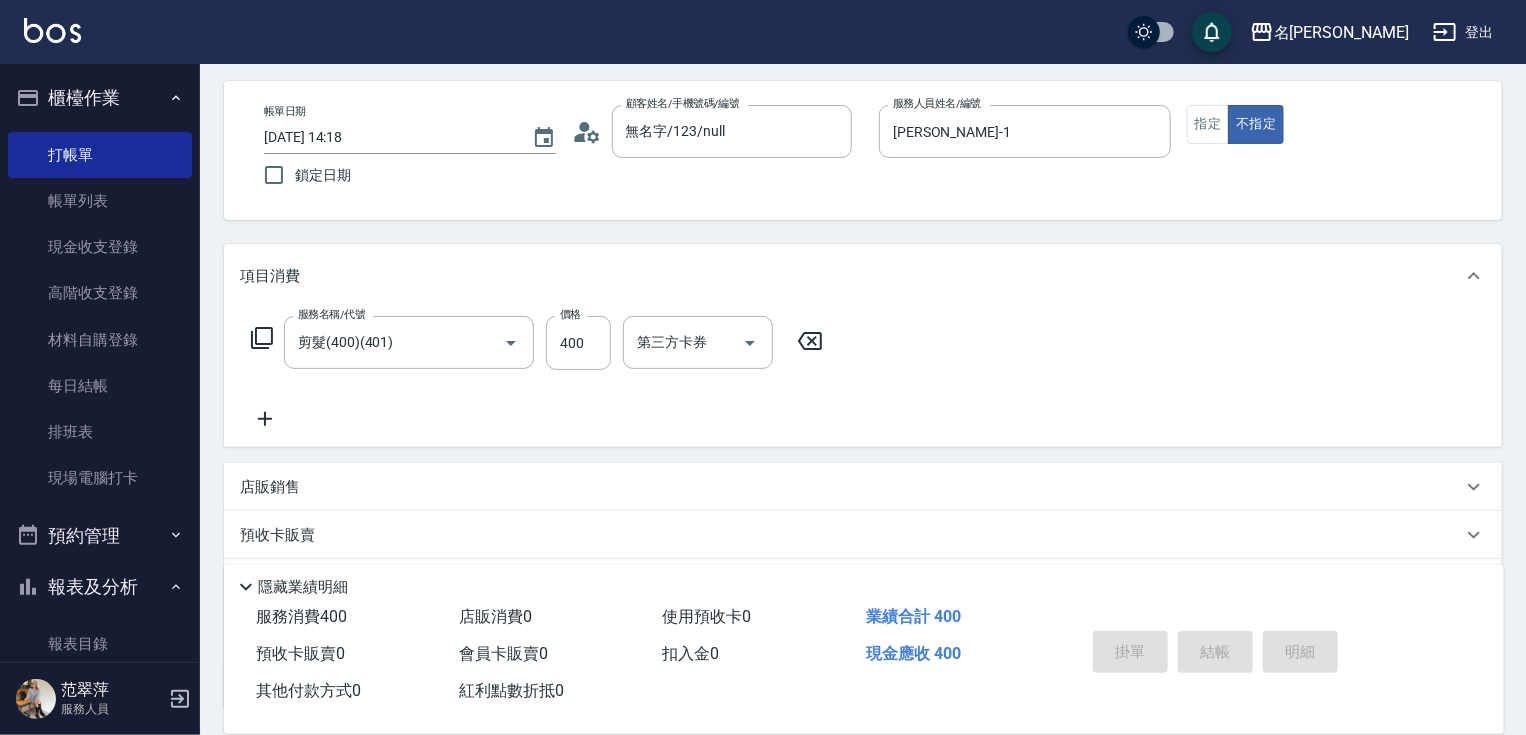 type on "[DATE] 14:19" 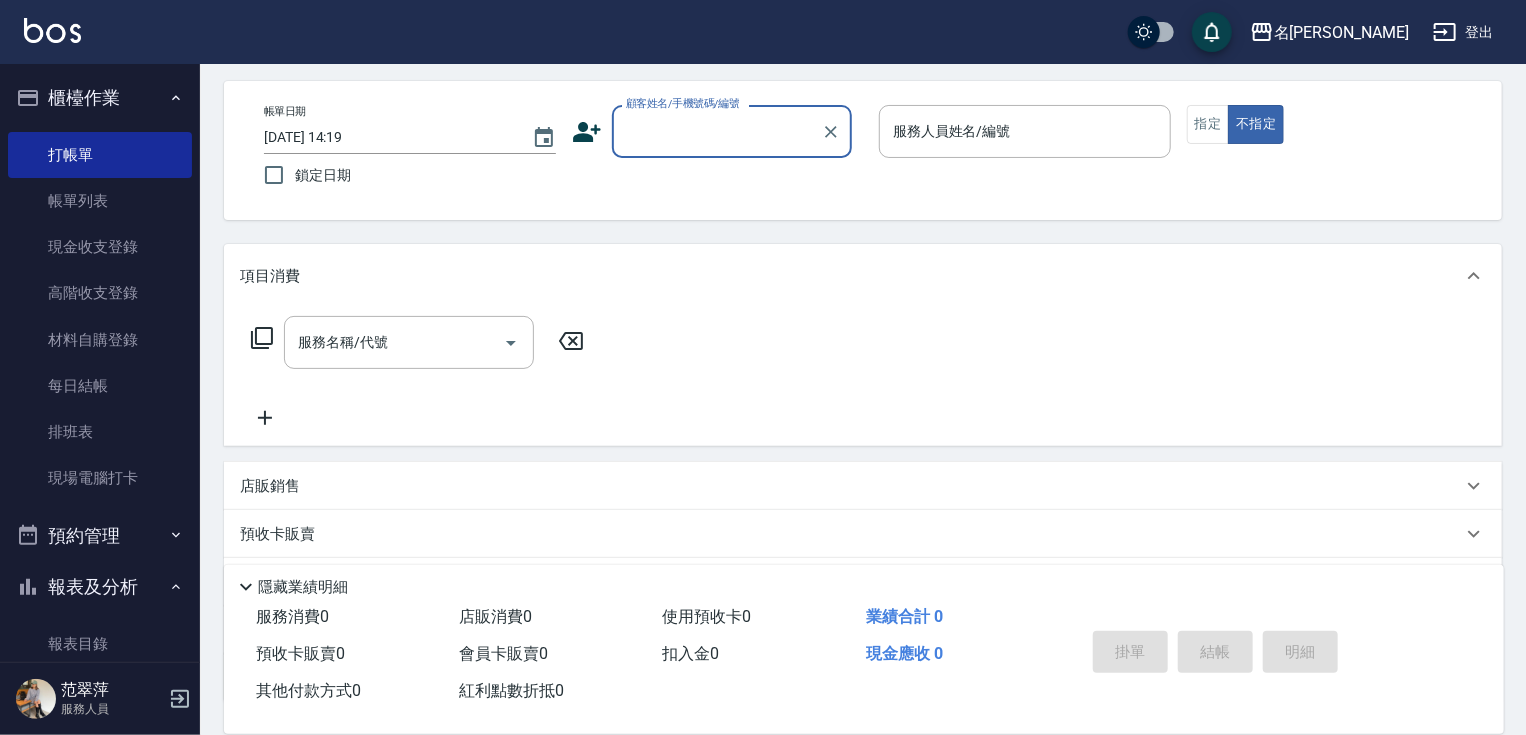 click on "顧客姓名/手機號碼/編號" at bounding box center (717, 131) 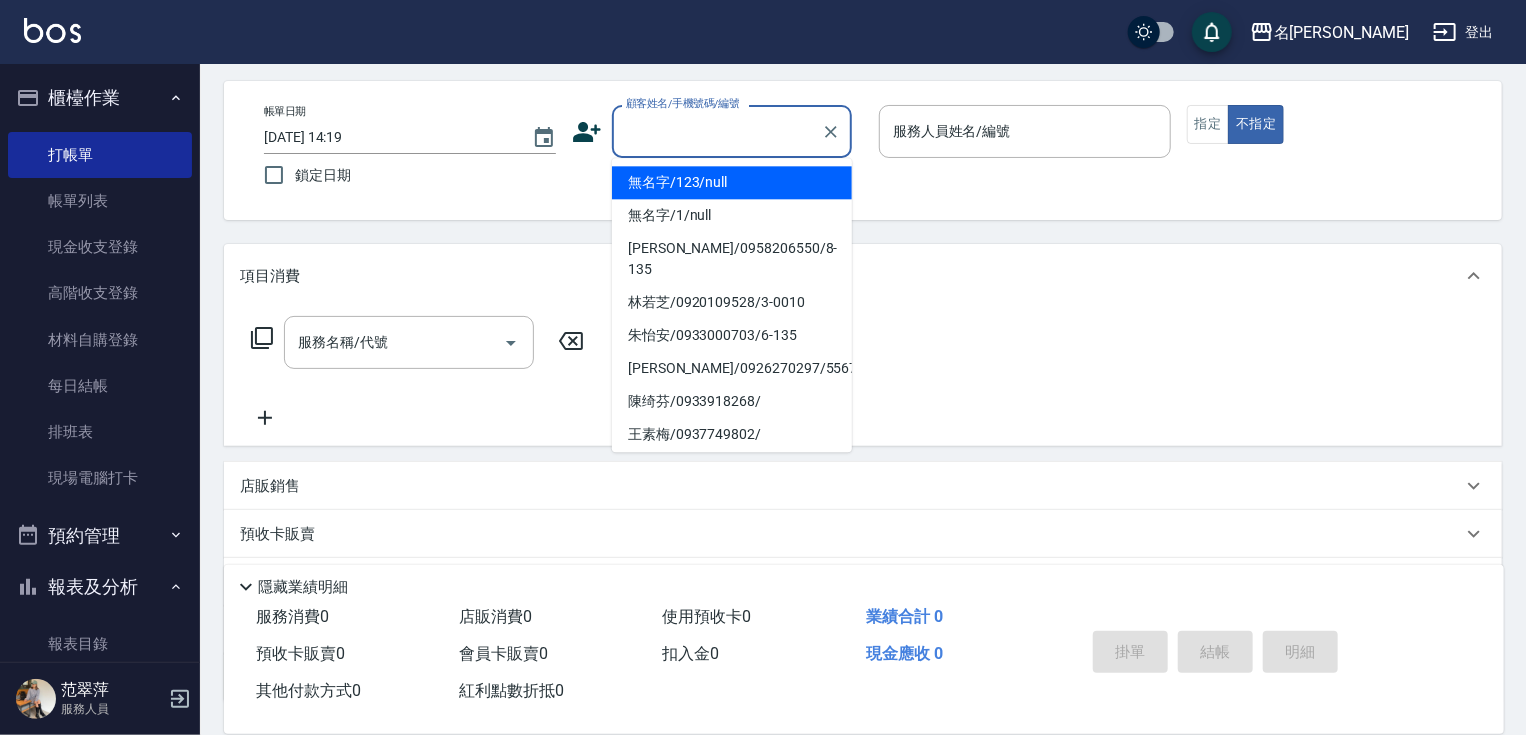 click on "無名字/123/null" at bounding box center (732, 182) 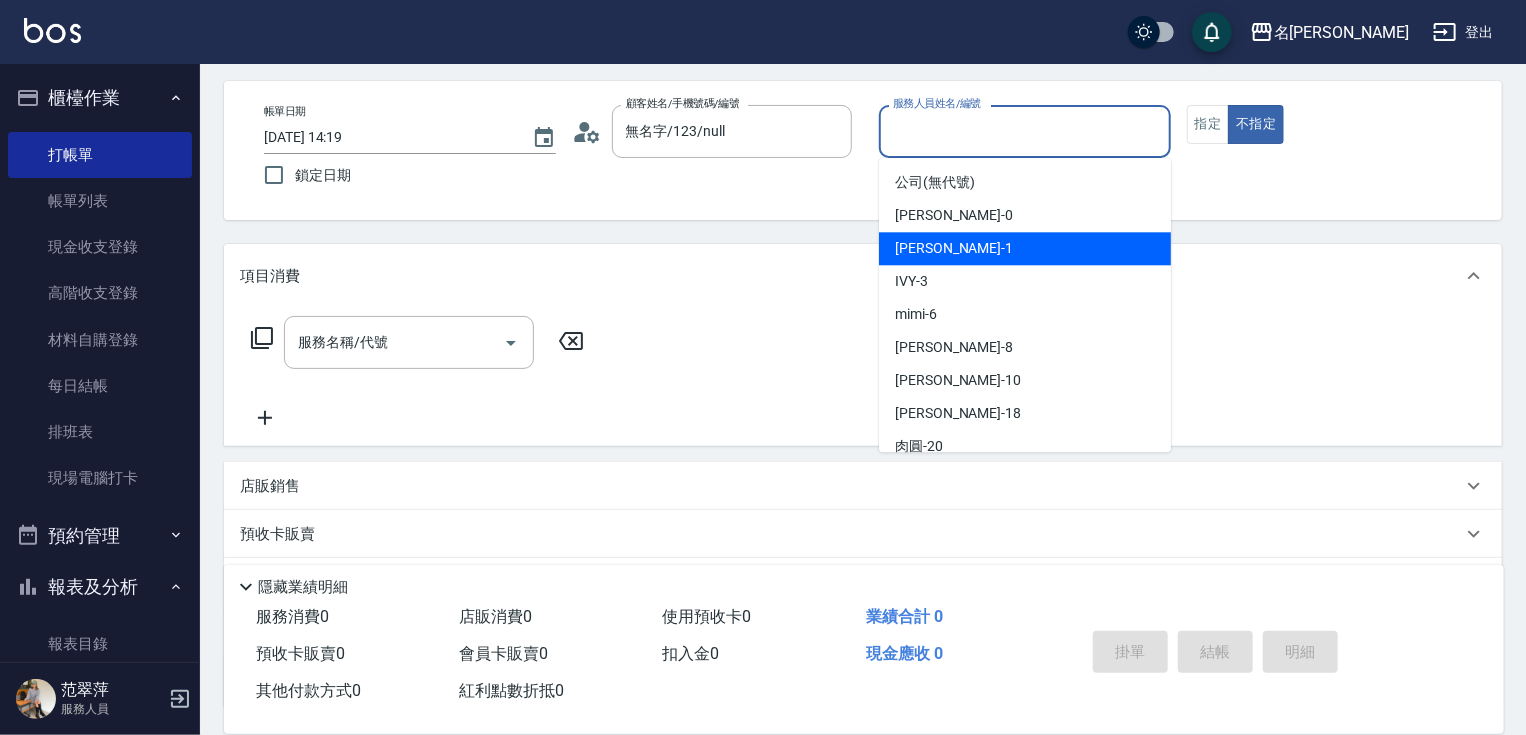 click on "[PERSON_NAME] -1" at bounding box center [1025, 248] 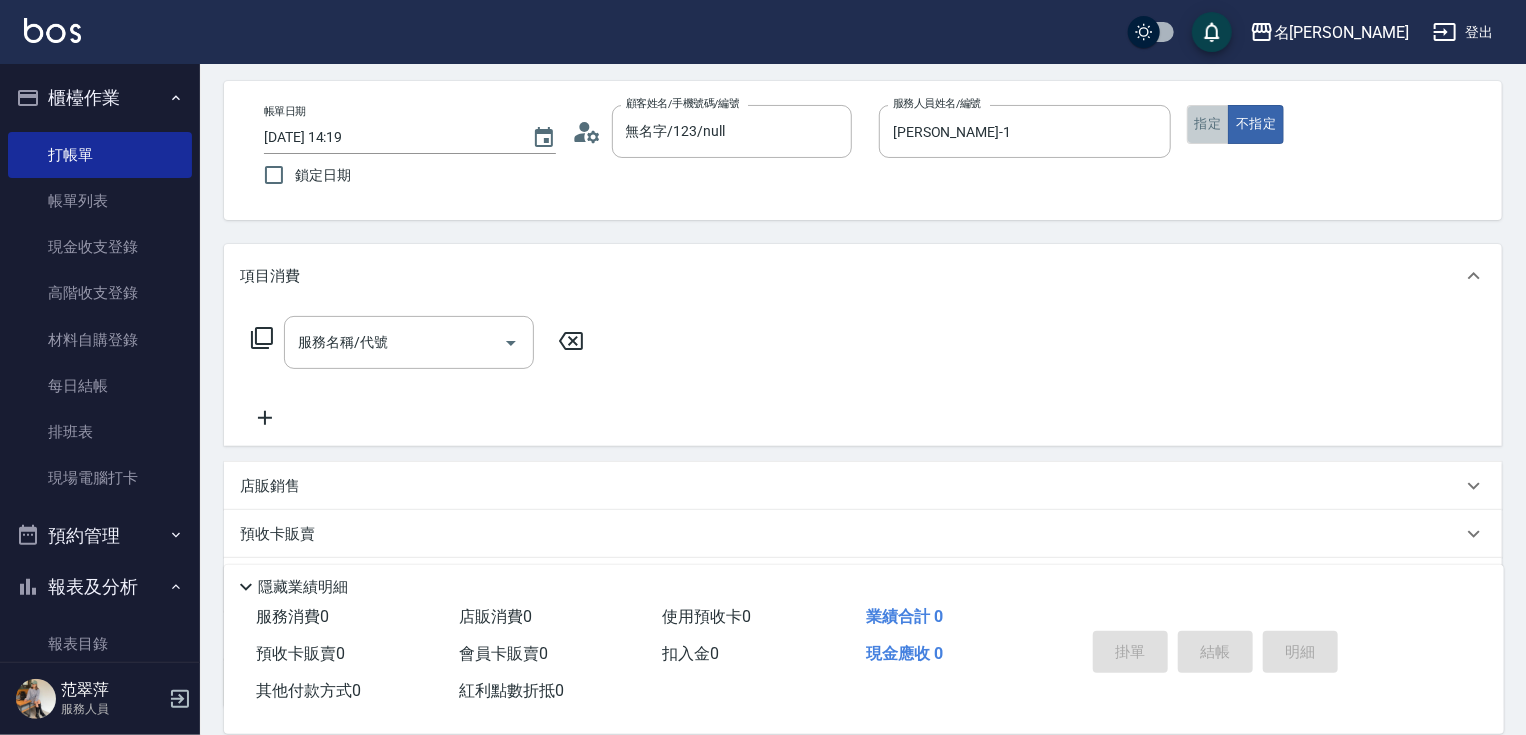 click on "指定" at bounding box center [1208, 124] 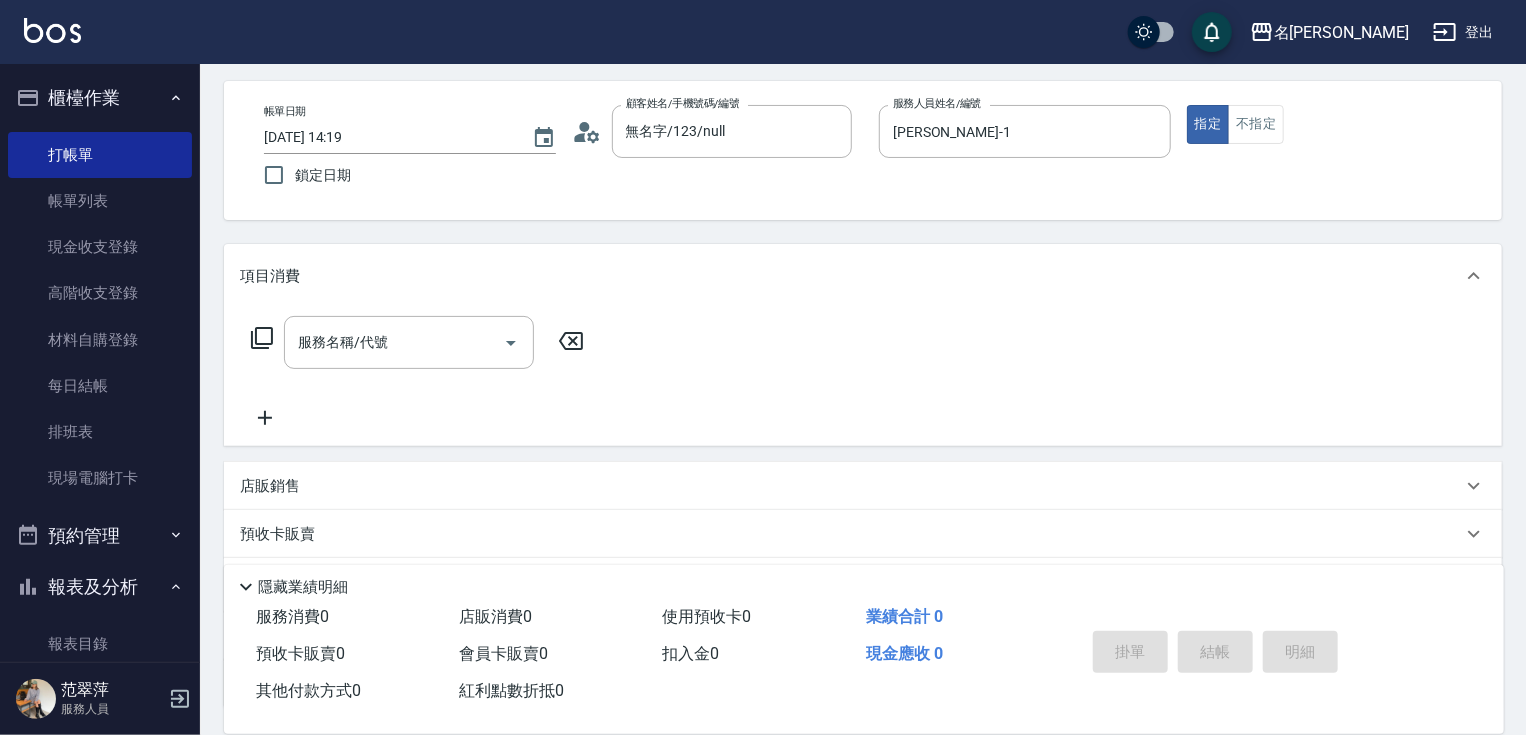 click 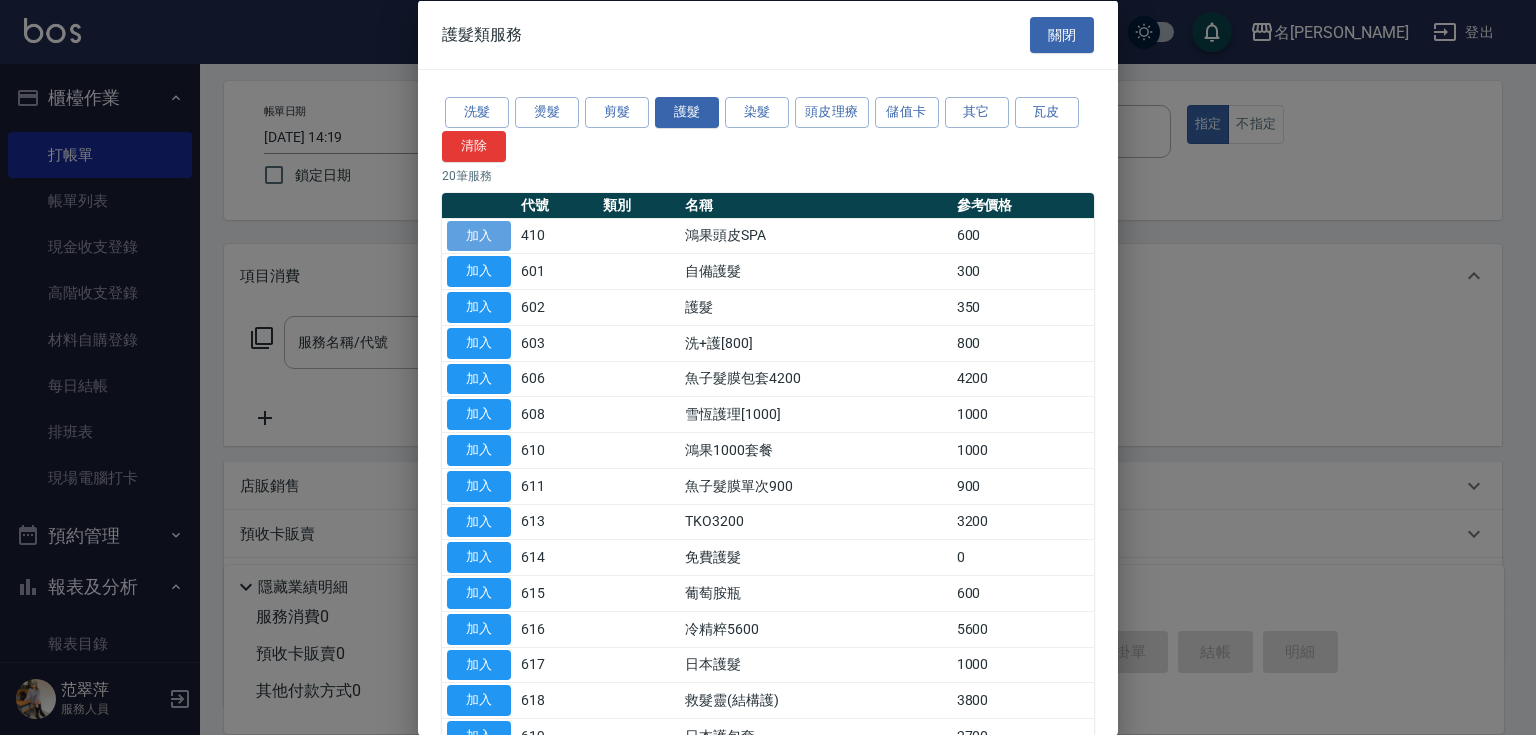 click on "加入" at bounding box center (479, 235) 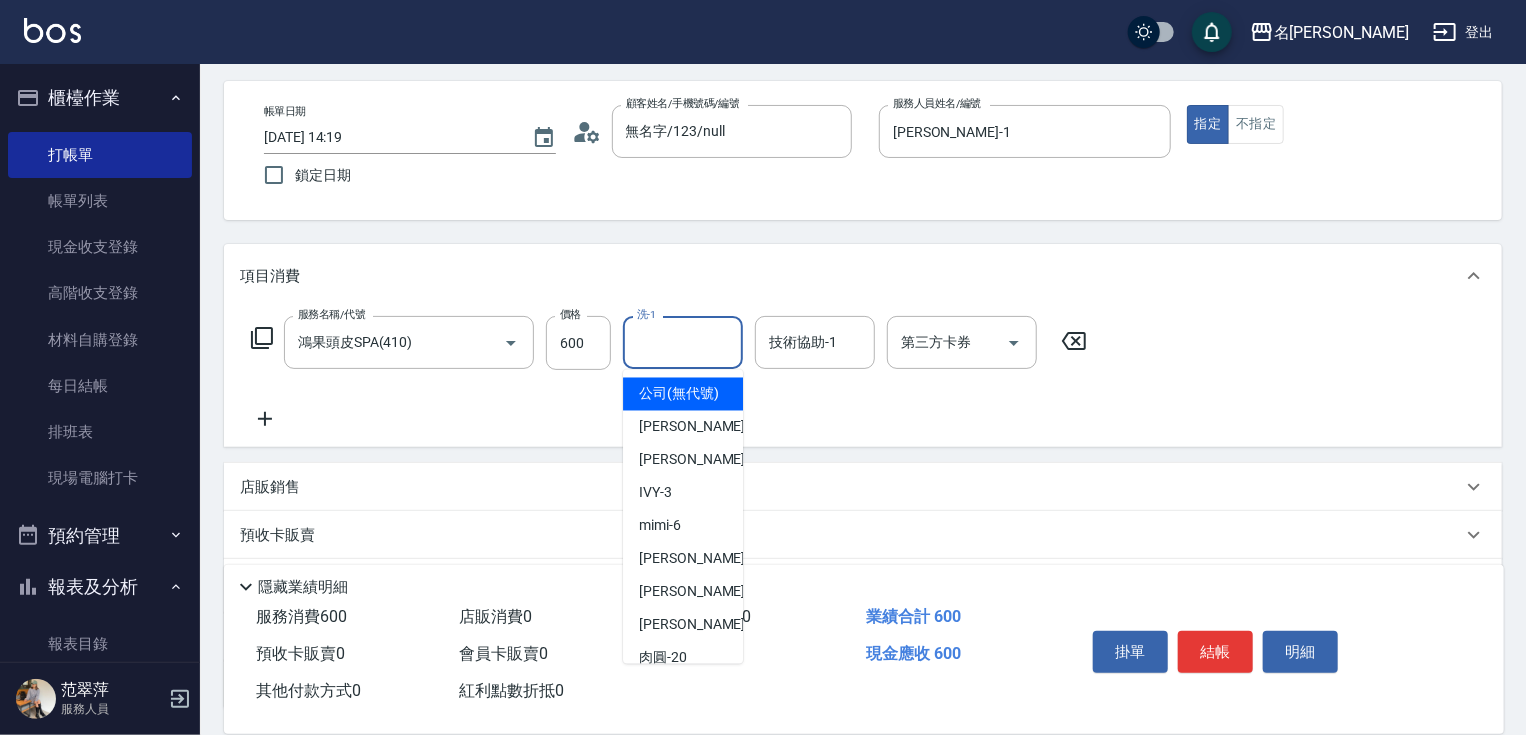 click on "洗-1" at bounding box center [683, 342] 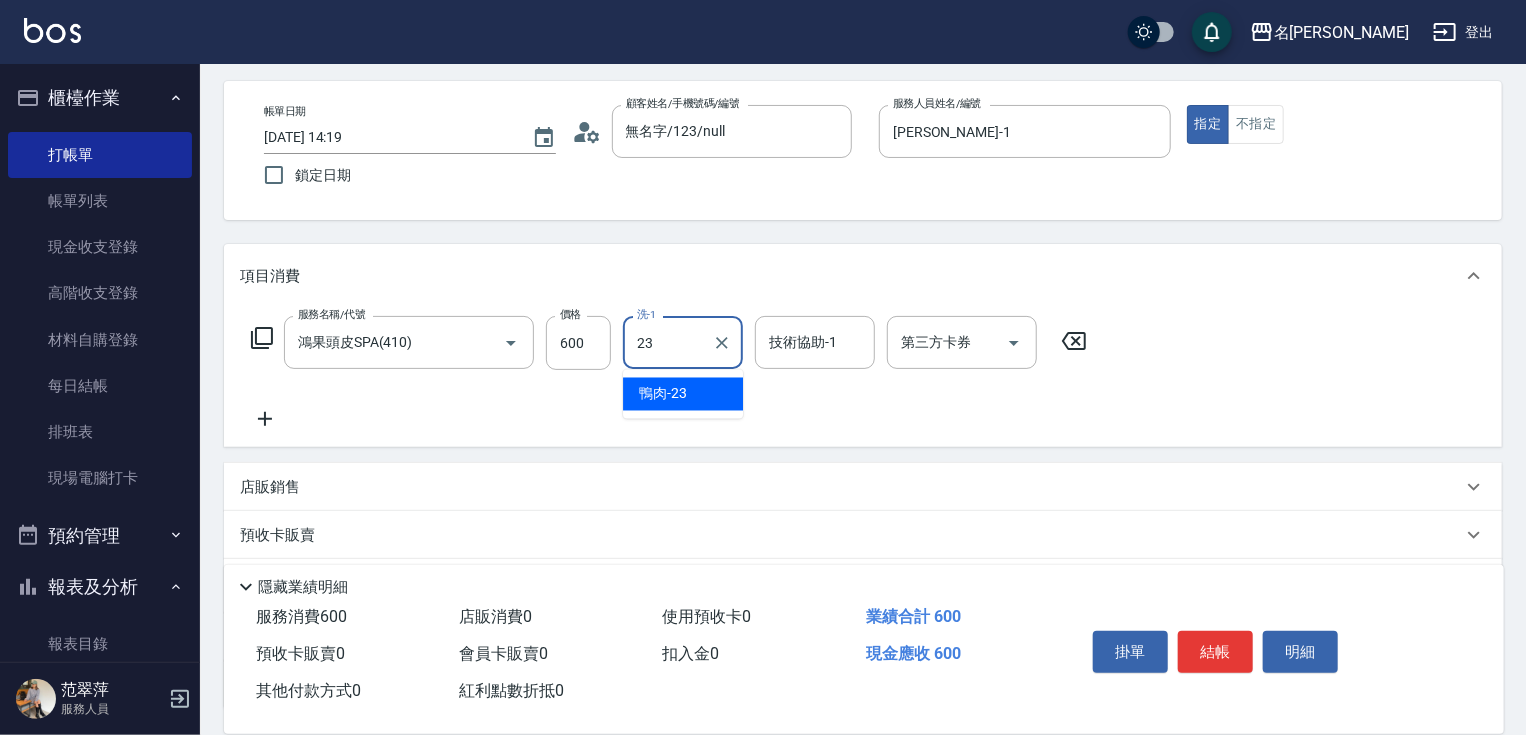 type on "鴨肉-23" 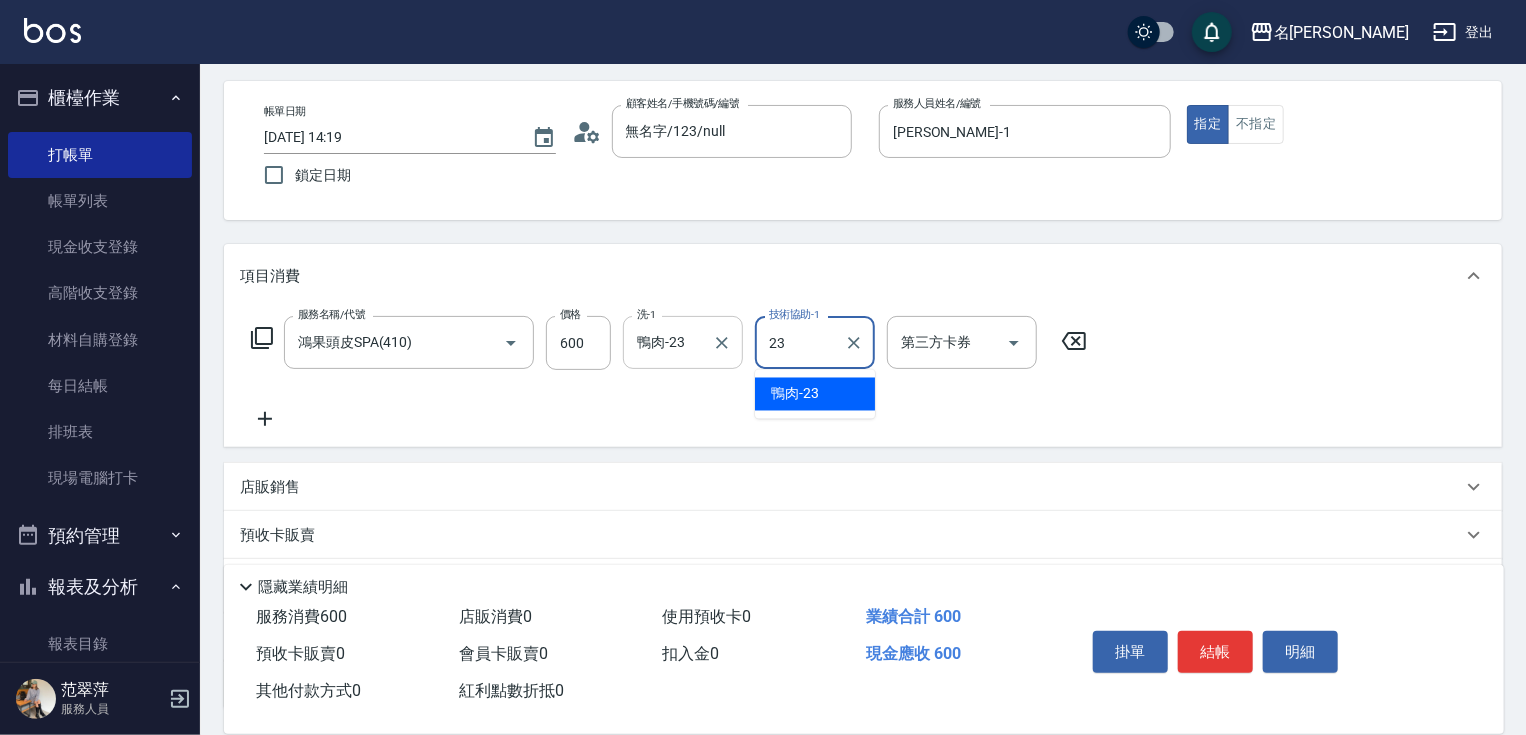 type on "鴨肉-23" 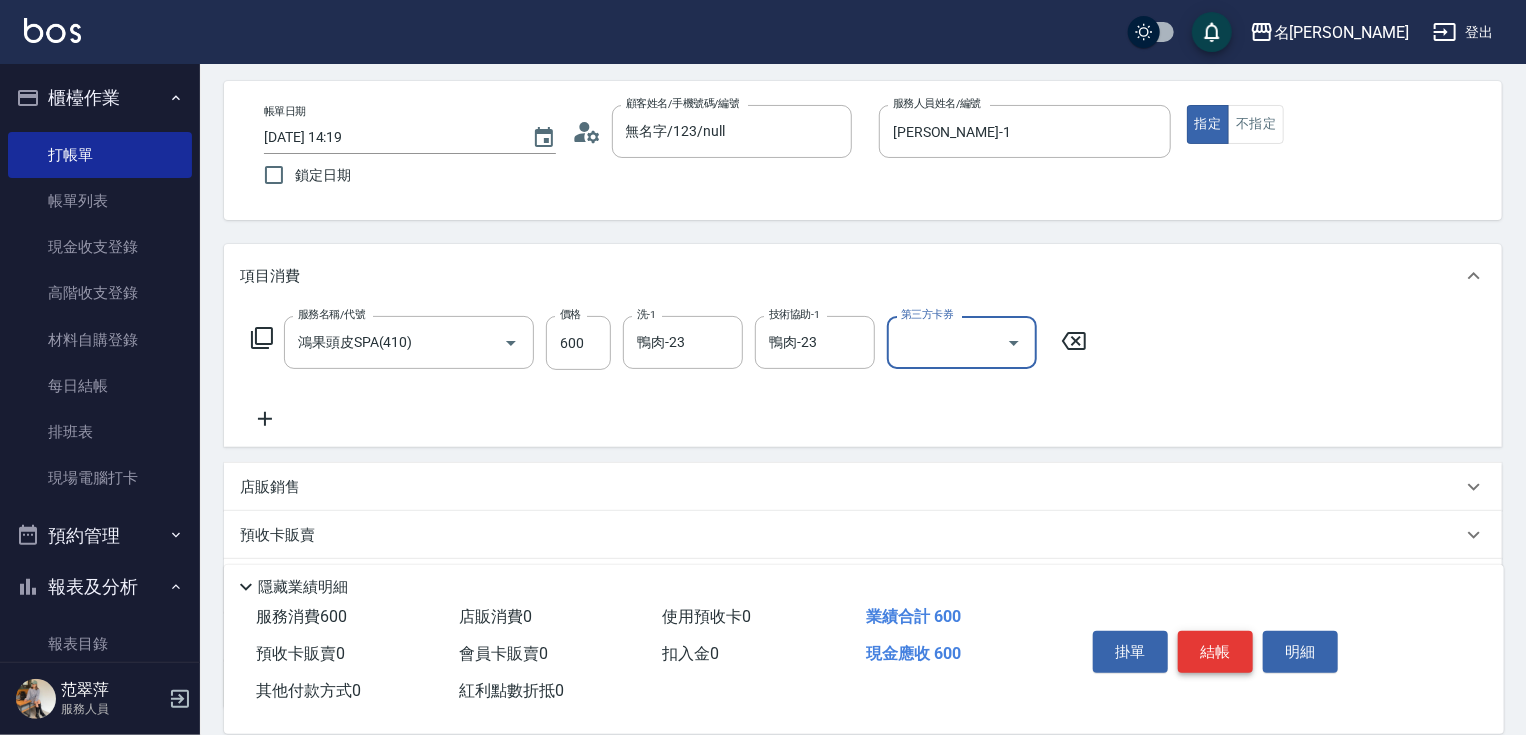 click on "結帳" at bounding box center [1215, 652] 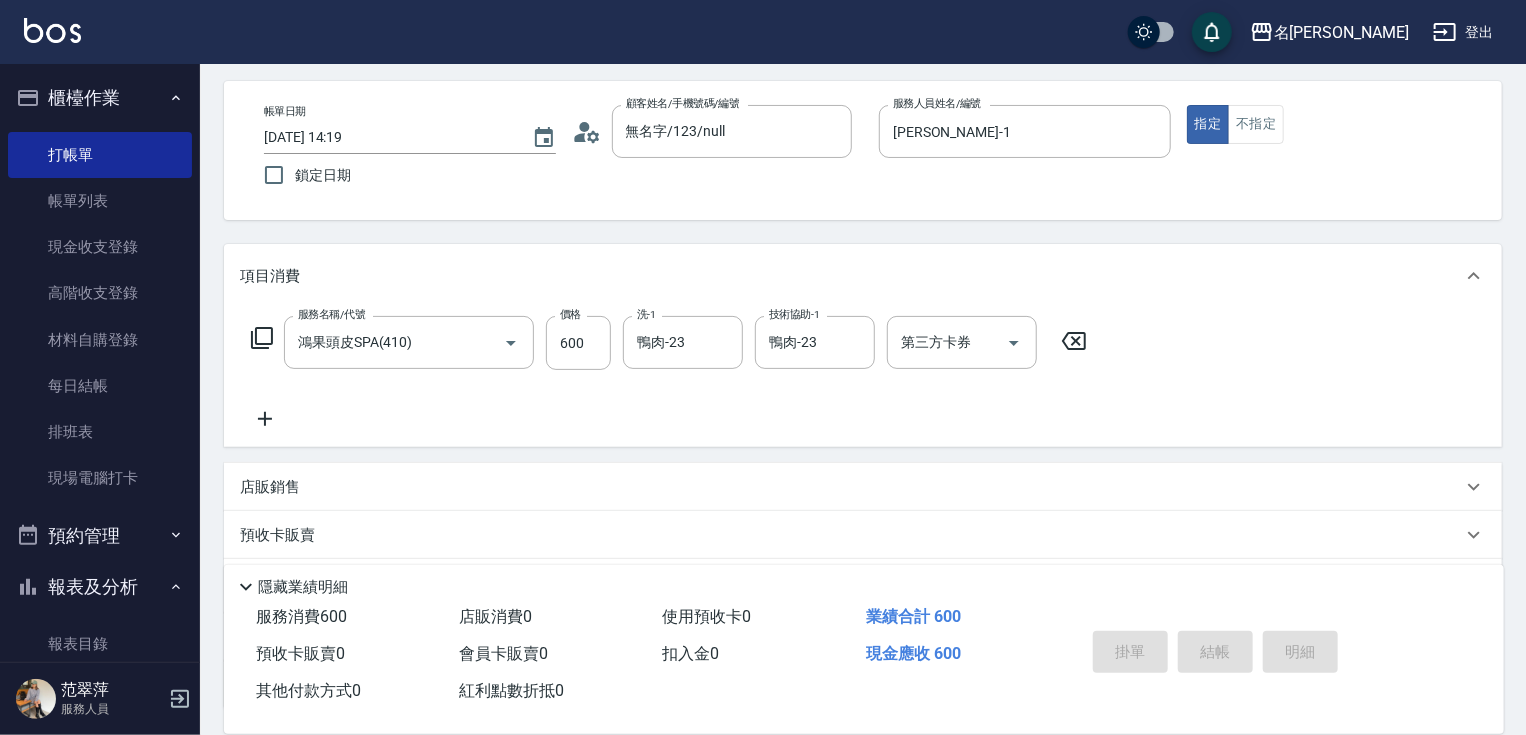 type 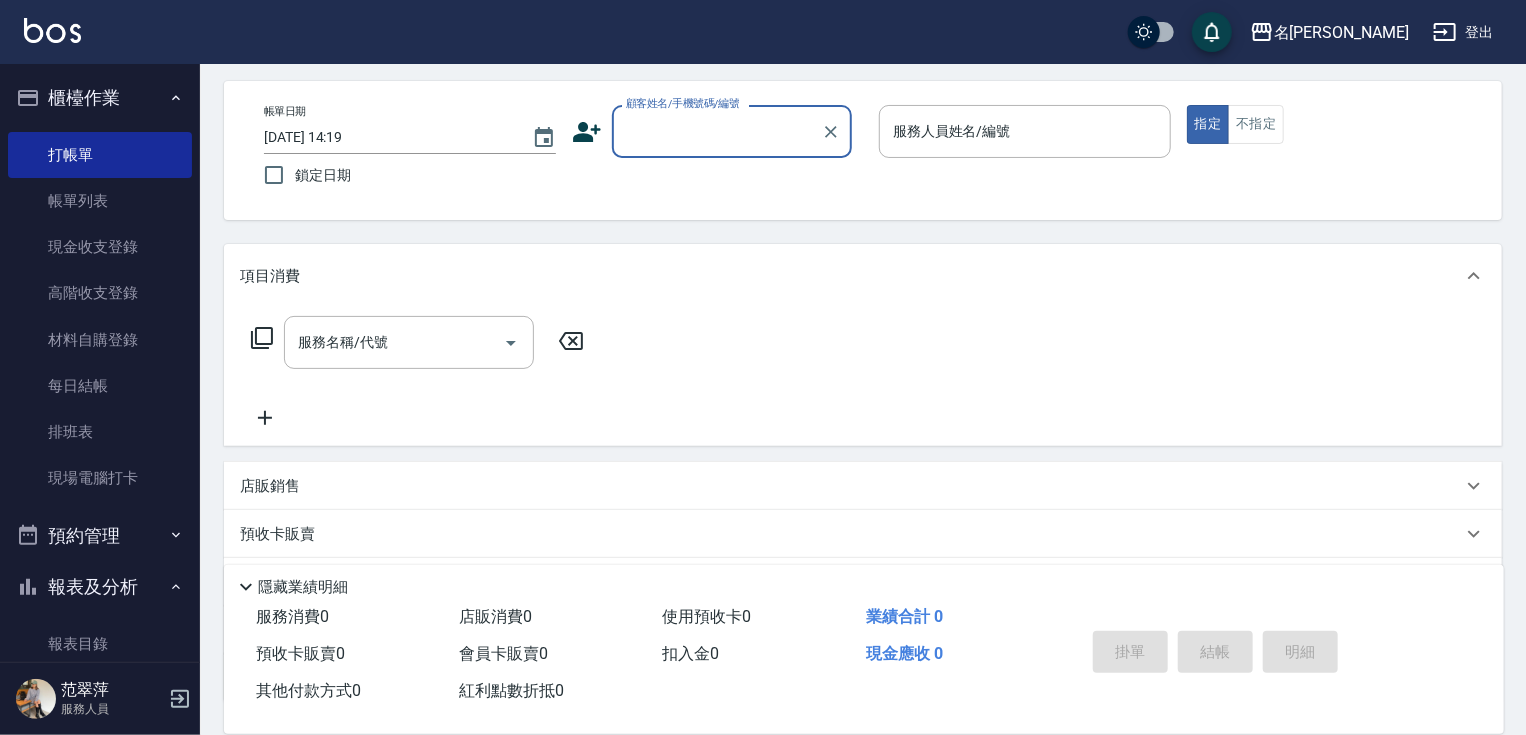 click on "顧客姓名/手機號碼/編號" at bounding box center (683, 103) 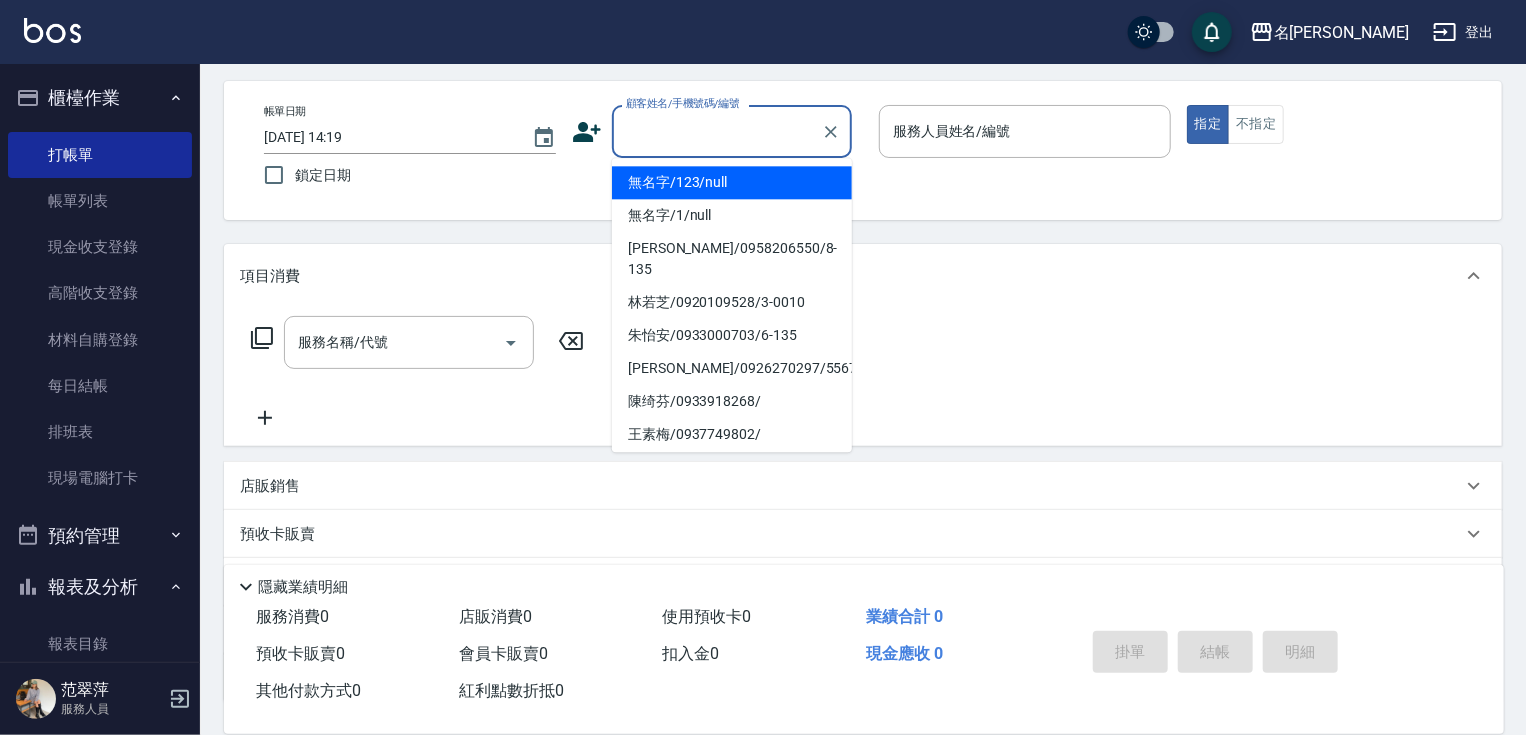 click on "無名字/123/null" at bounding box center (732, 182) 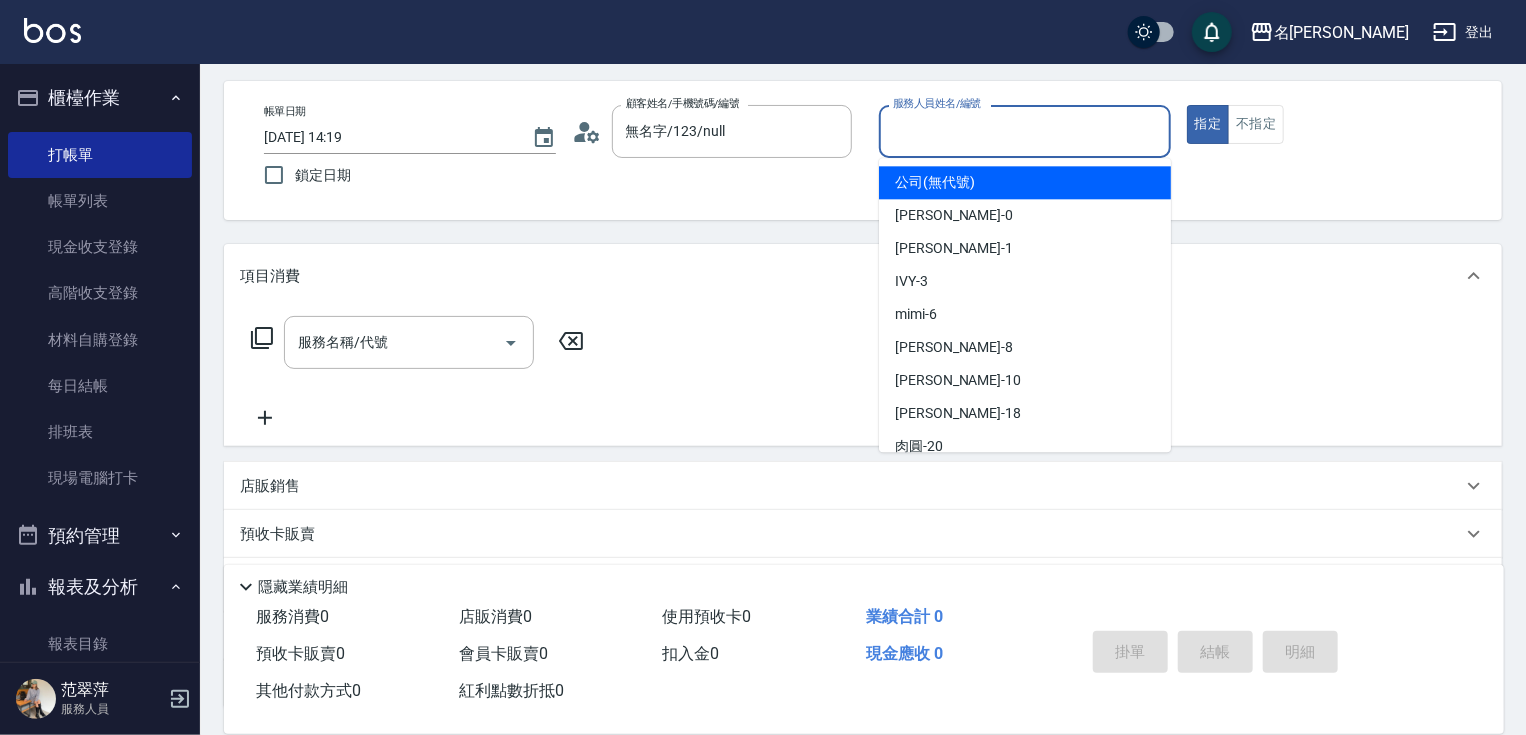drag, startPoint x: 960, startPoint y: 131, endPoint x: 960, endPoint y: 143, distance: 12 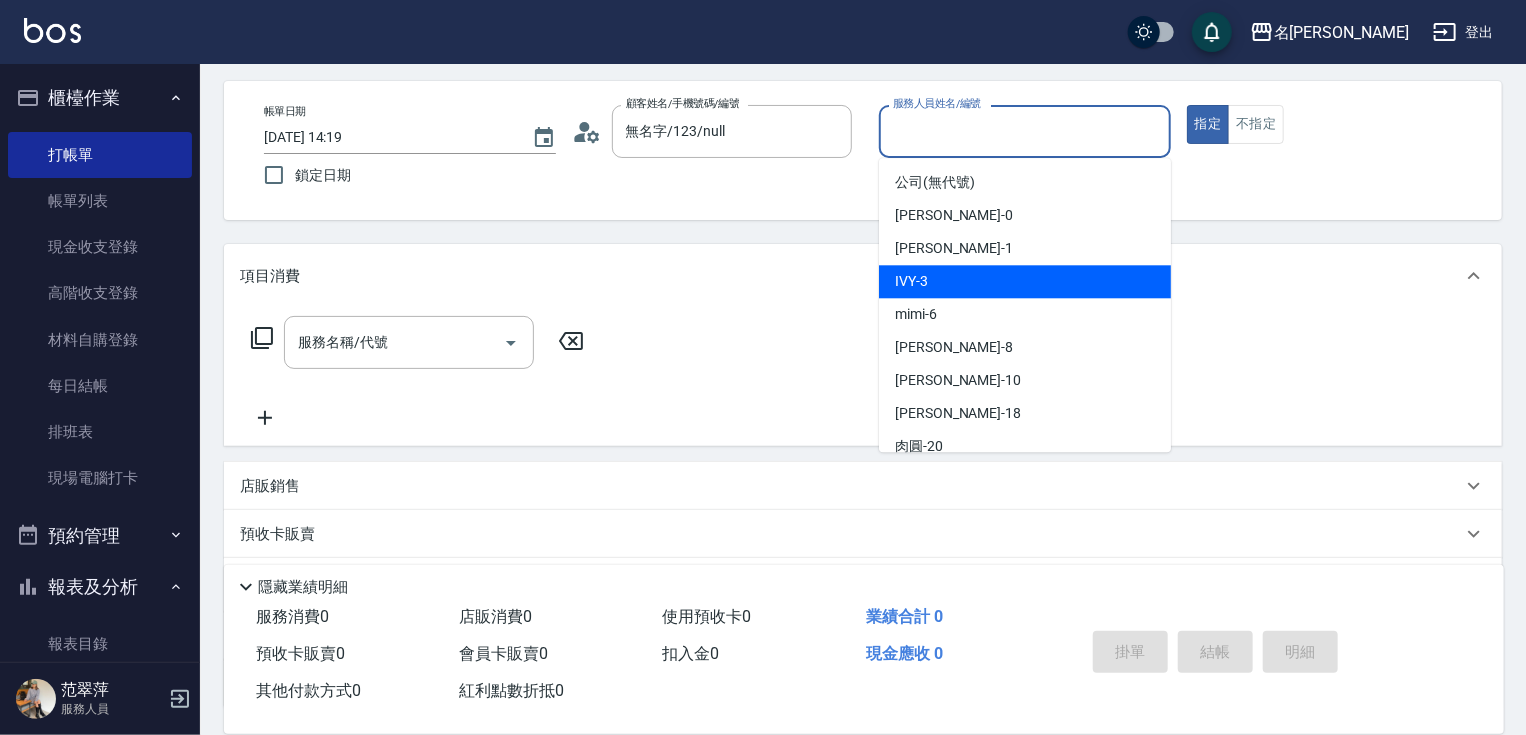 click on "IVY -3" at bounding box center (1025, 281) 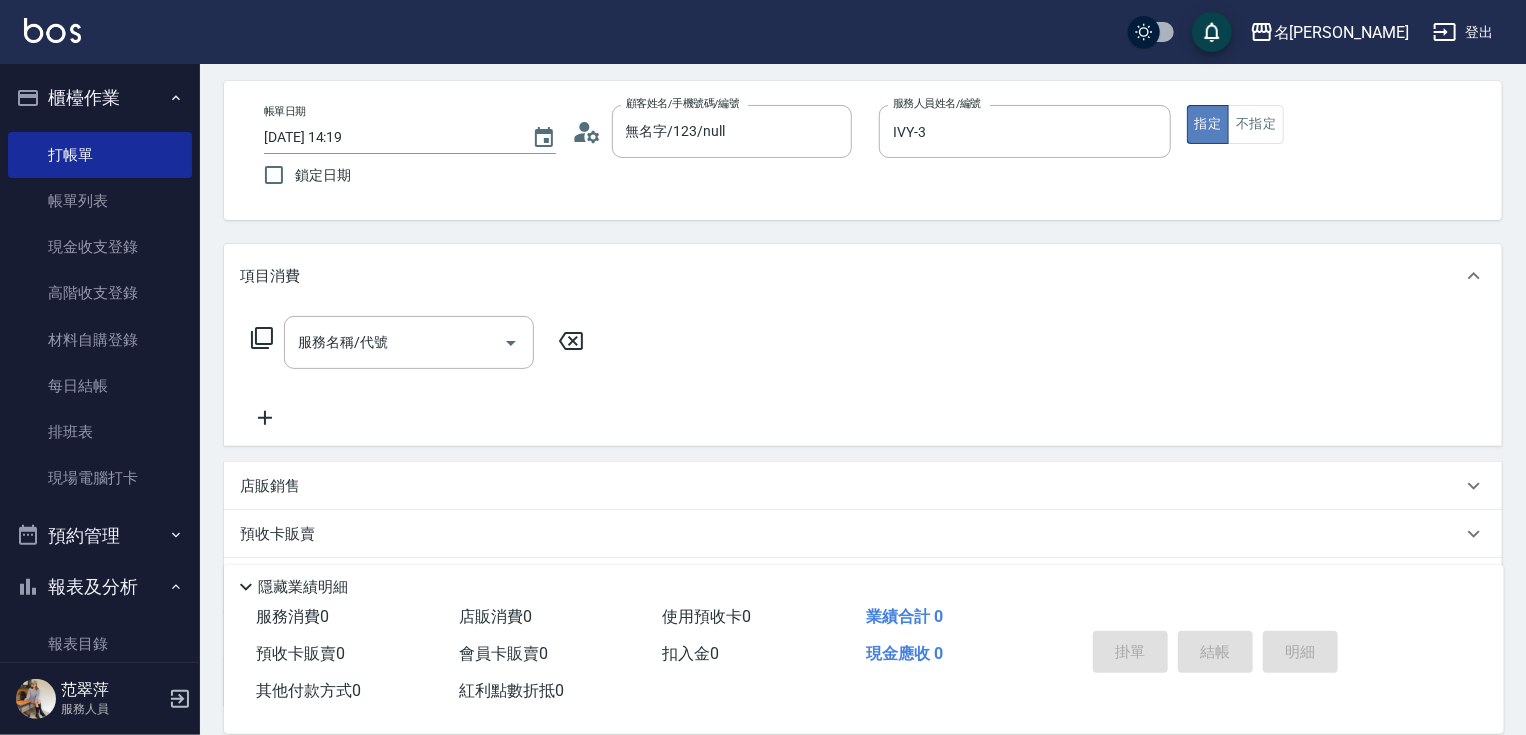 click on "指定" at bounding box center (1208, 124) 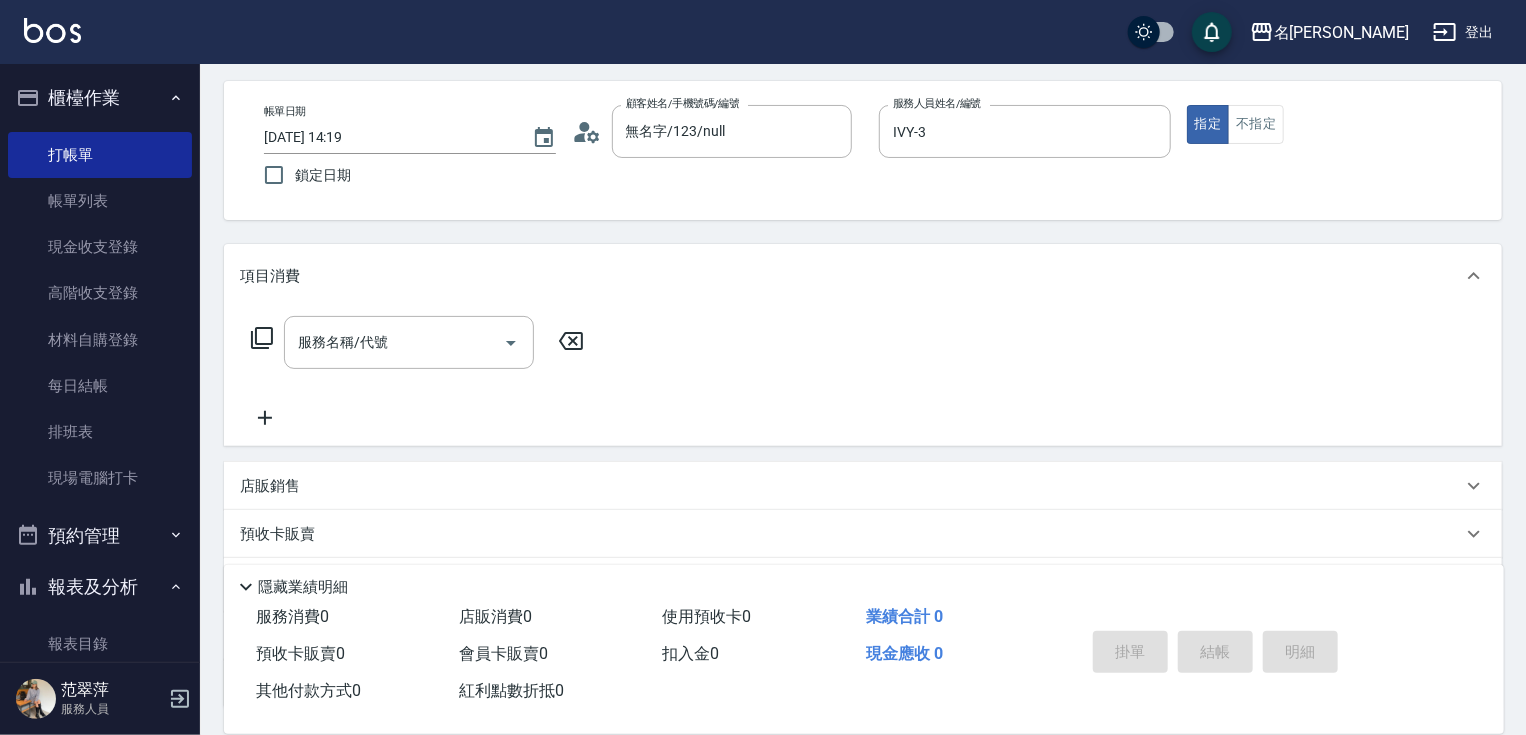click 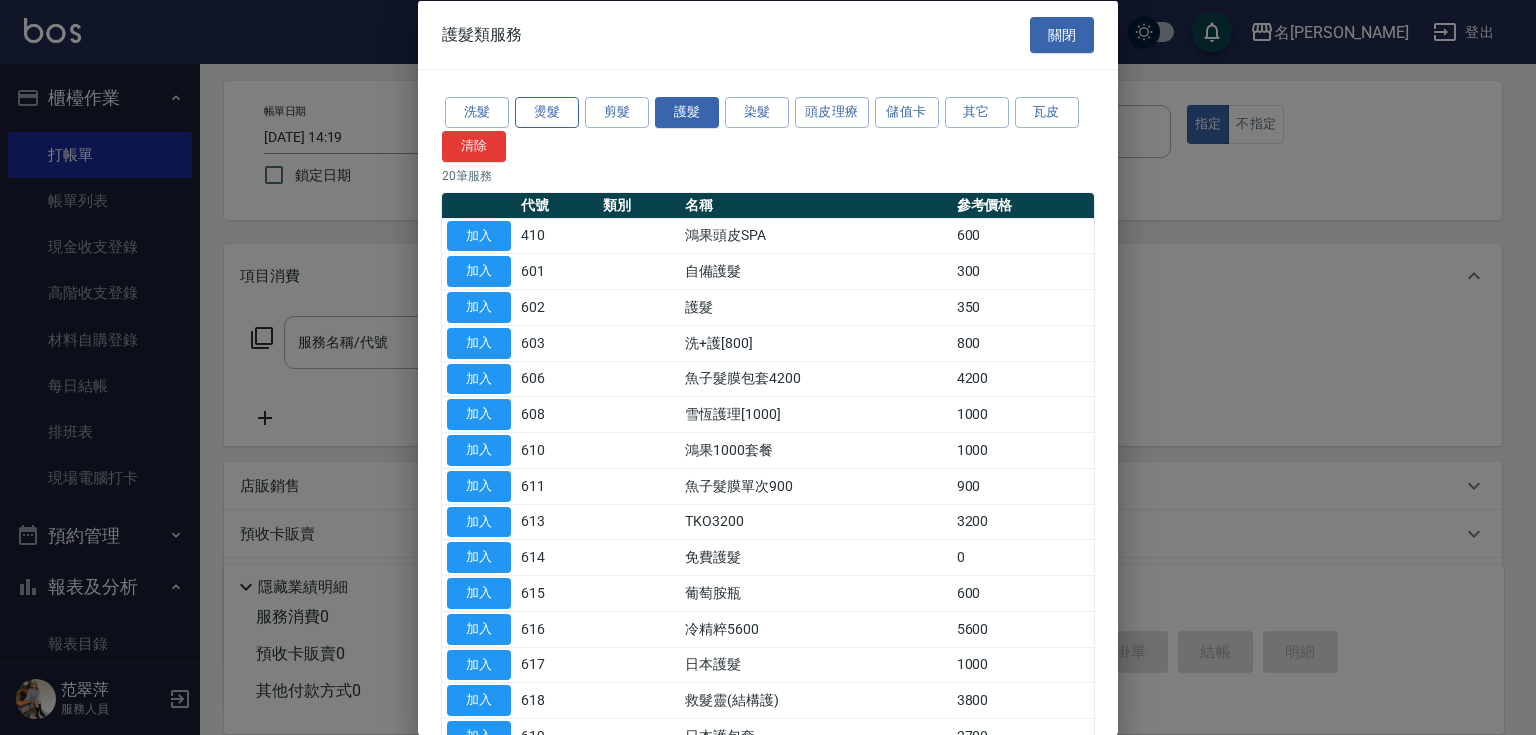 click on "燙髮" at bounding box center (547, 112) 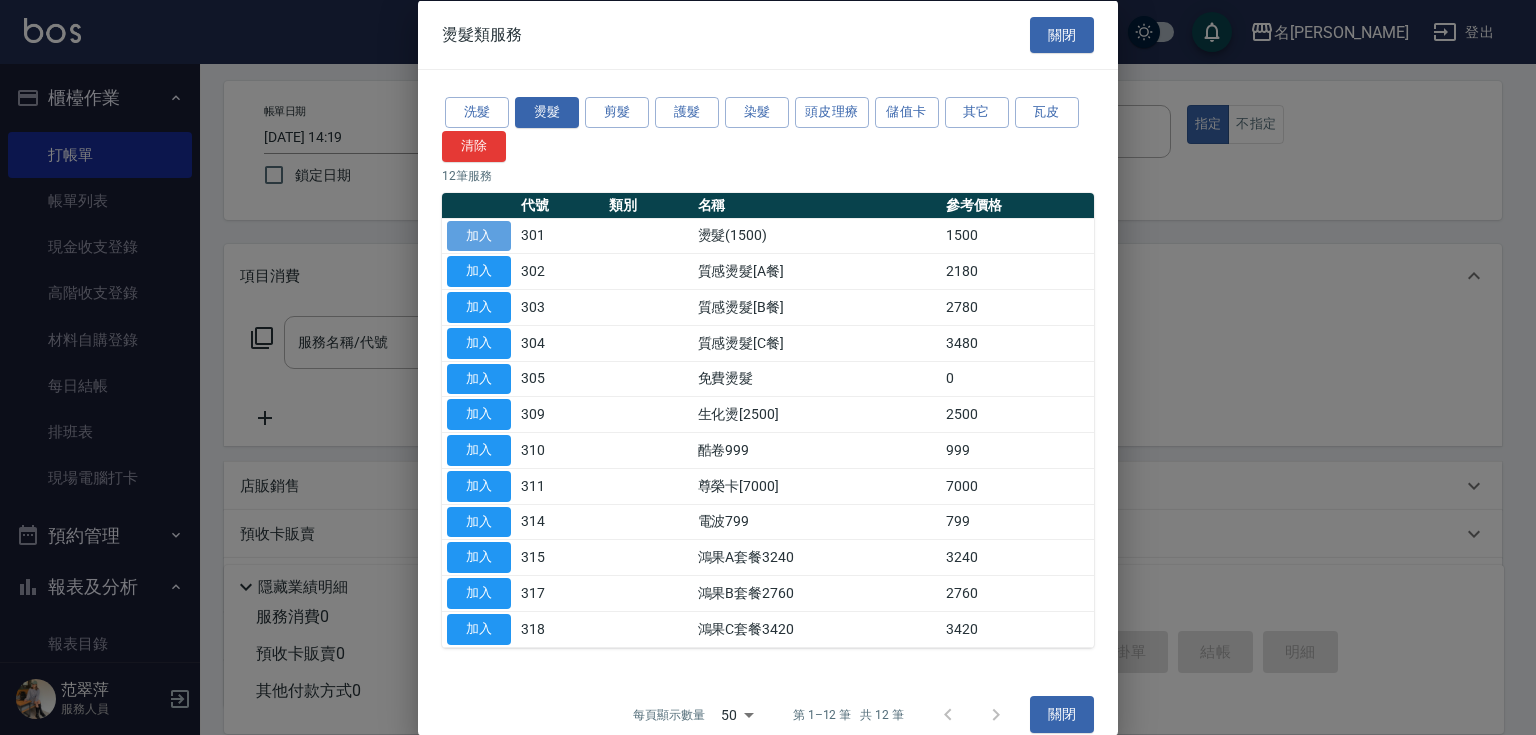 click on "加入" at bounding box center [479, 235] 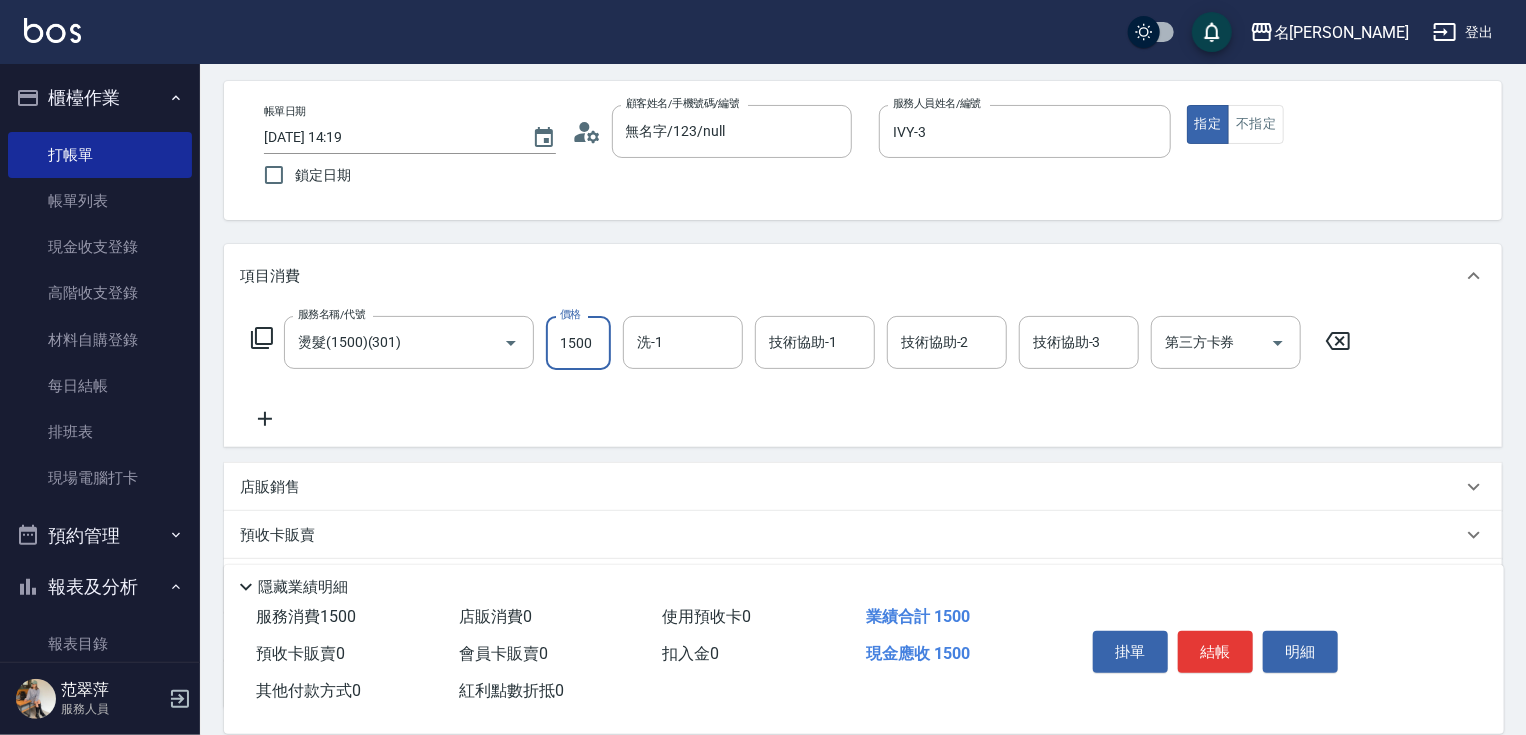 click on "1500" at bounding box center [578, 343] 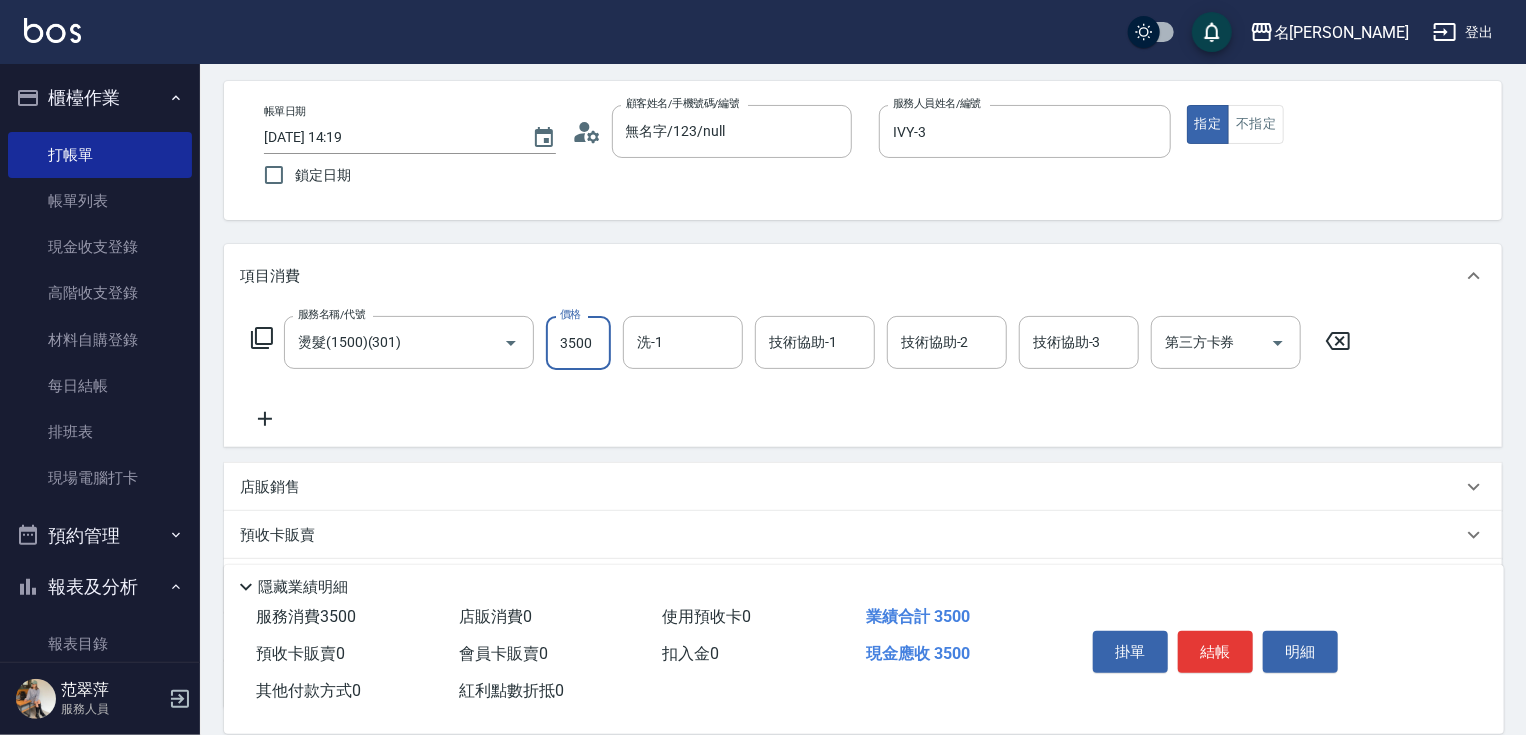 type on "3500" 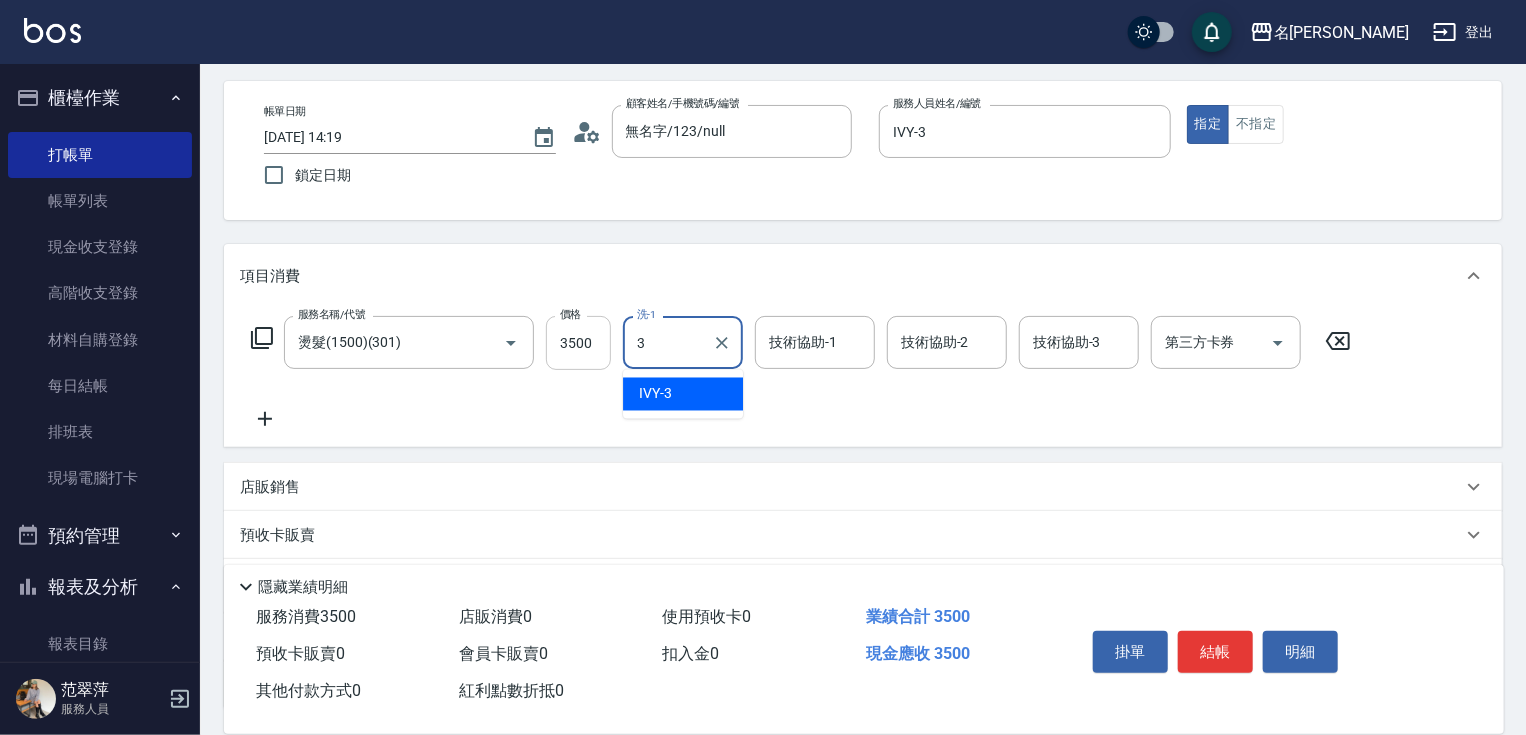 type on "IVY-3" 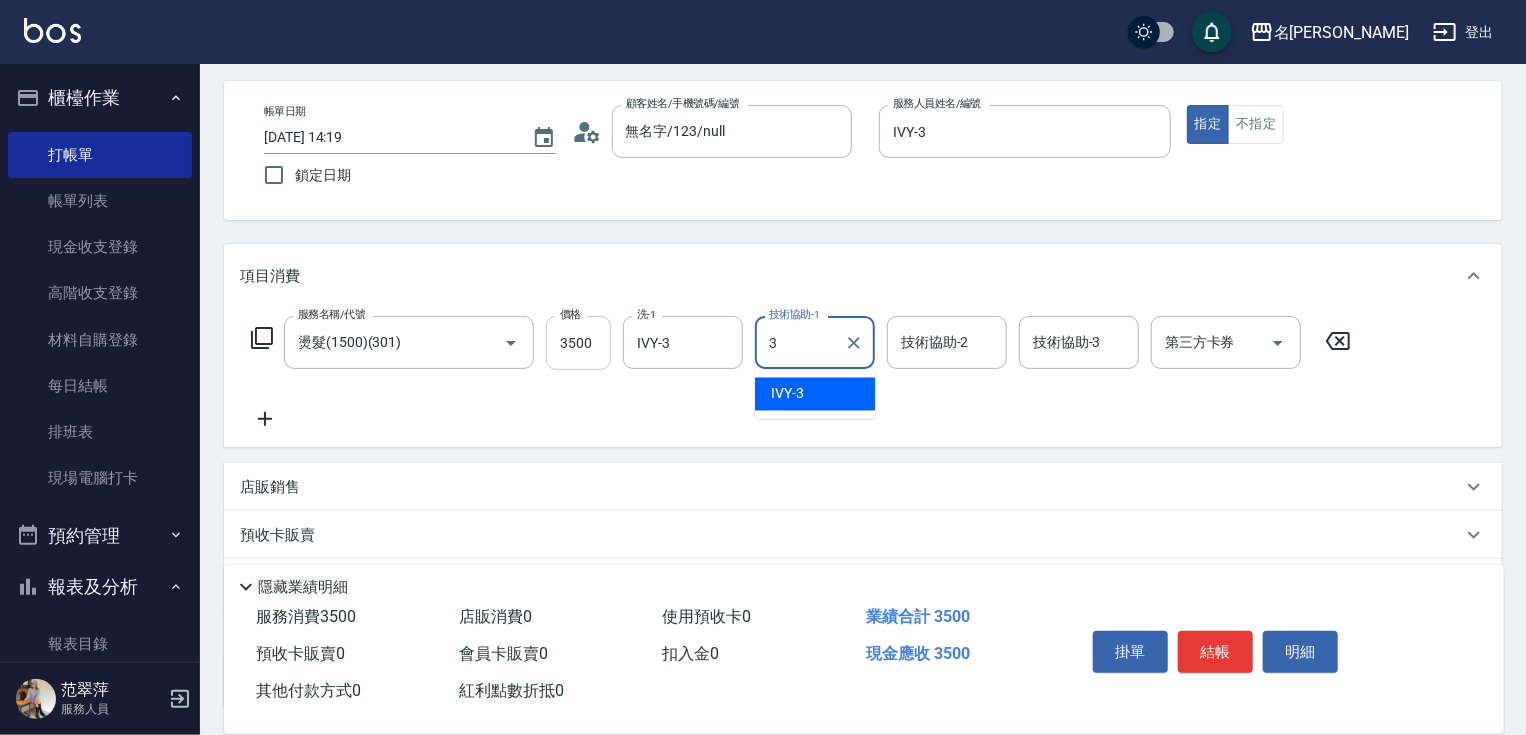 type on "IVY-3" 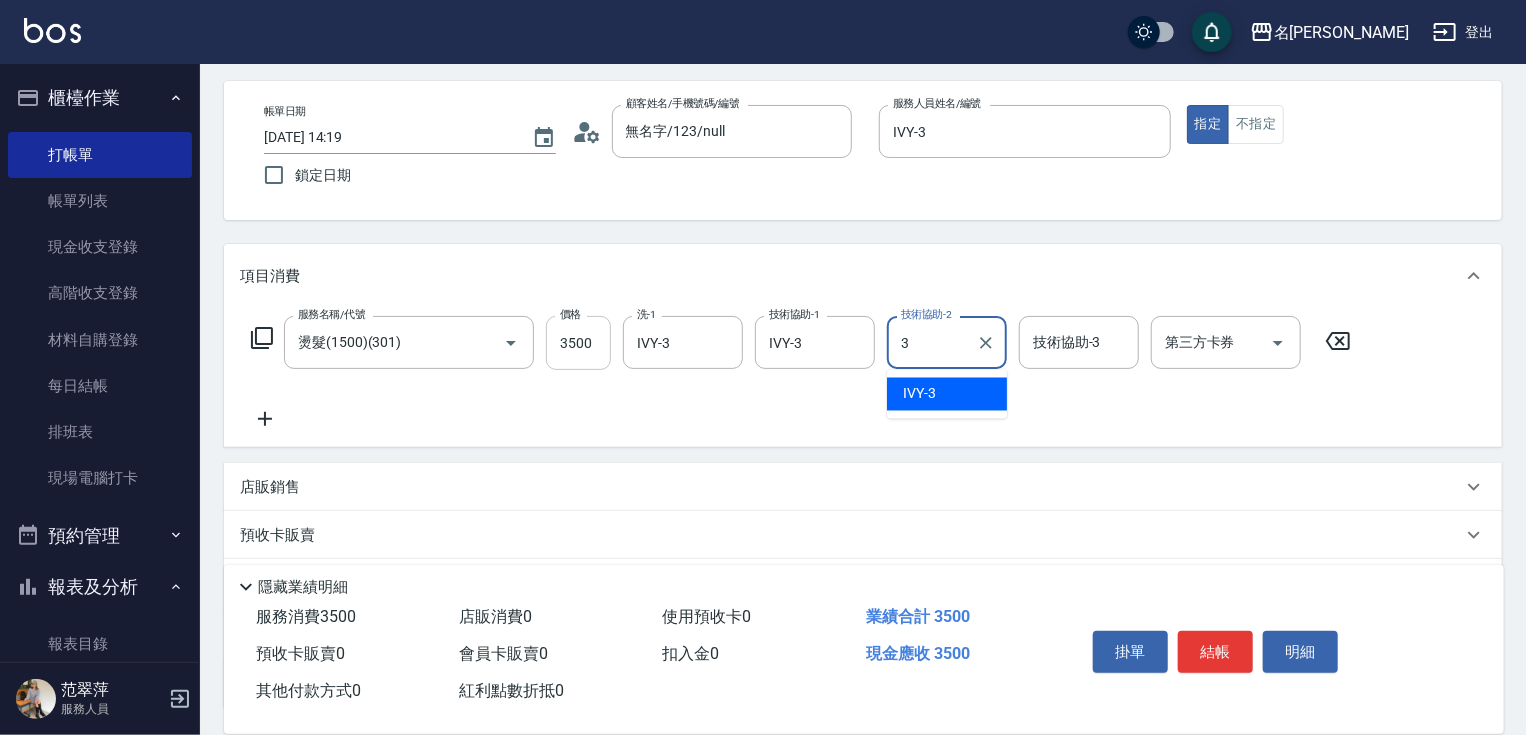 type on "IVY-3" 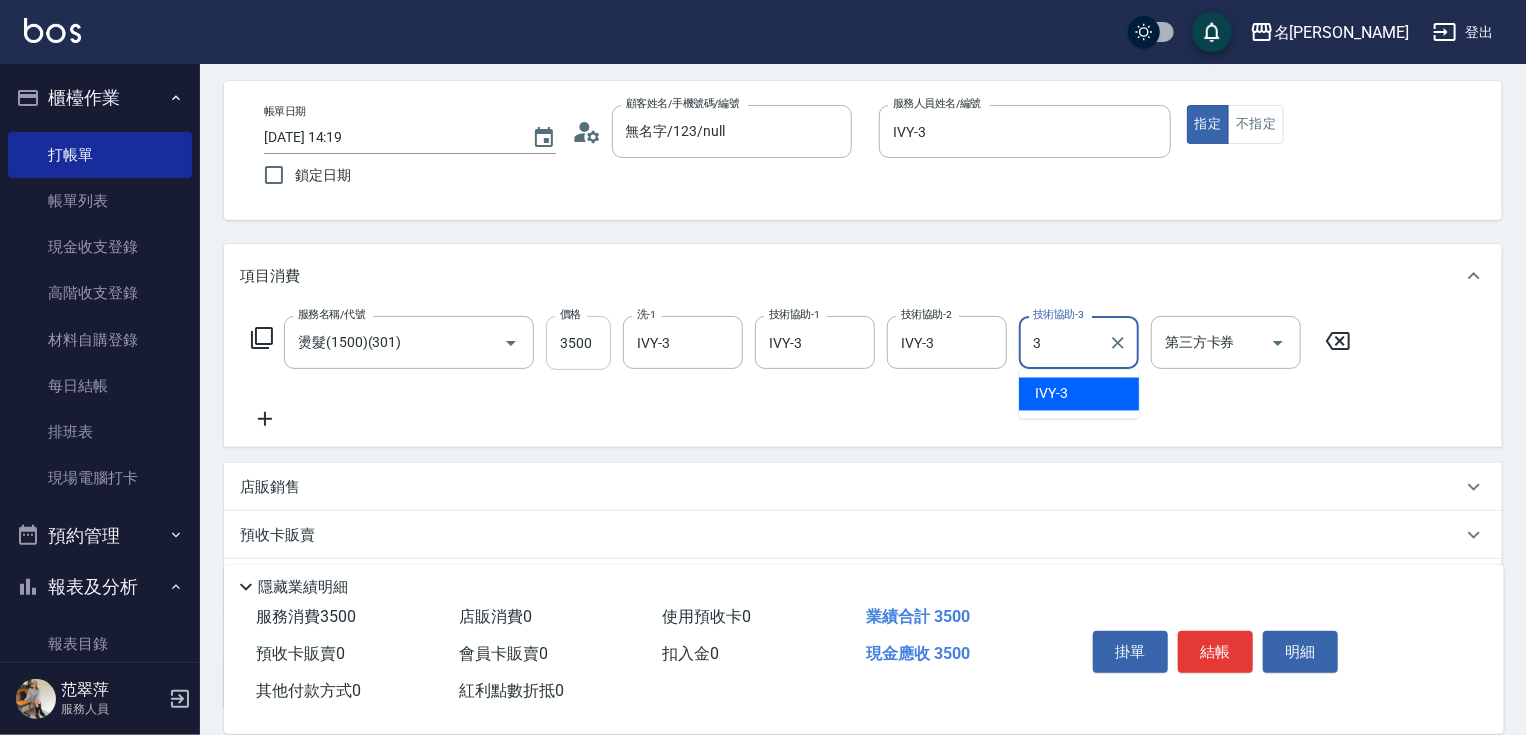 type on "IVY-3" 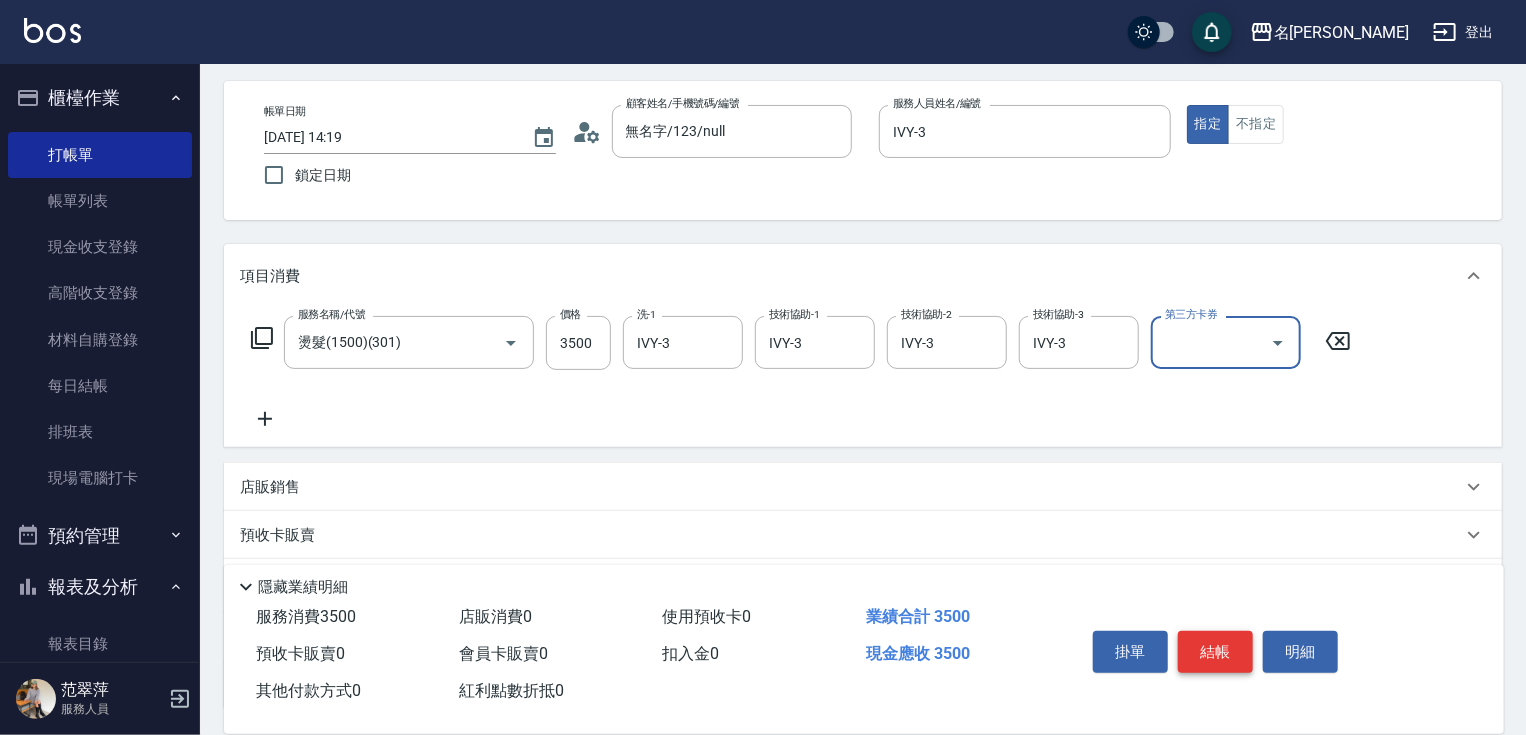 click on "結帳" at bounding box center [1215, 652] 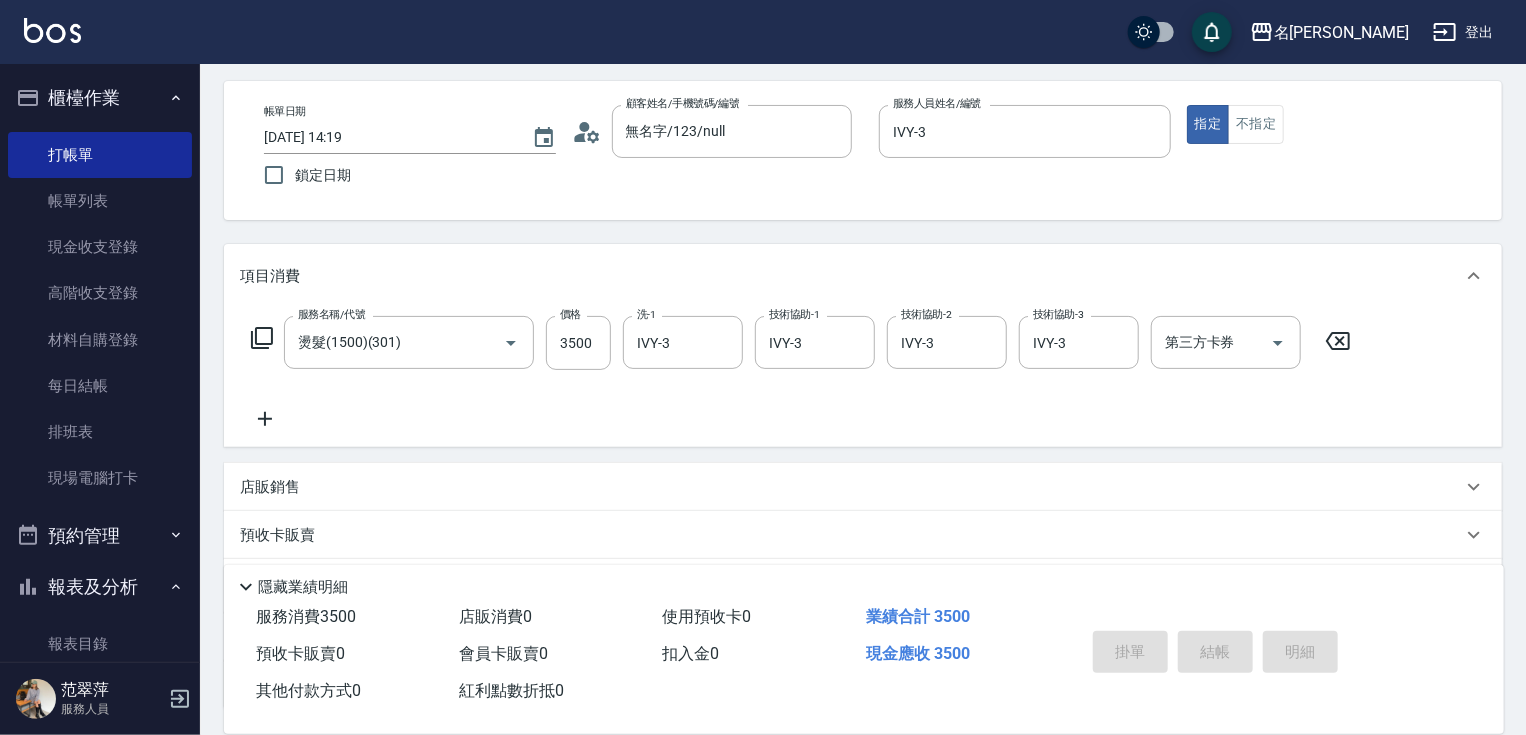 type on "[DATE] 14:20" 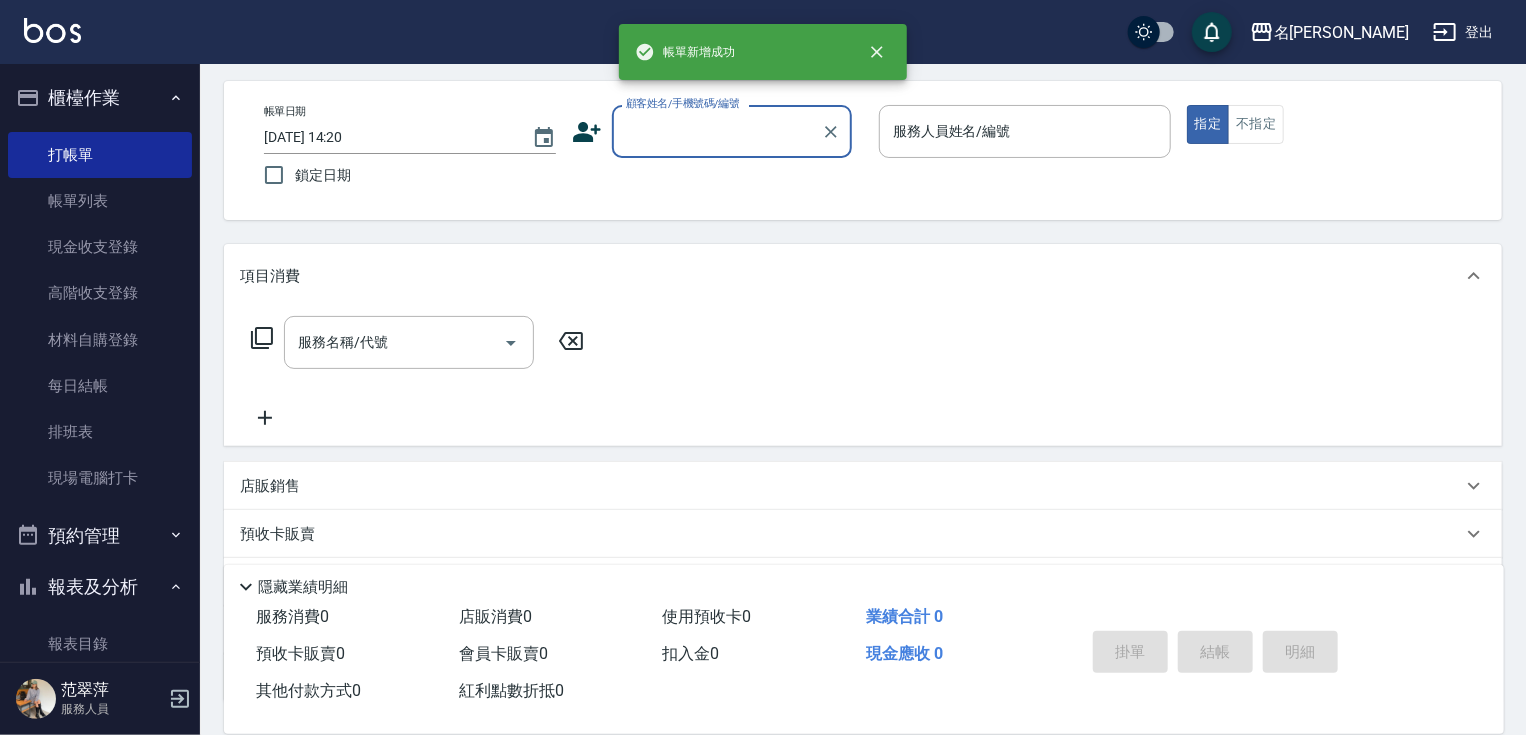 click on "顧客姓名/手機號碼/編號" at bounding box center [717, 131] 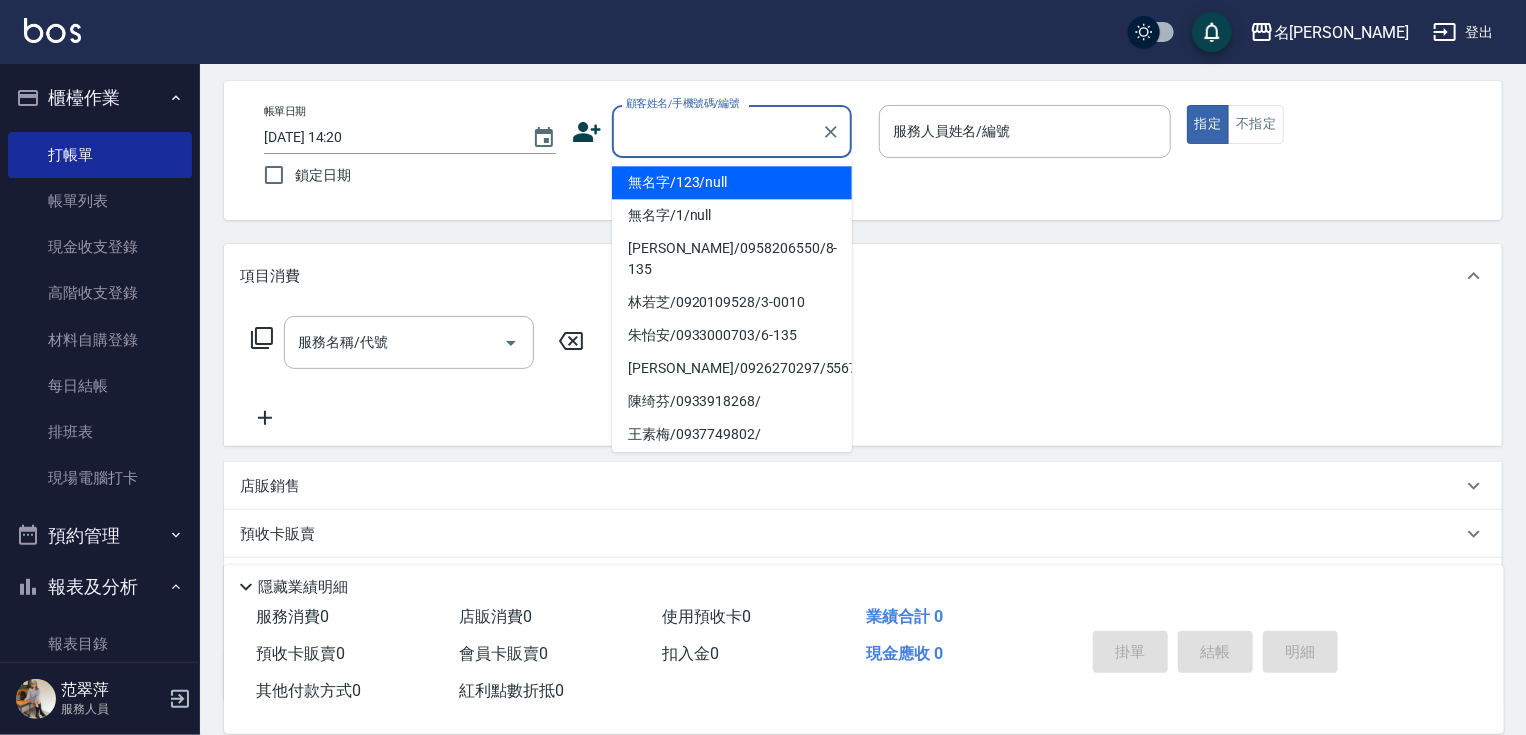 click on "無名字/123/null" at bounding box center [732, 182] 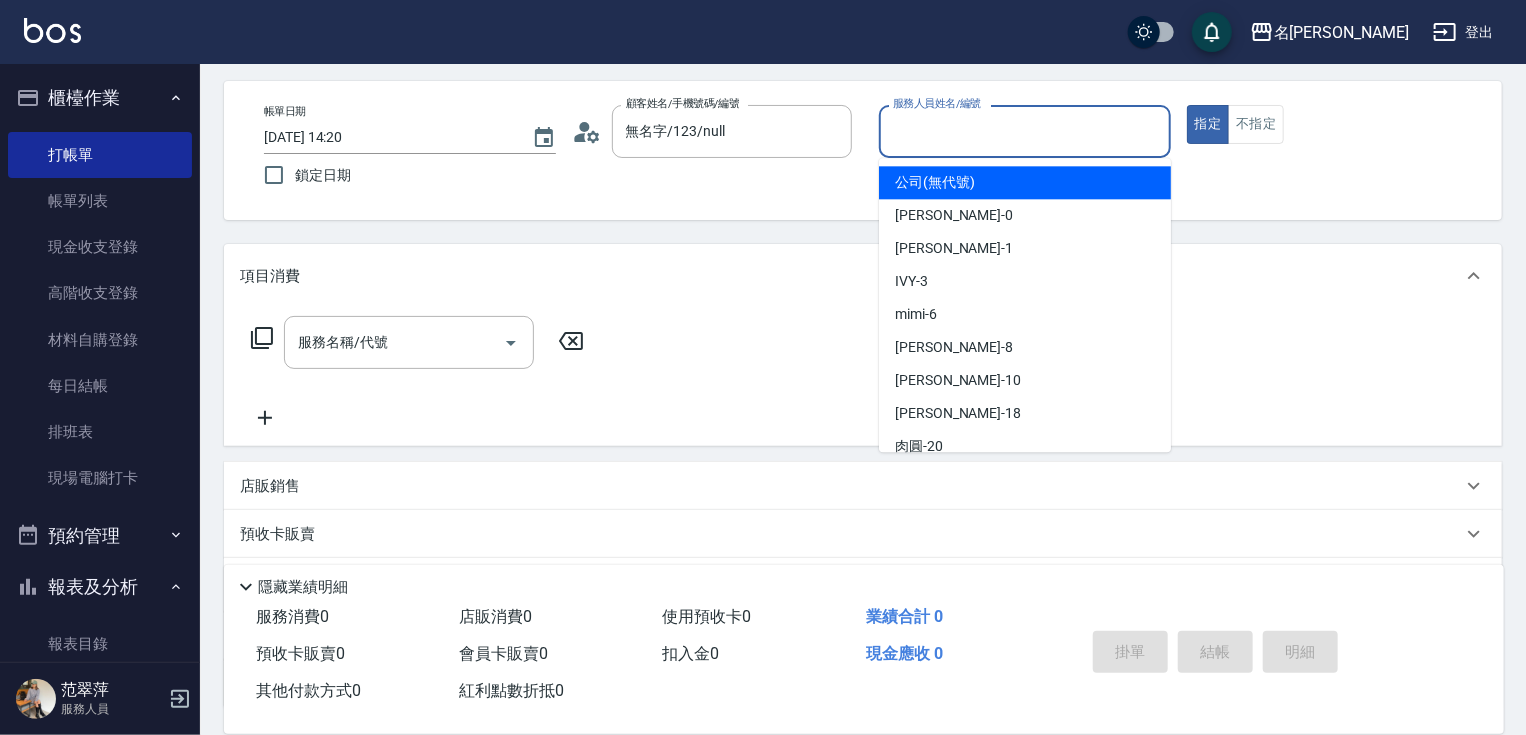 click on "服務人員姓名/編號" at bounding box center (1025, 131) 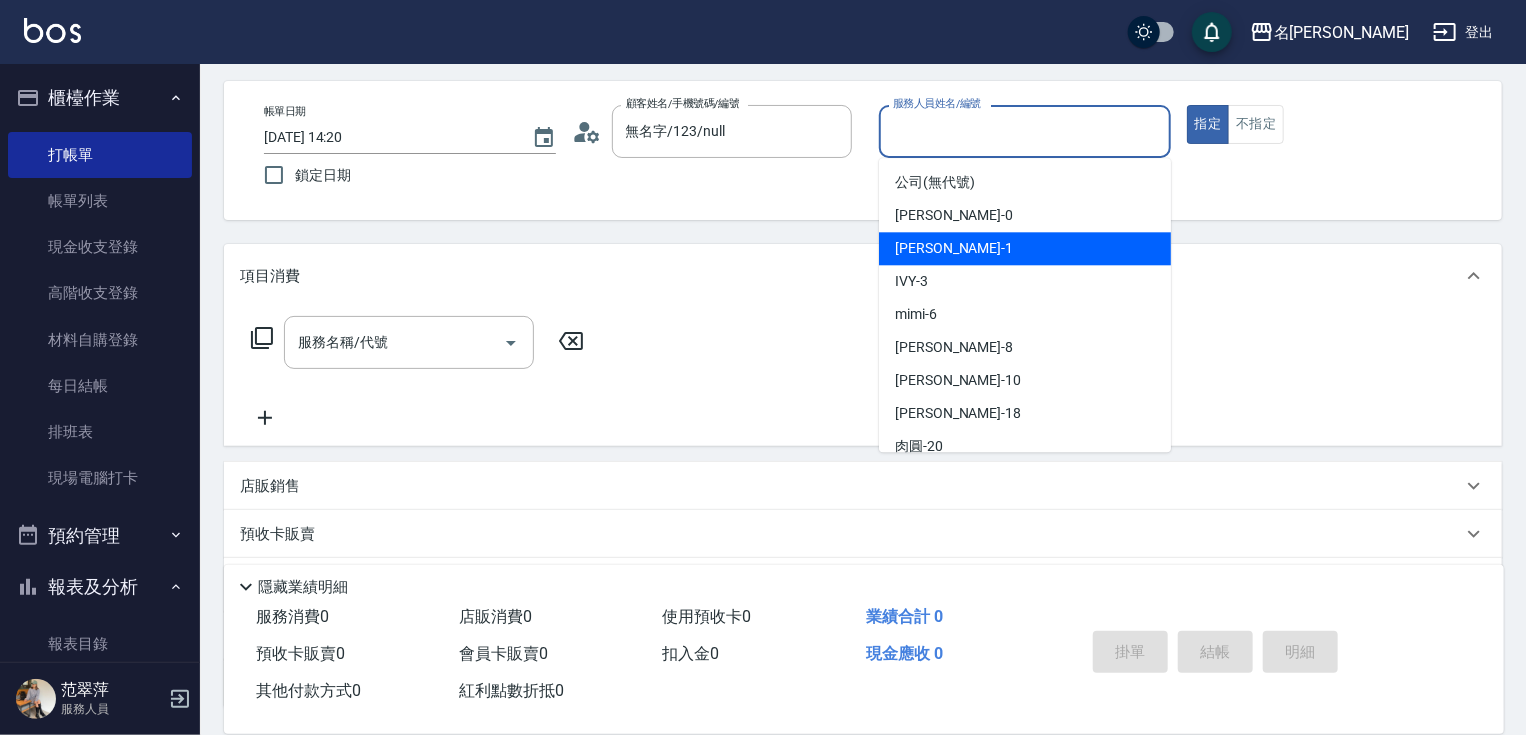 click on "[PERSON_NAME] -1" at bounding box center [1025, 248] 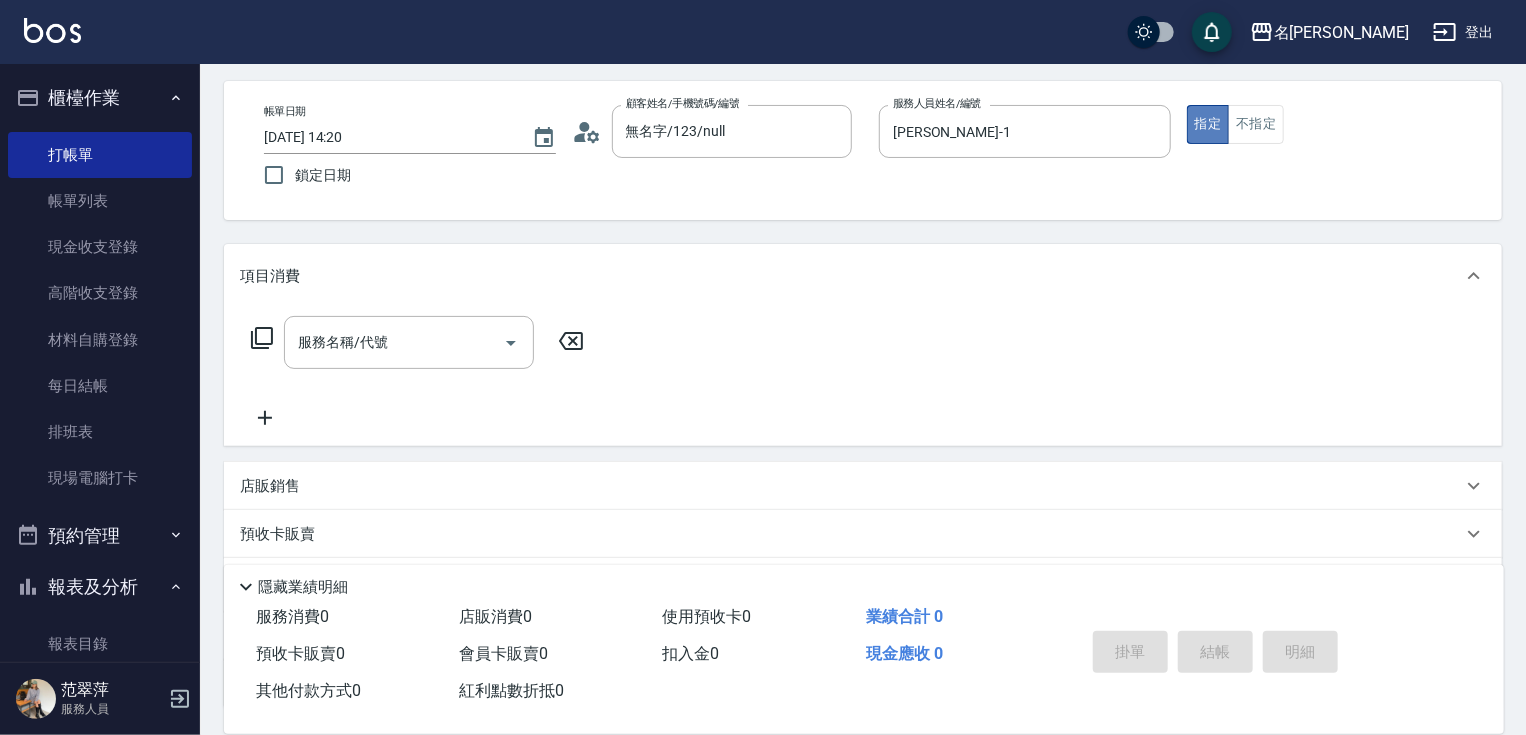 click on "指定" at bounding box center (1208, 124) 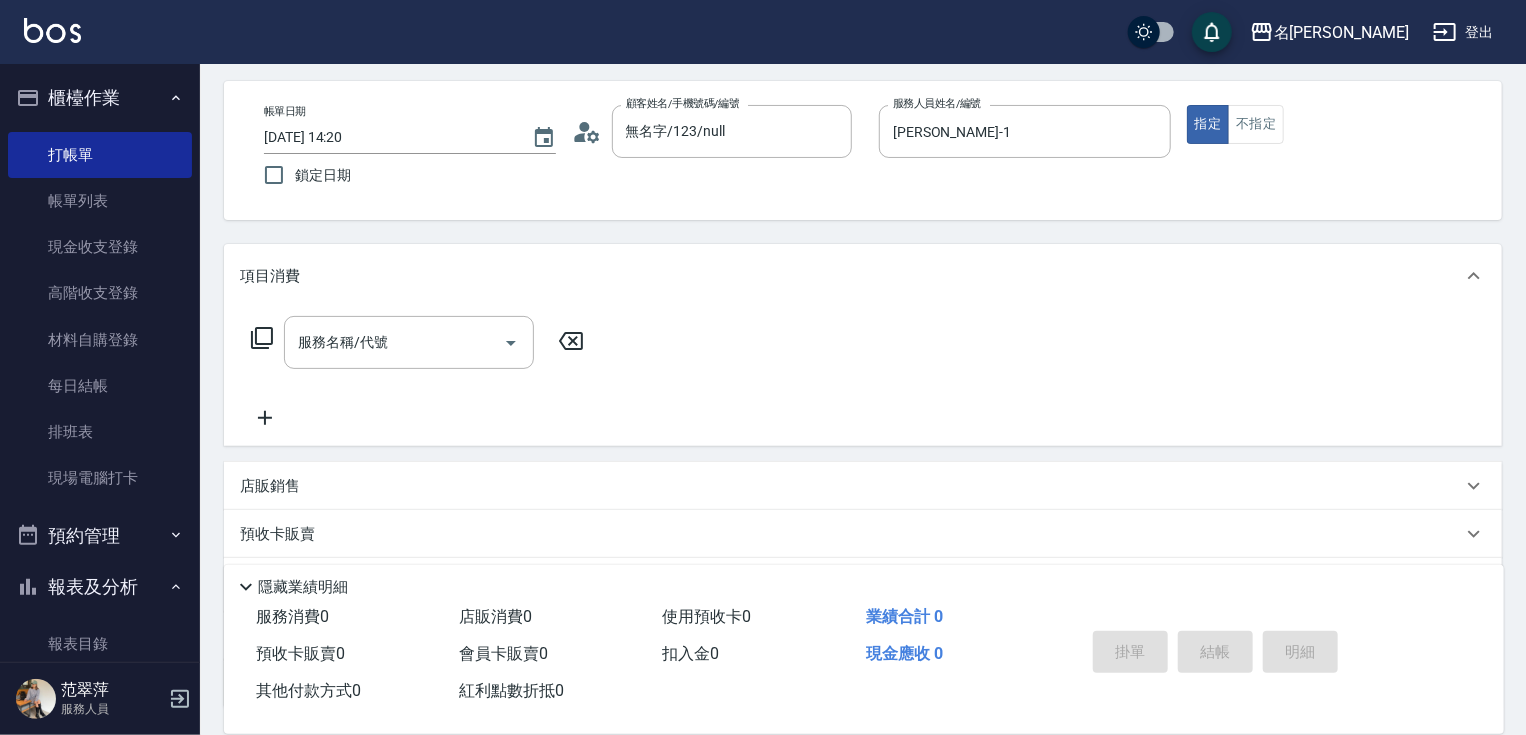 click 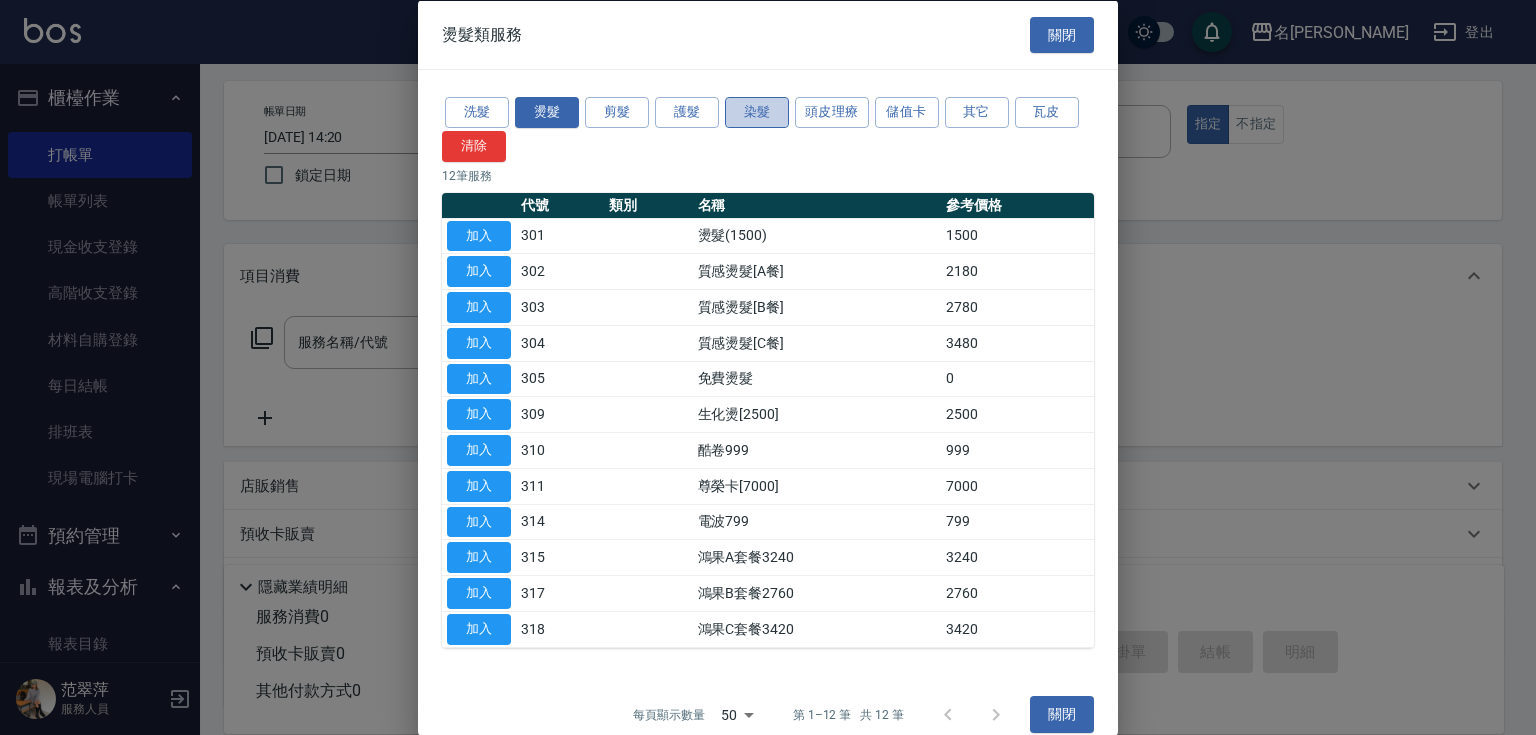 click on "染髮" at bounding box center (757, 112) 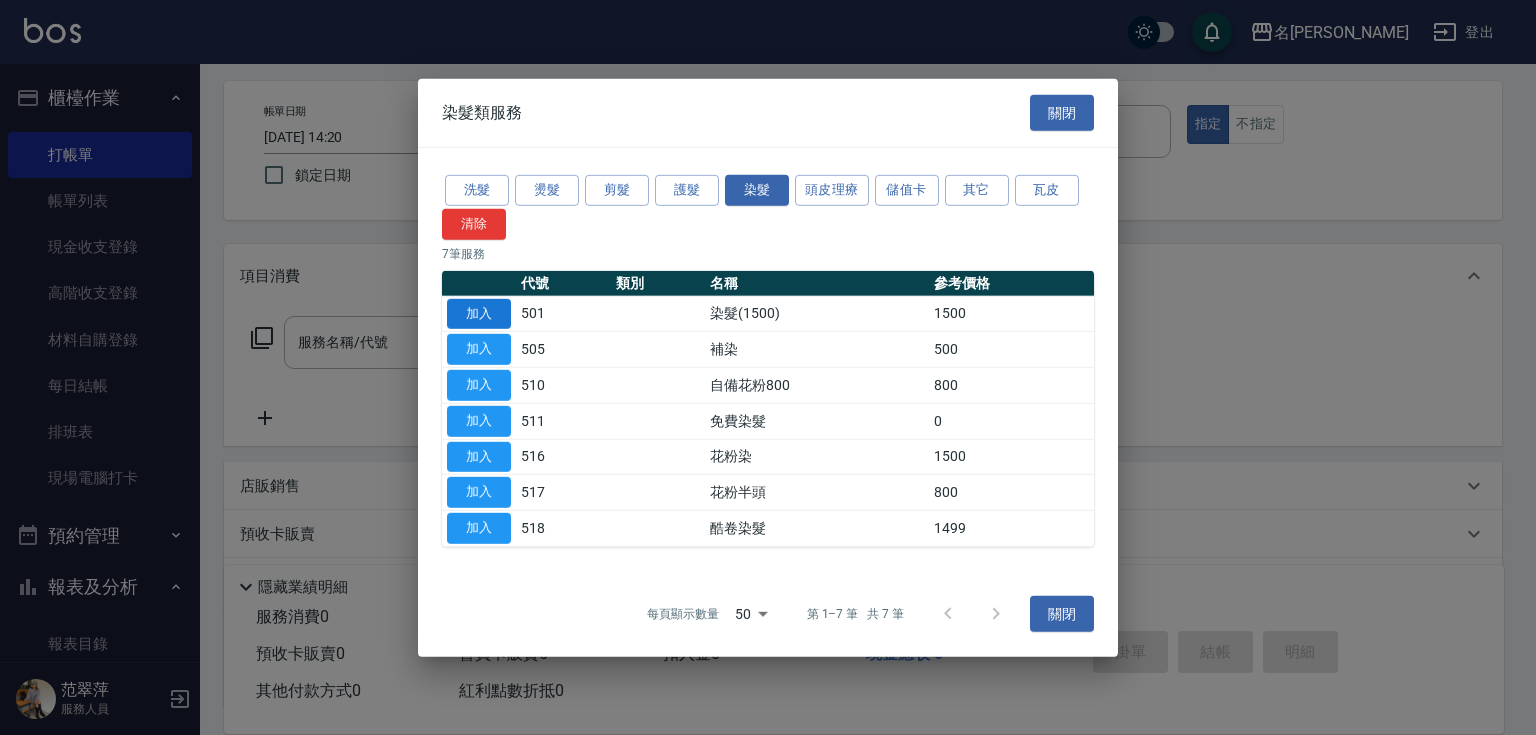 click on "加入" at bounding box center [479, 313] 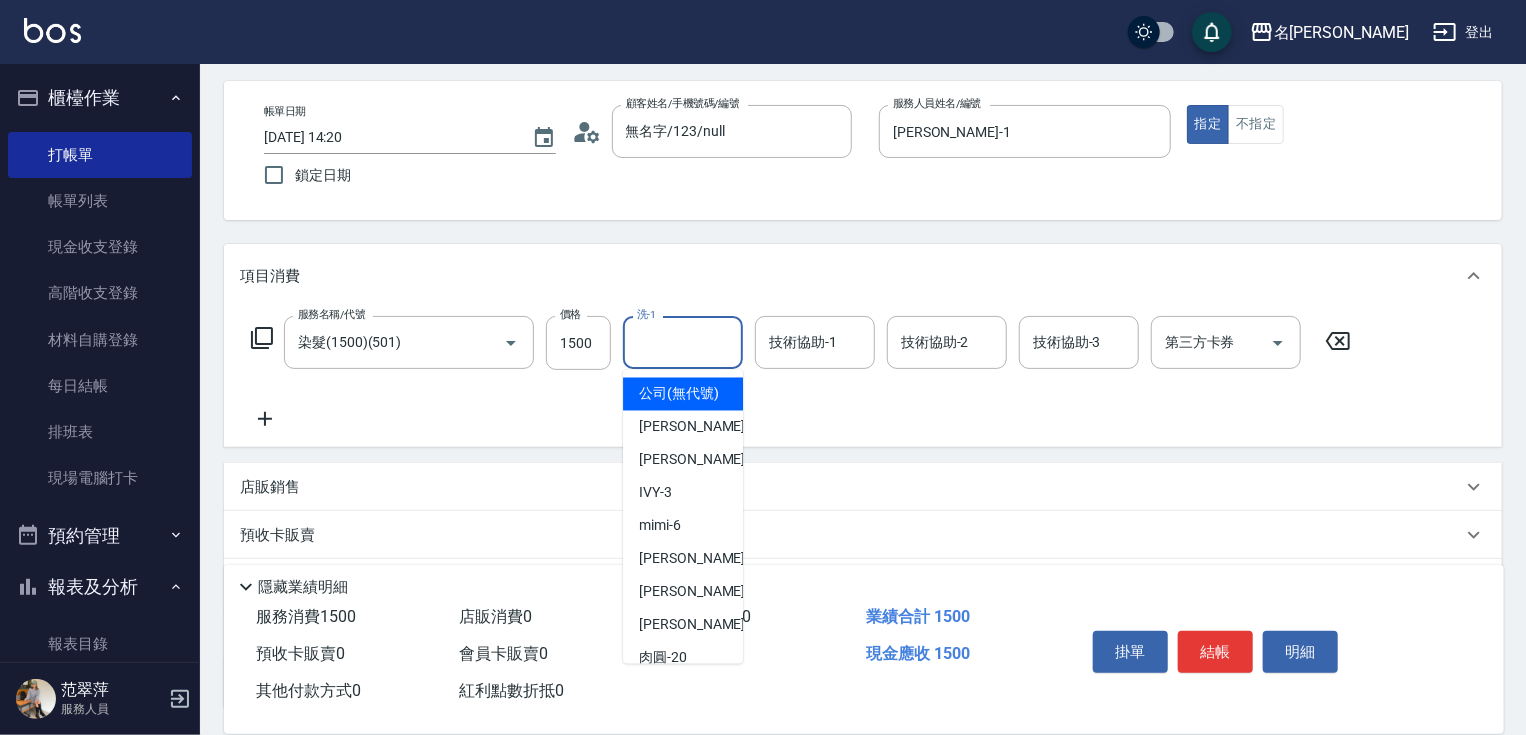 click on "洗-1" at bounding box center [683, 342] 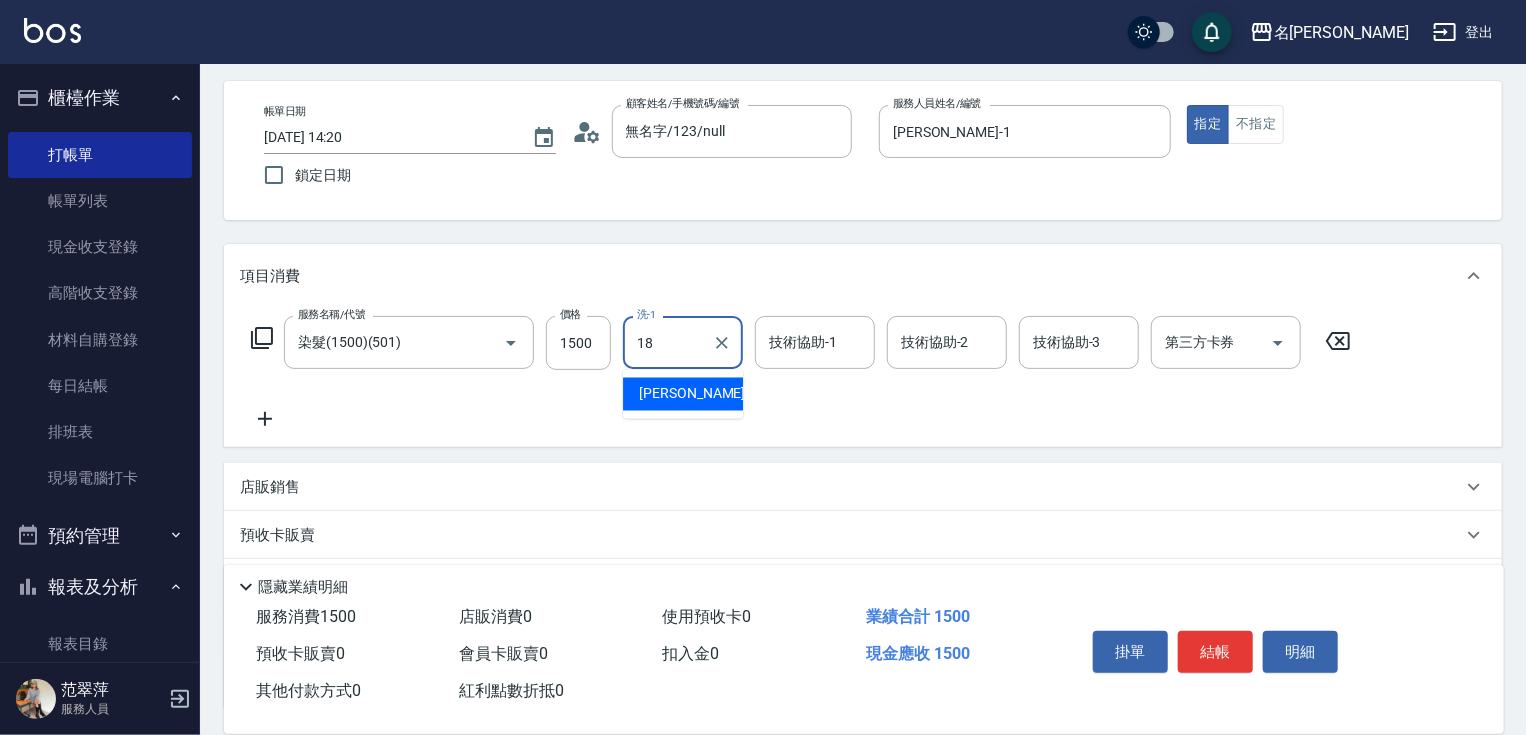 type on "18" 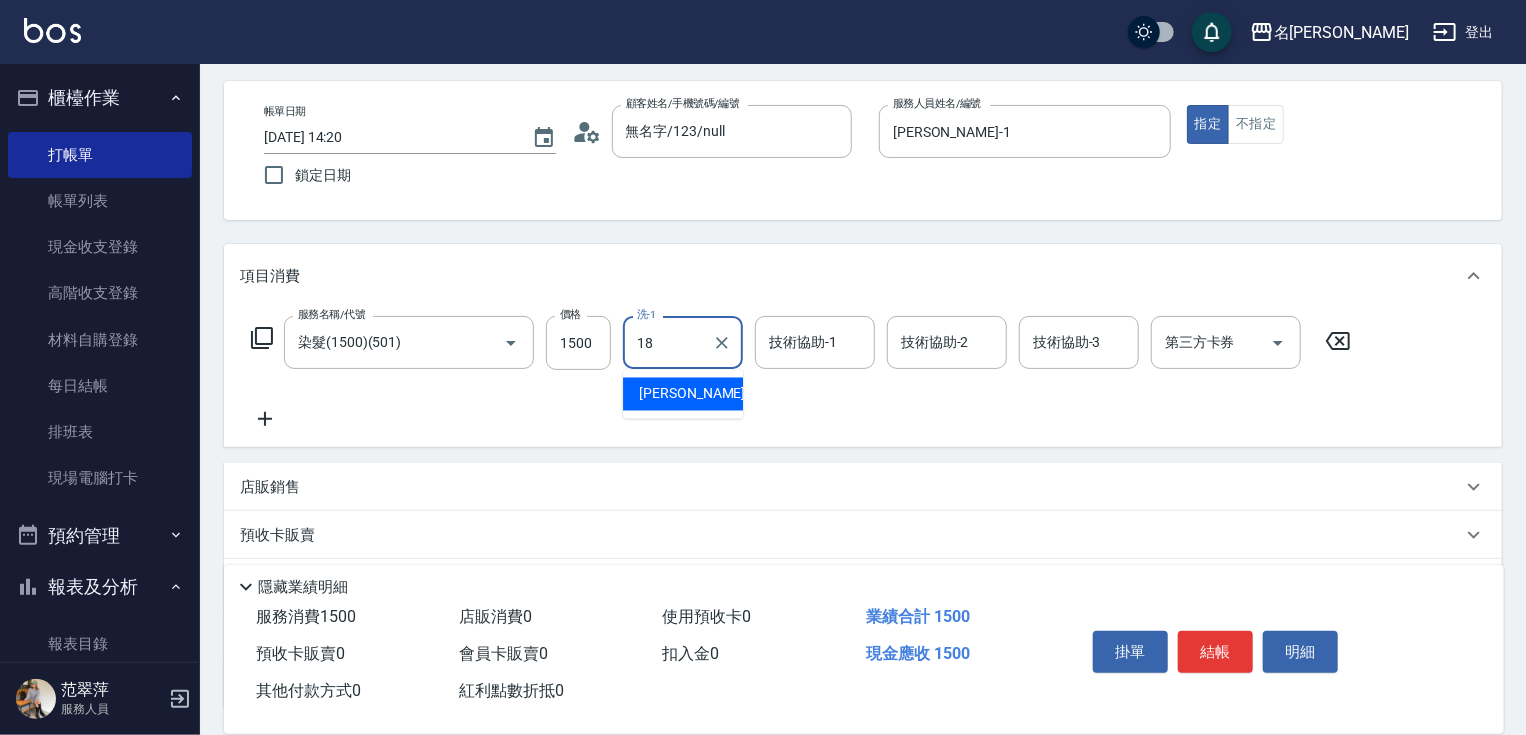 type on "[PERSON_NAME]-18" 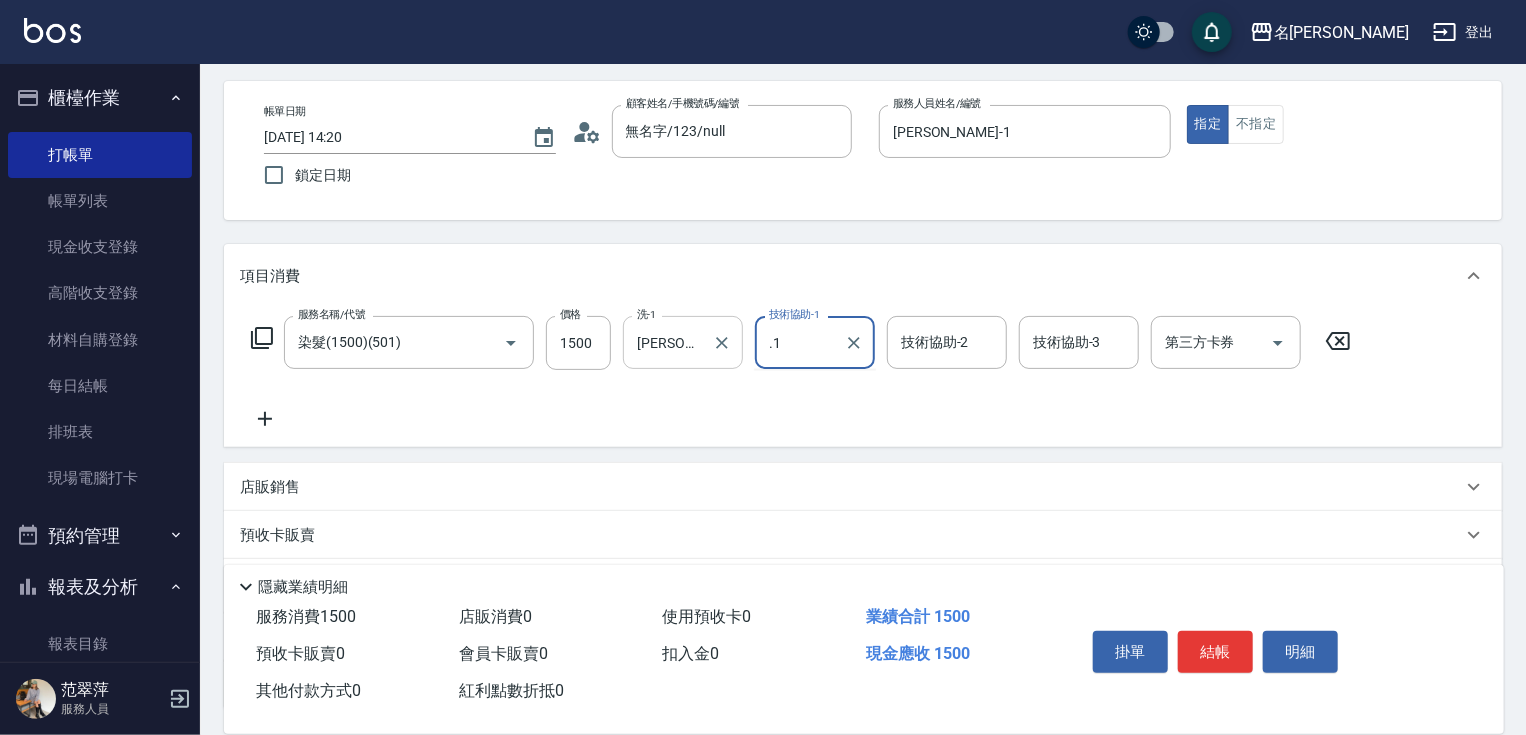 type on ".1" 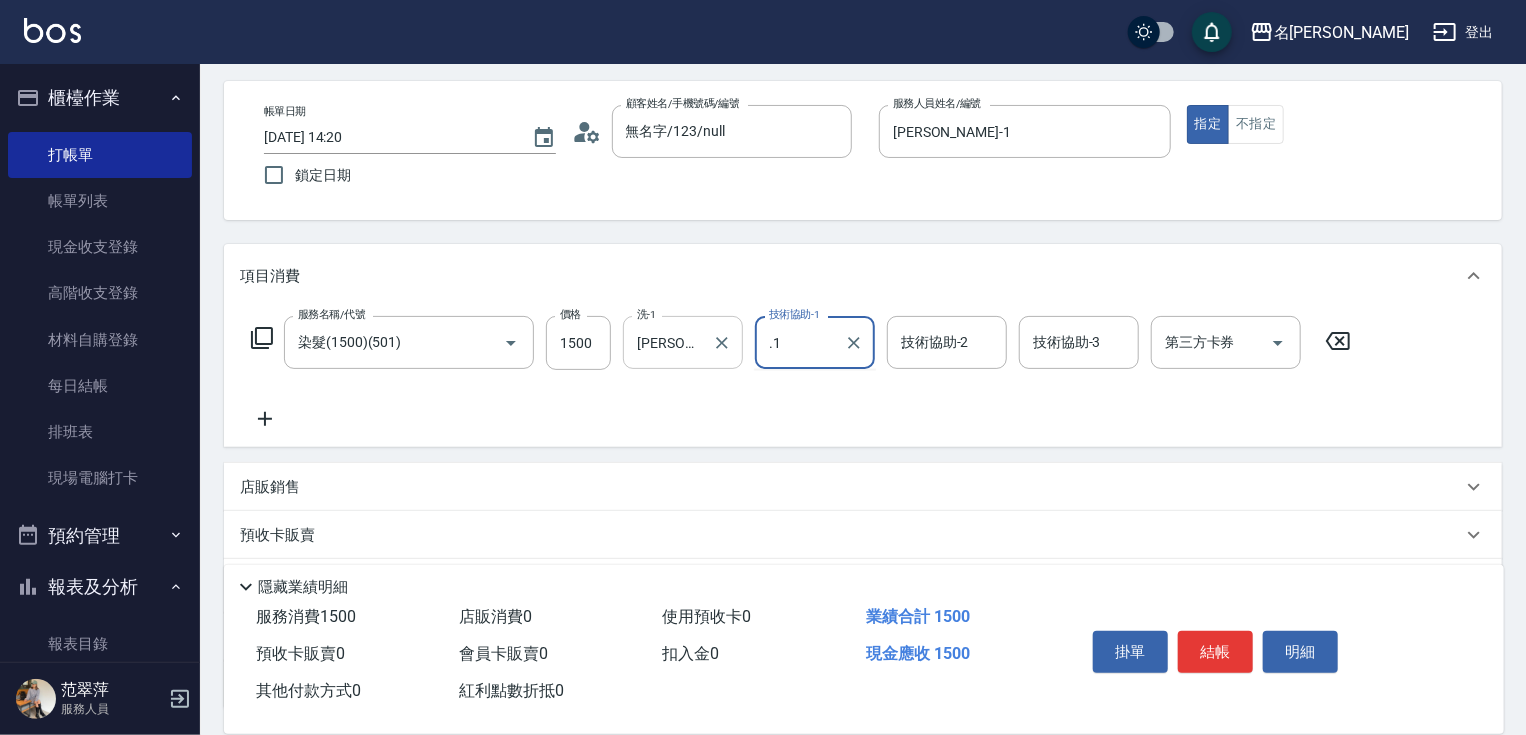 type 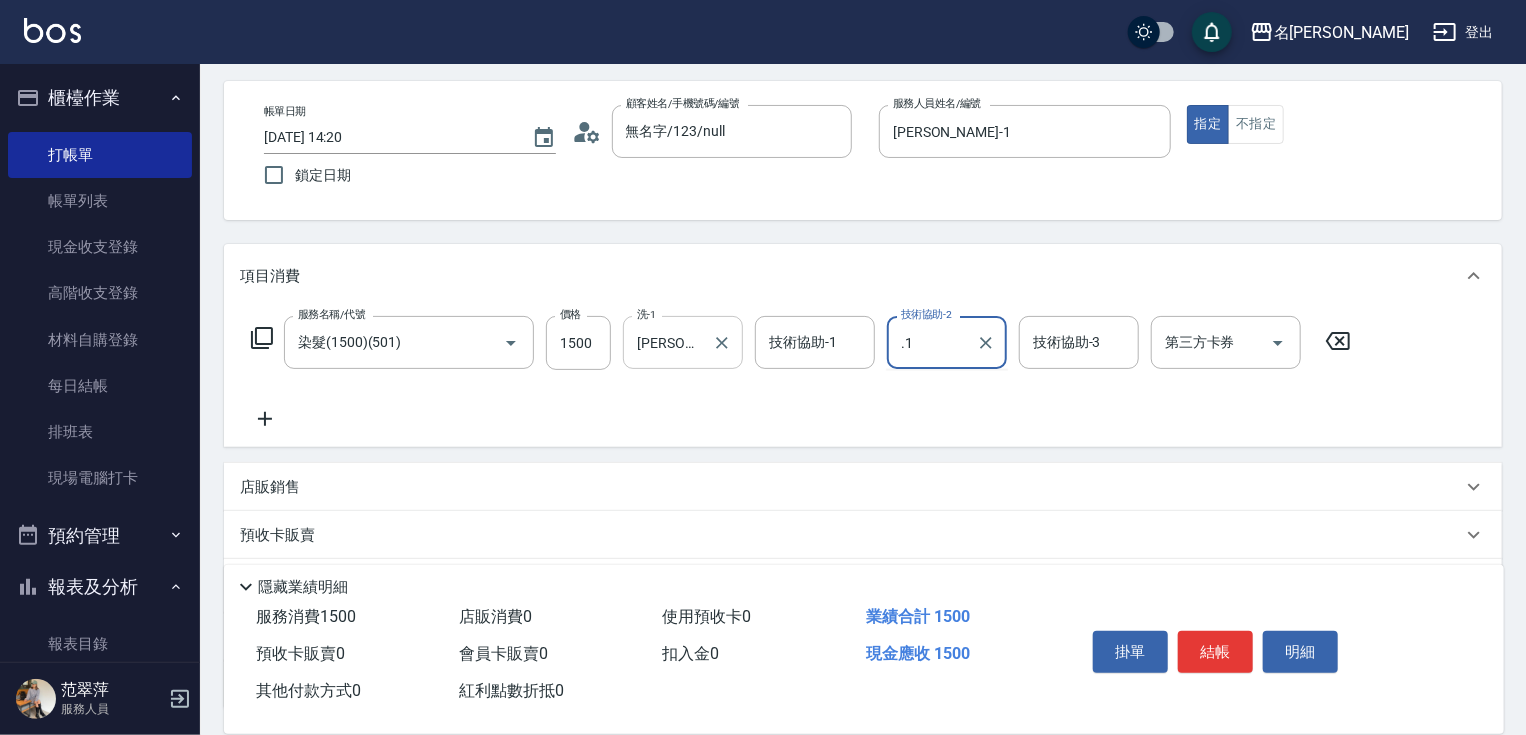 type on ".1" 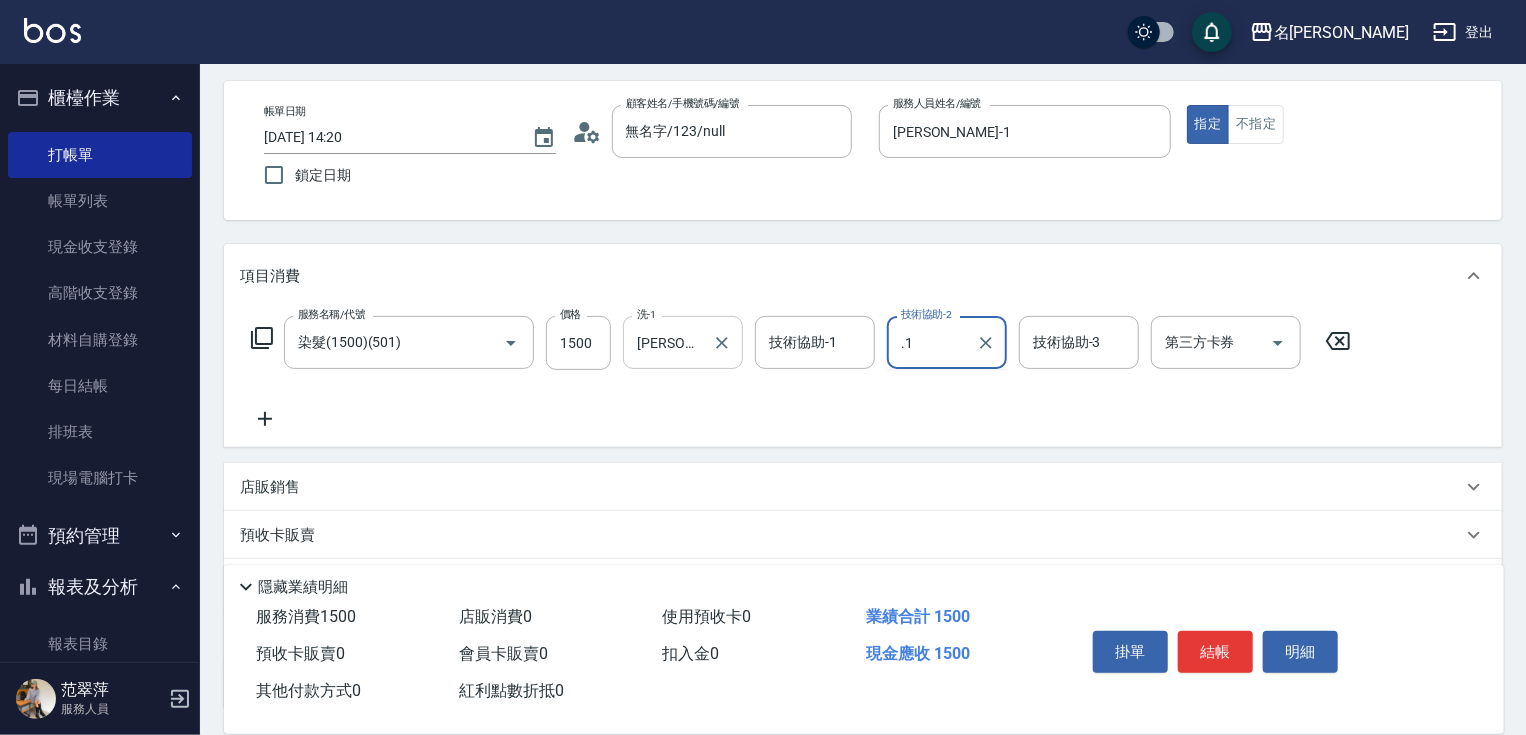 type 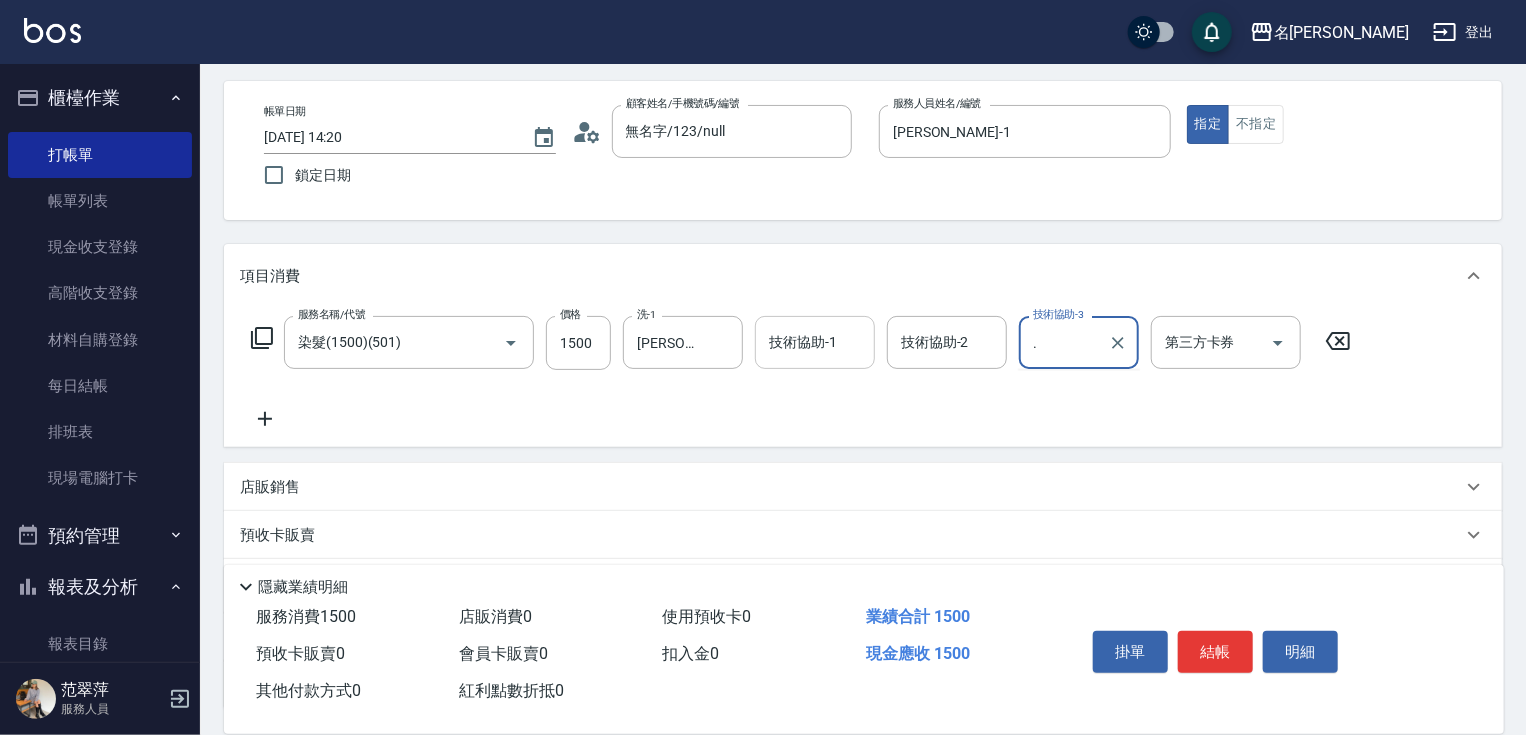 click on "技術協助-1" at bounding box center (815, 342) 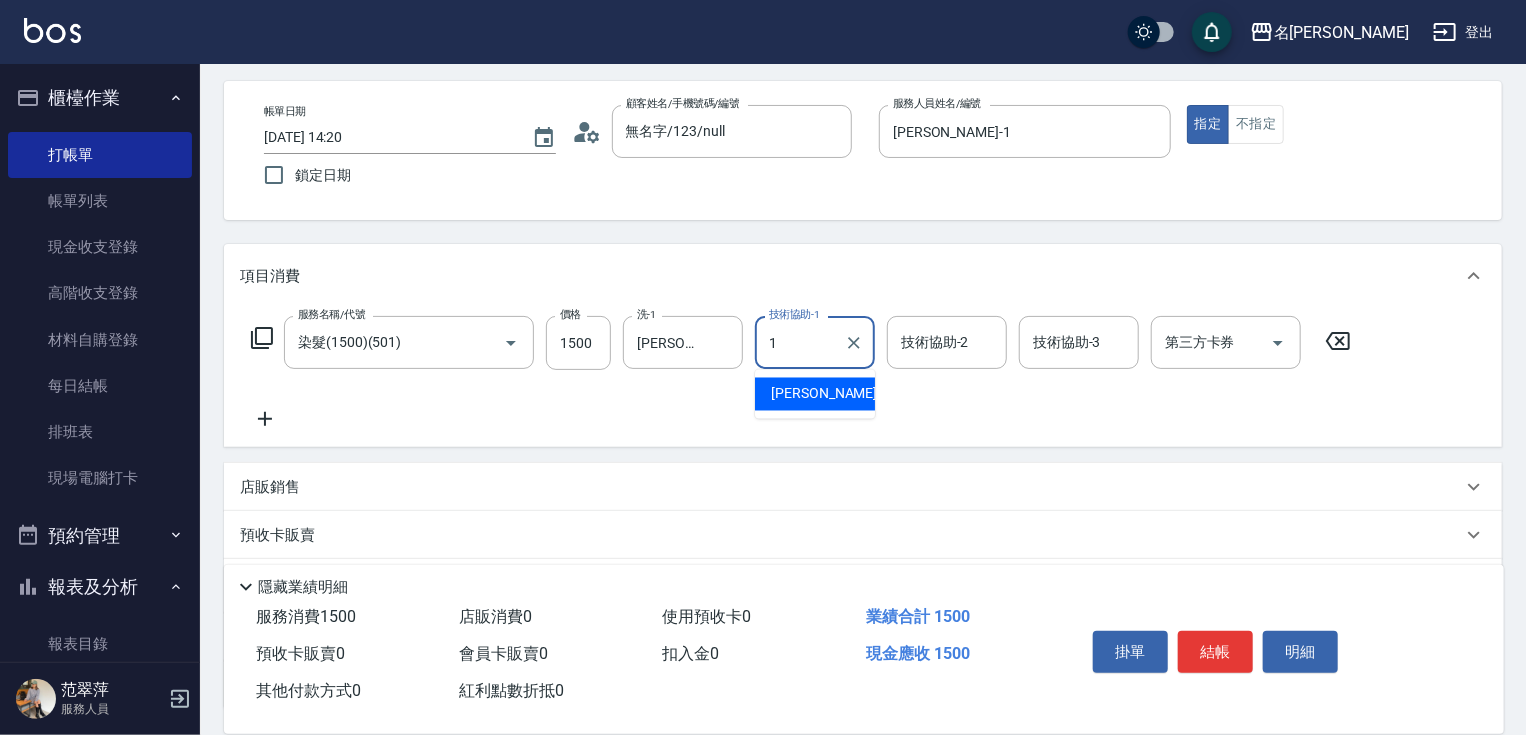type on "[PERSON_NAME]-1" 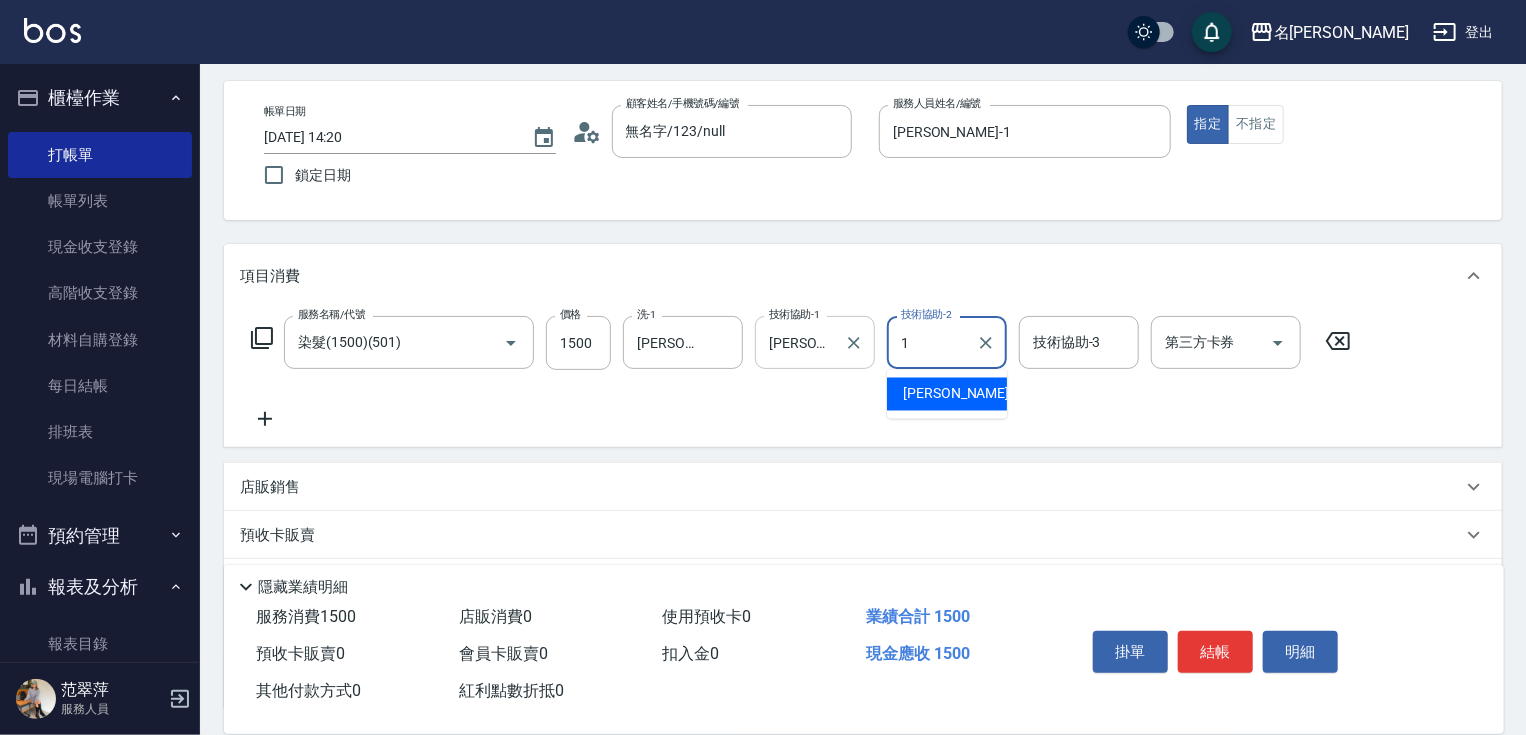 type on "[PERSON_NAME]-1" 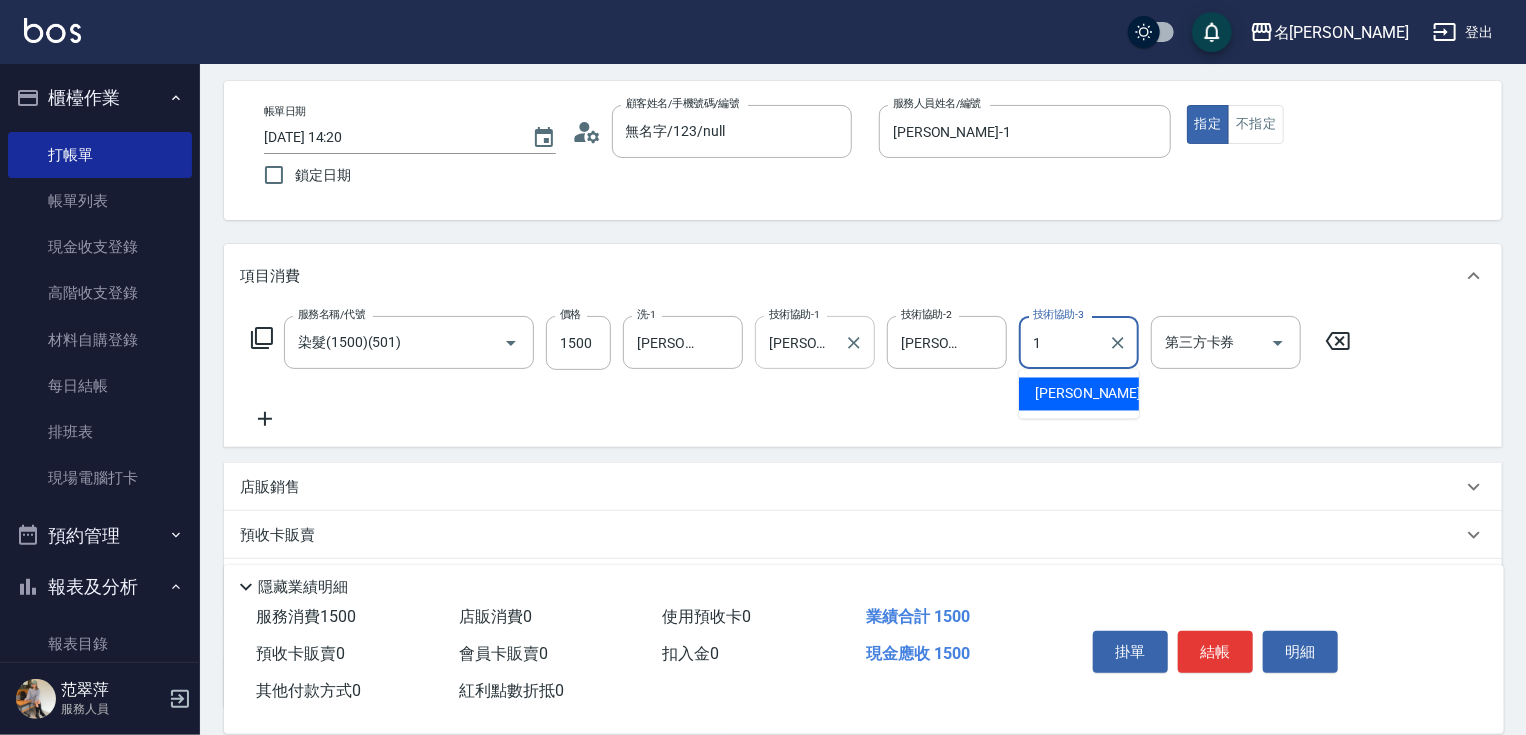 type on "1" 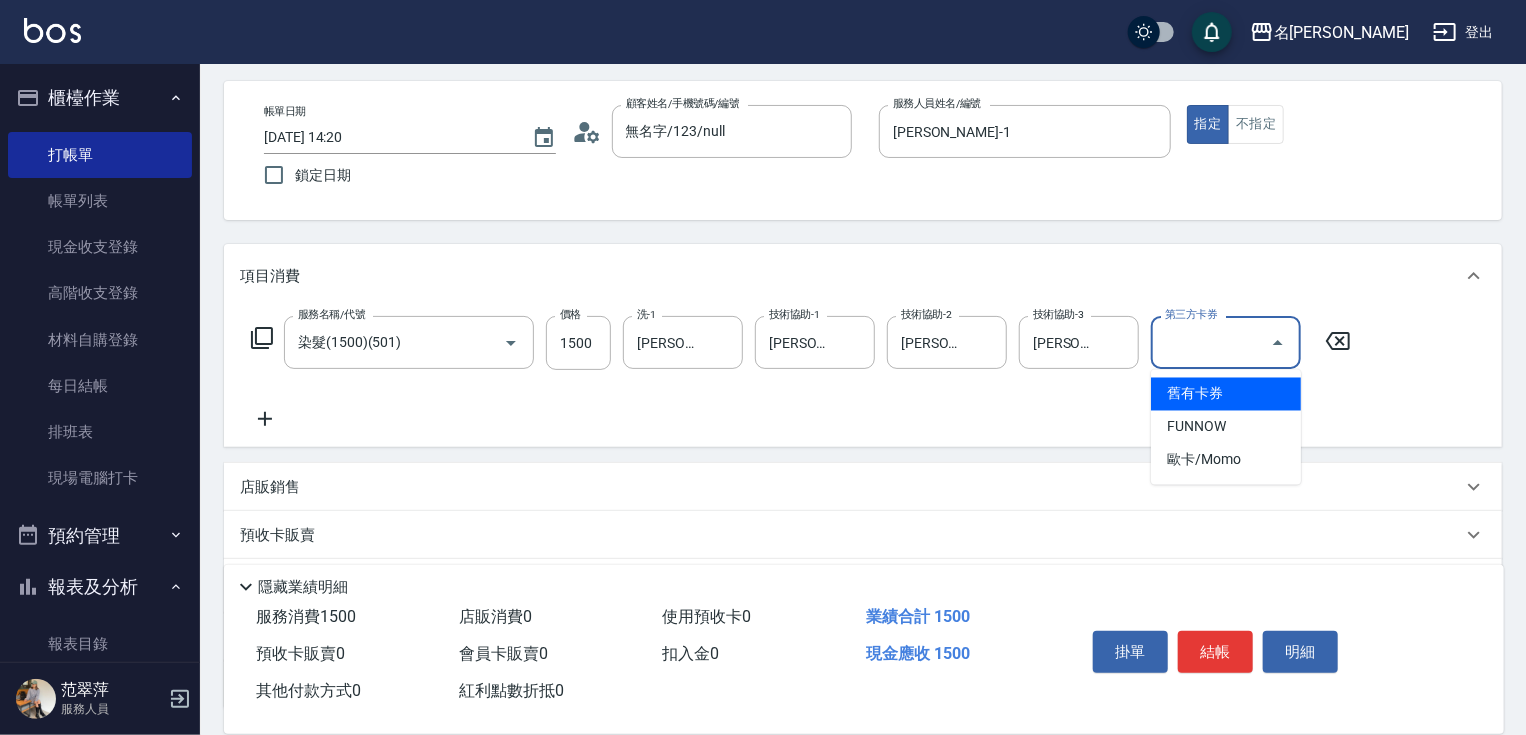 drag, startPoint x: 267, startPoint y: 419, endPoint x: 262, endPoint y: 359, distance: 60.207973 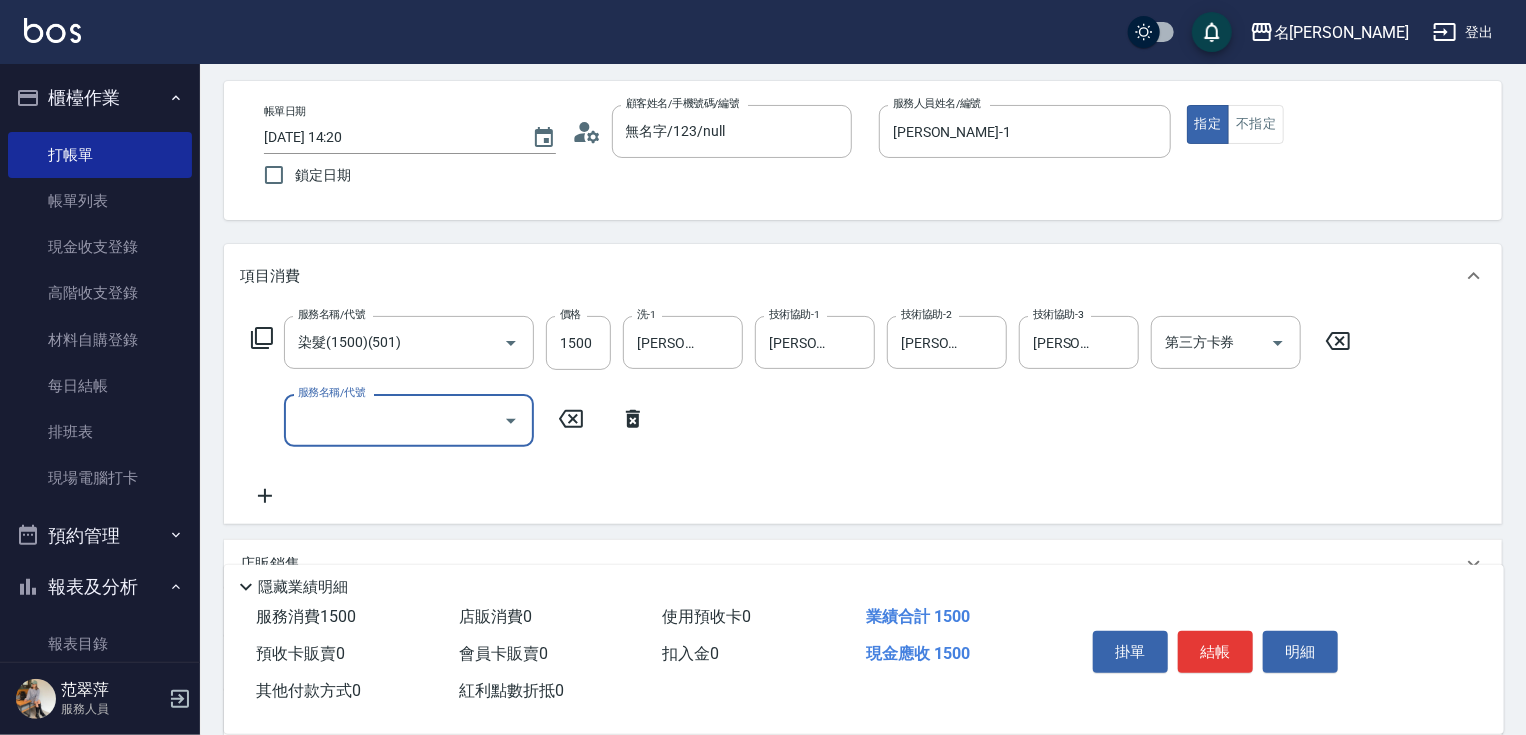 click 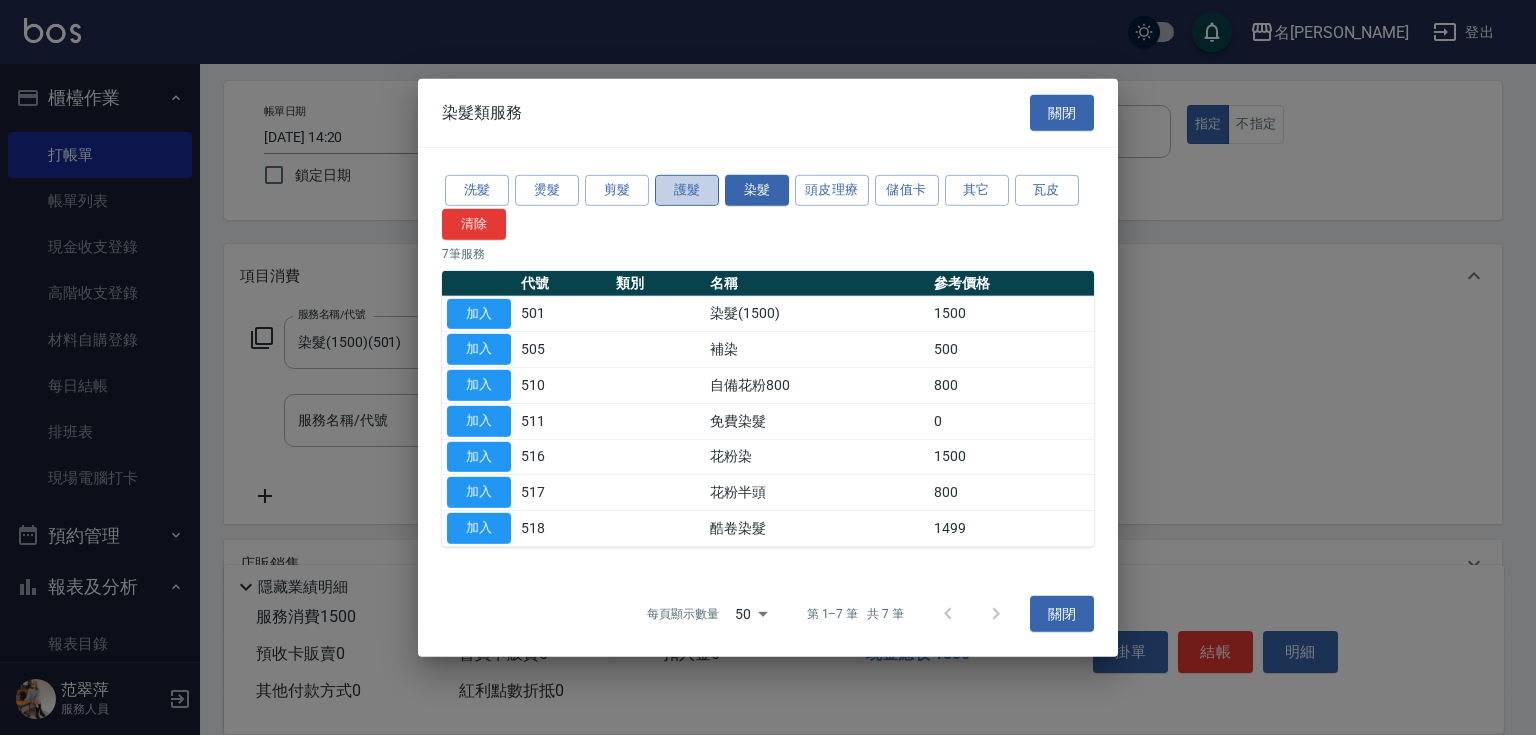 click on "護髮" at bounding box center [687, 190] 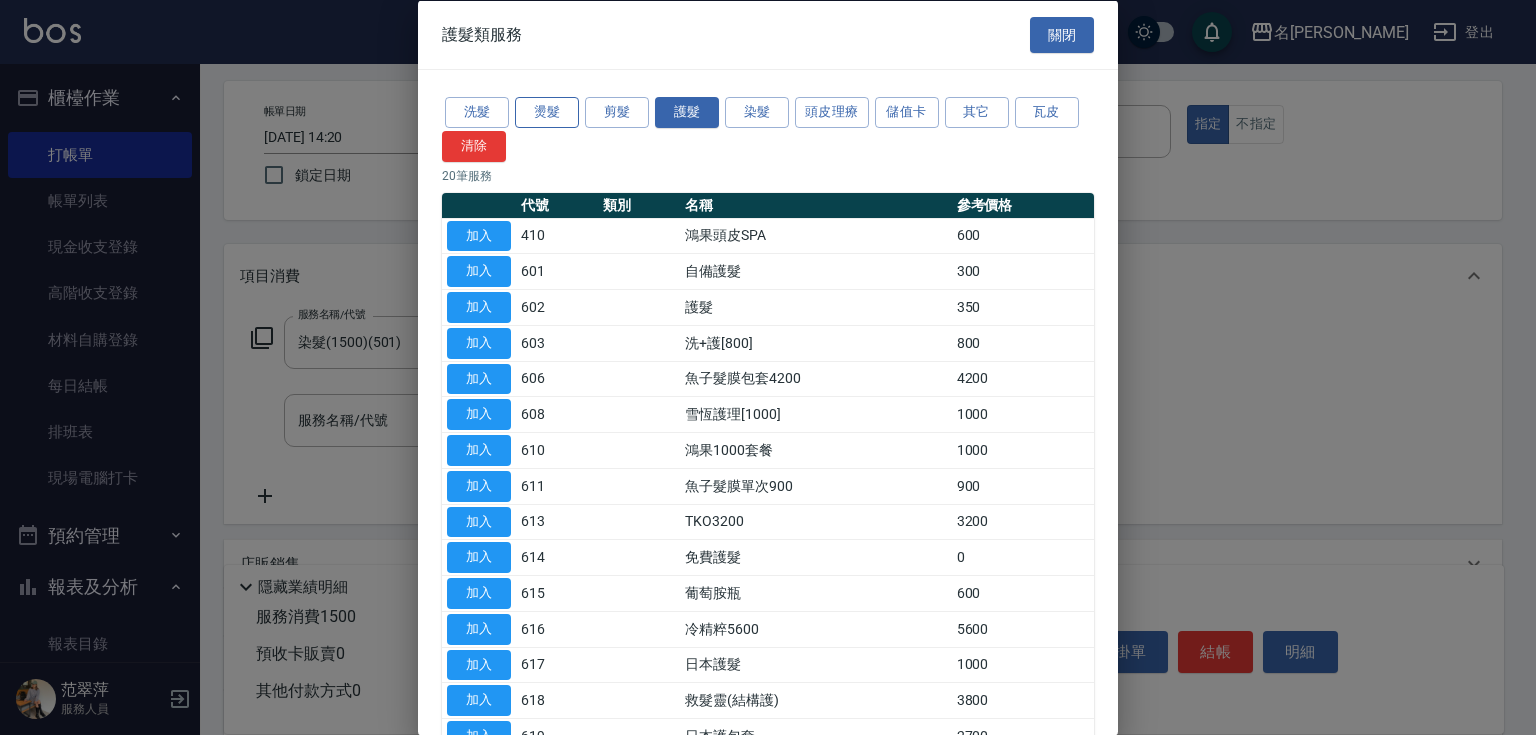 click on "燙髮" at bounding box center (547, 112) 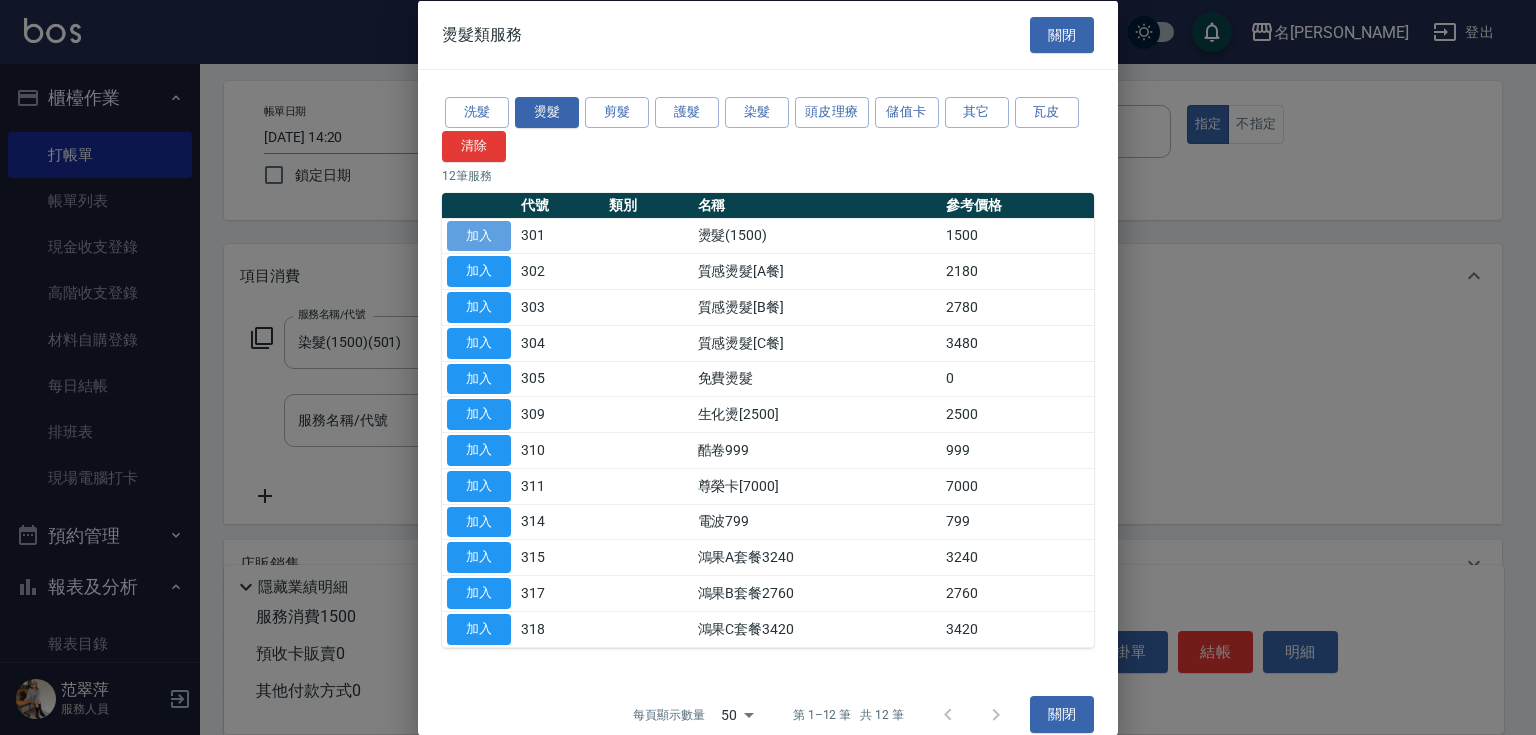 click on "加入" at bounding box center [479, 235] 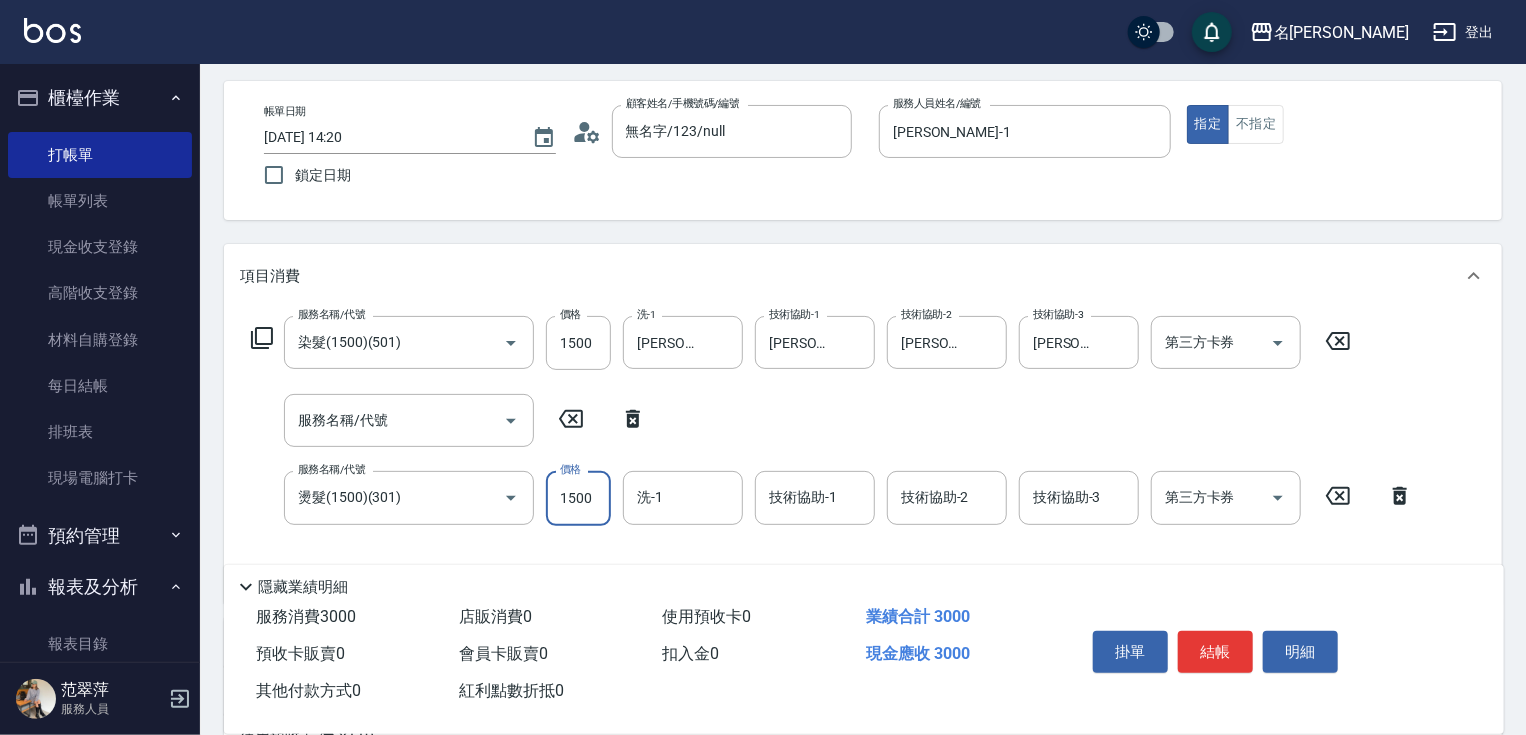 click on "1500" at bounding box center [578, 498] 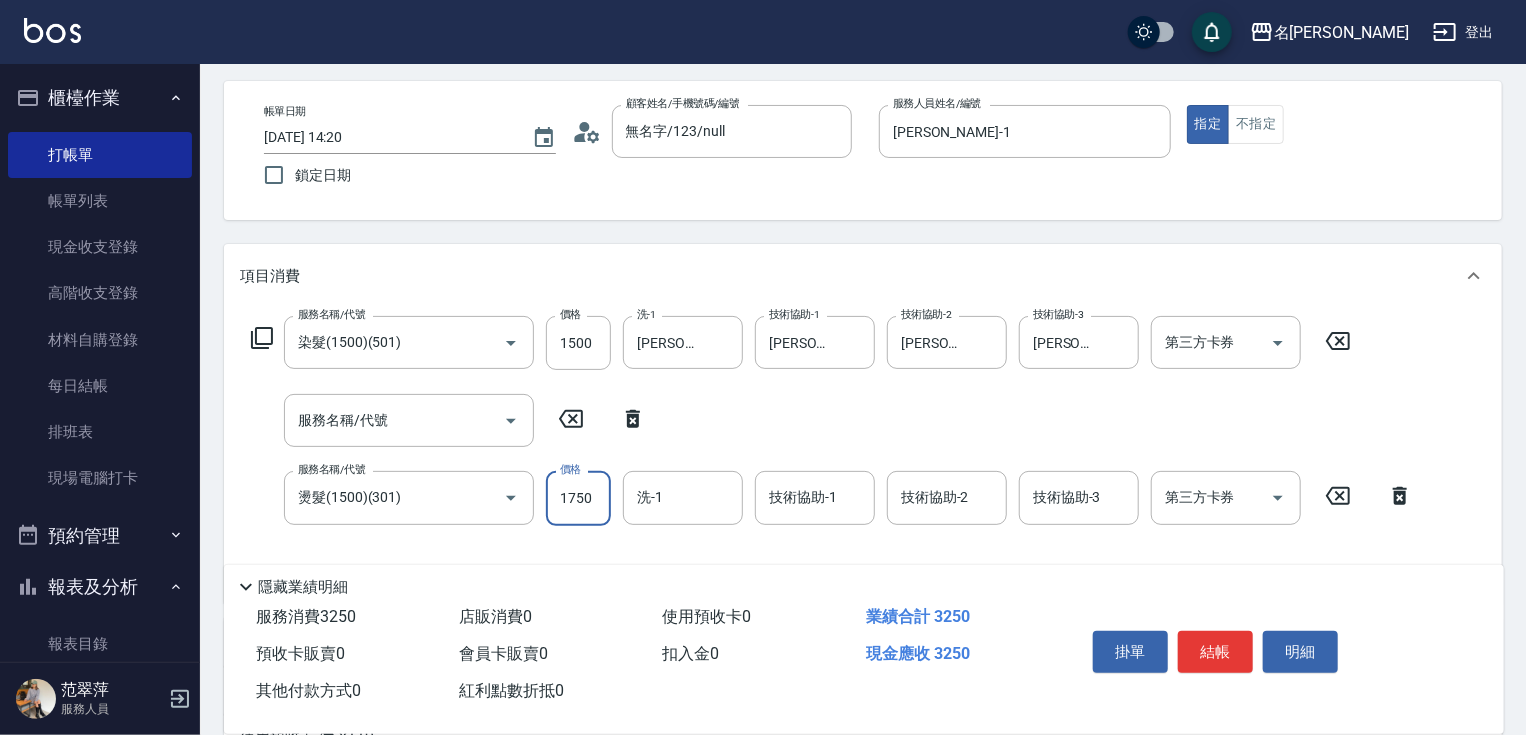 type on "1750" 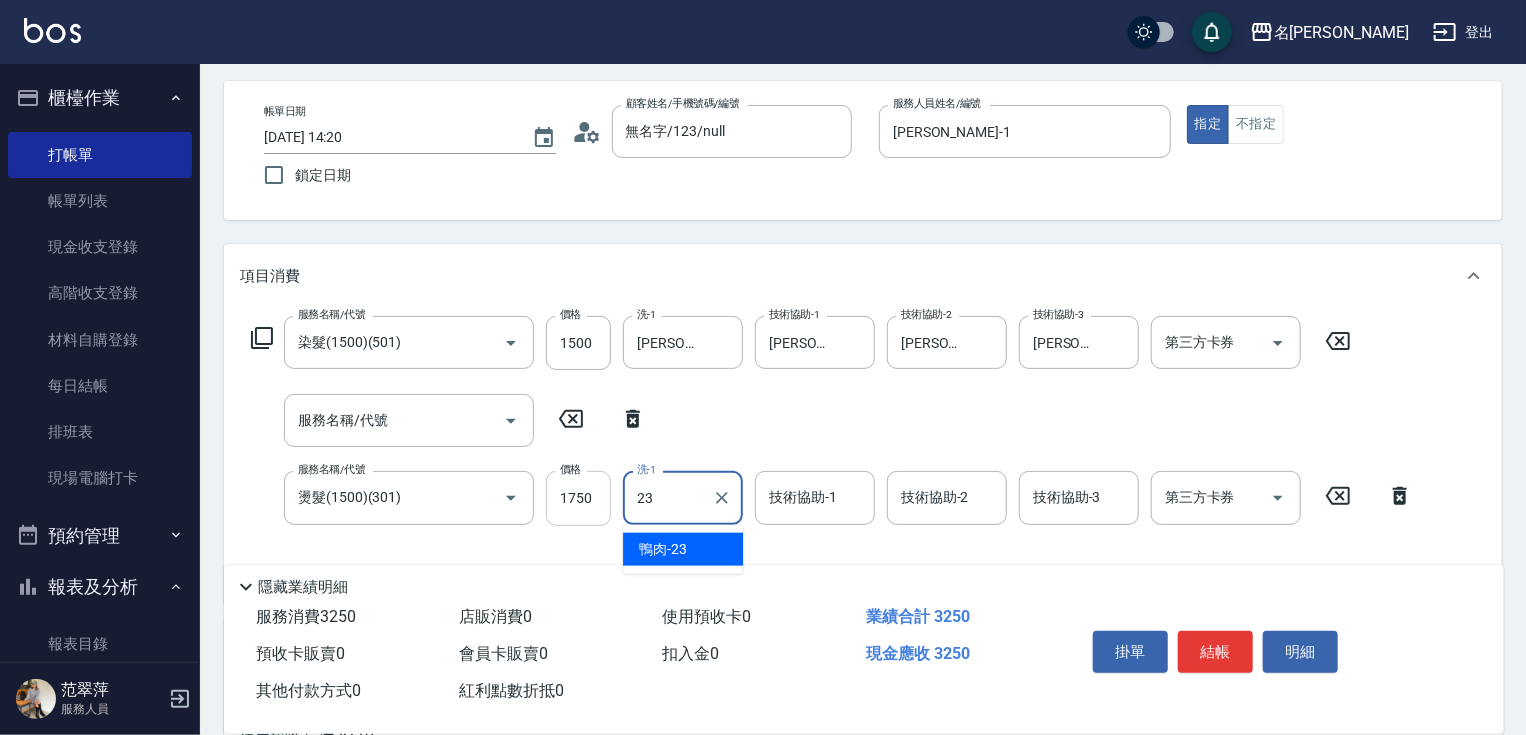 type on "鴨肉-23" 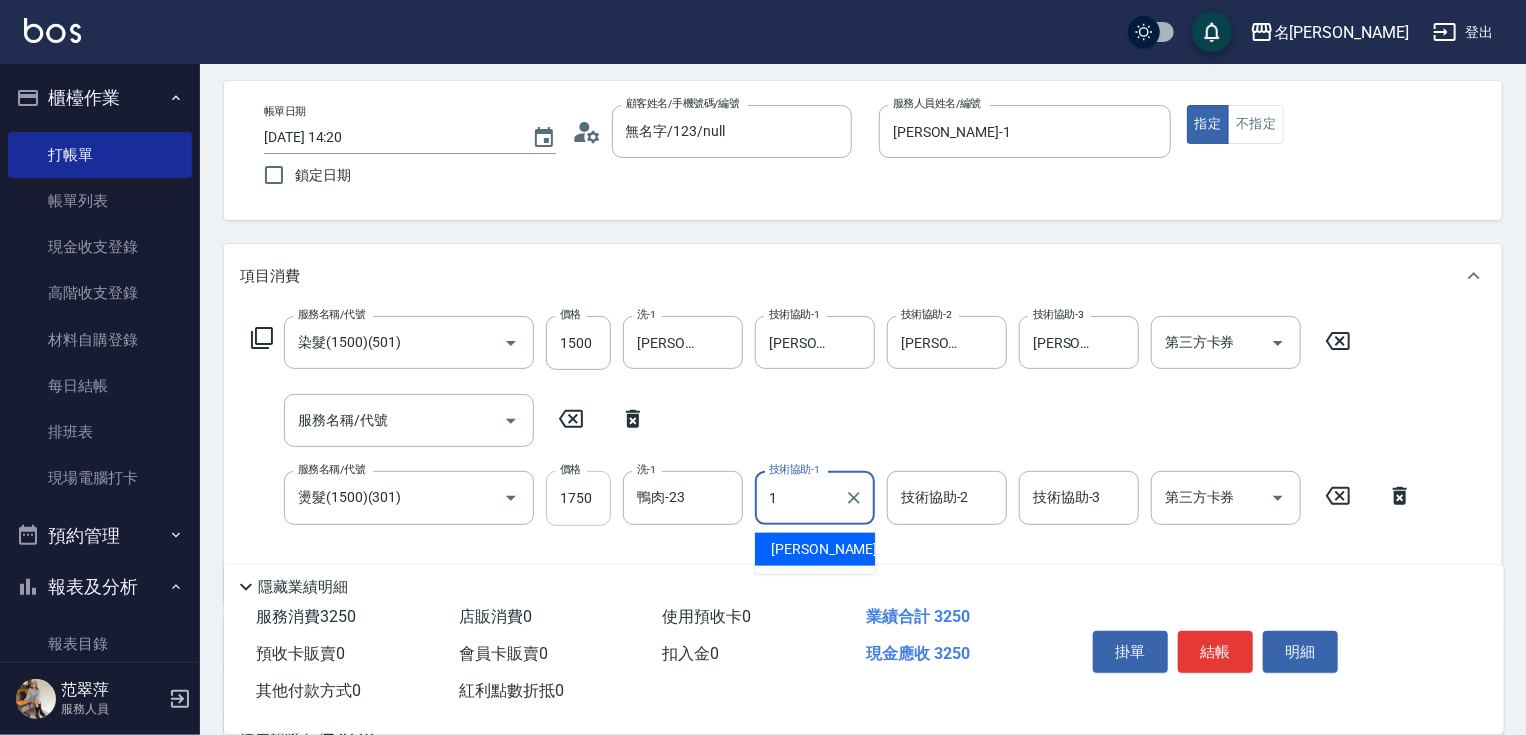 type on "[PERSON_NAME]-1" 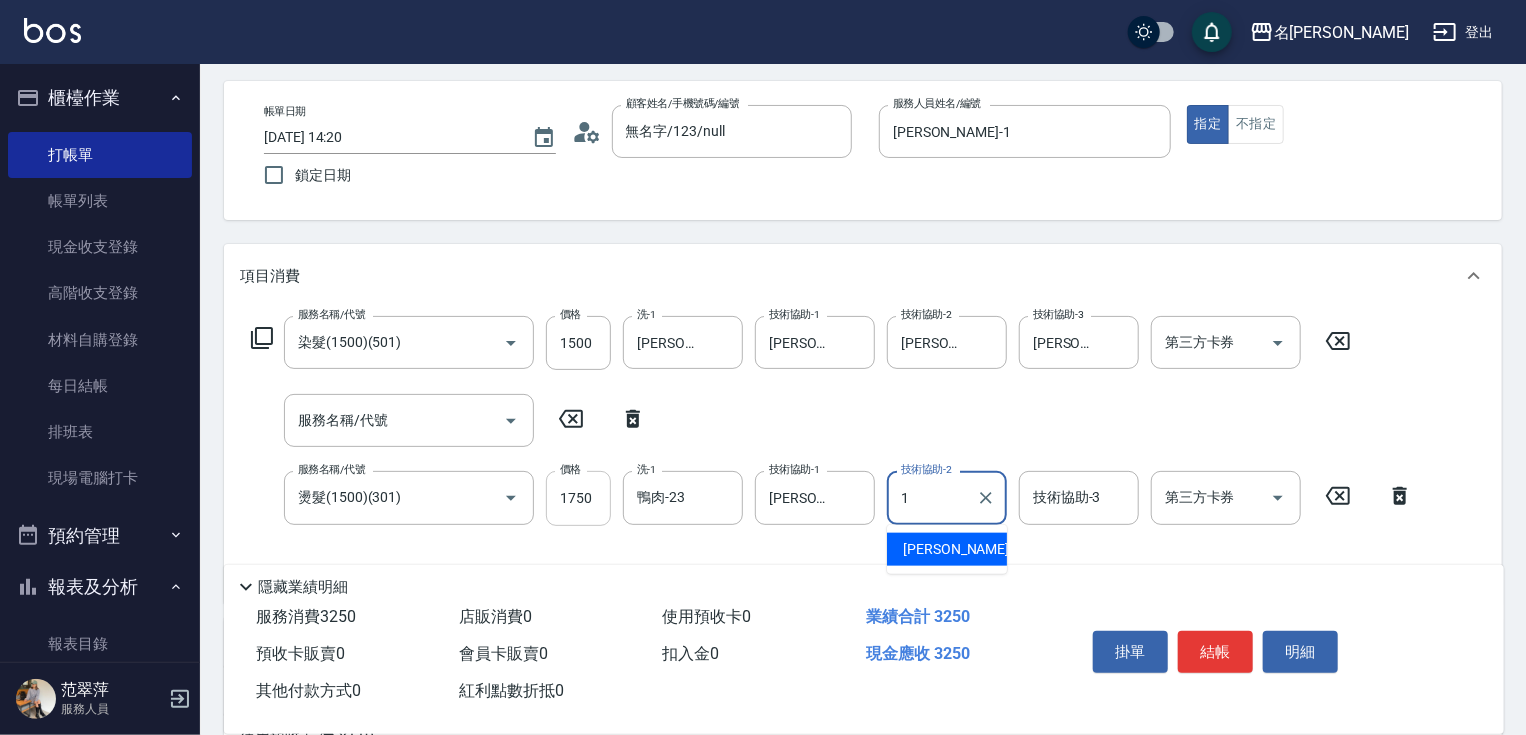 type on "[PERSON_NAME]-1" 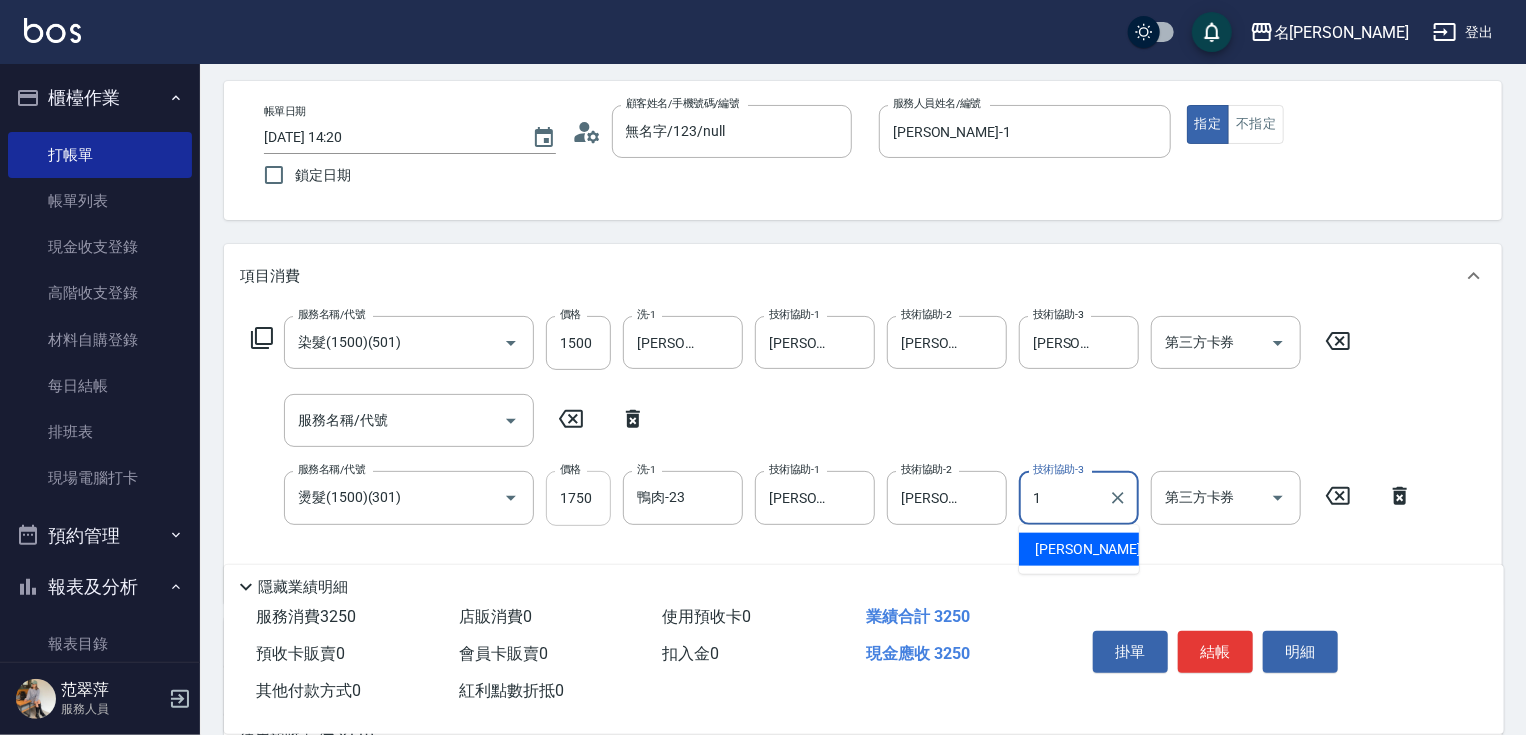 type on "[PERSON_NAME]-1" 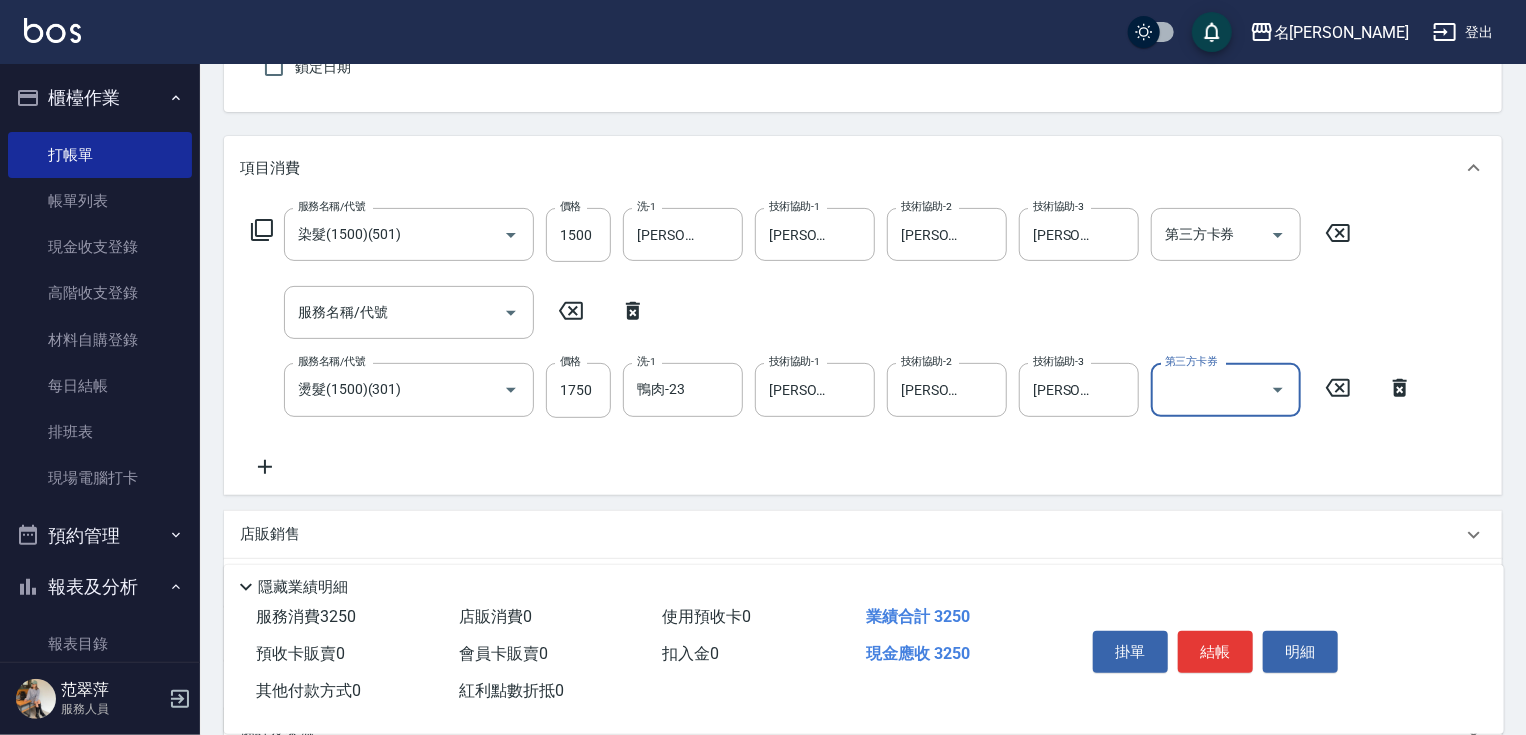 scroll, scrollTop: 212, scrollLeft: 0, axis: vertical 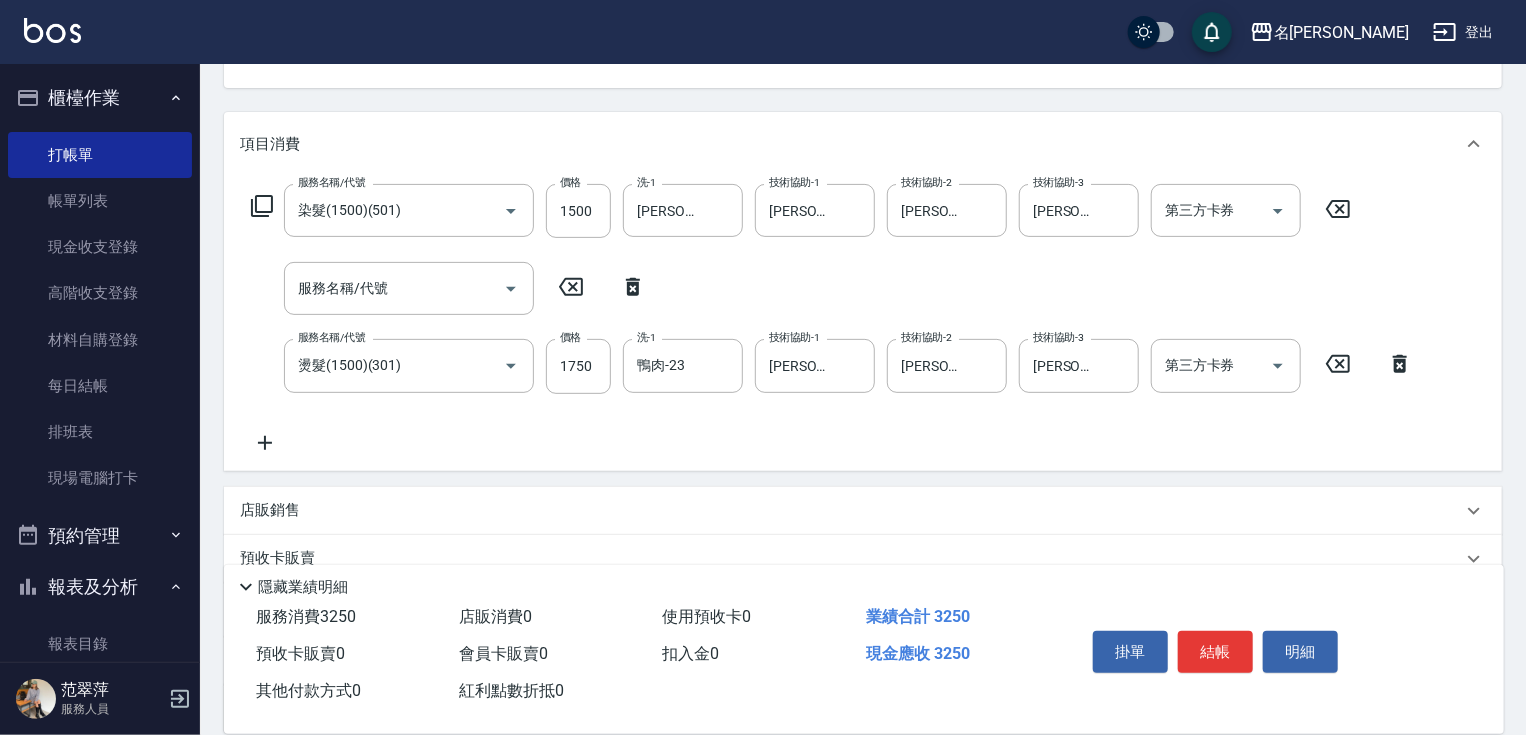 click on "店販銷售" at bounding box center [851, 510] 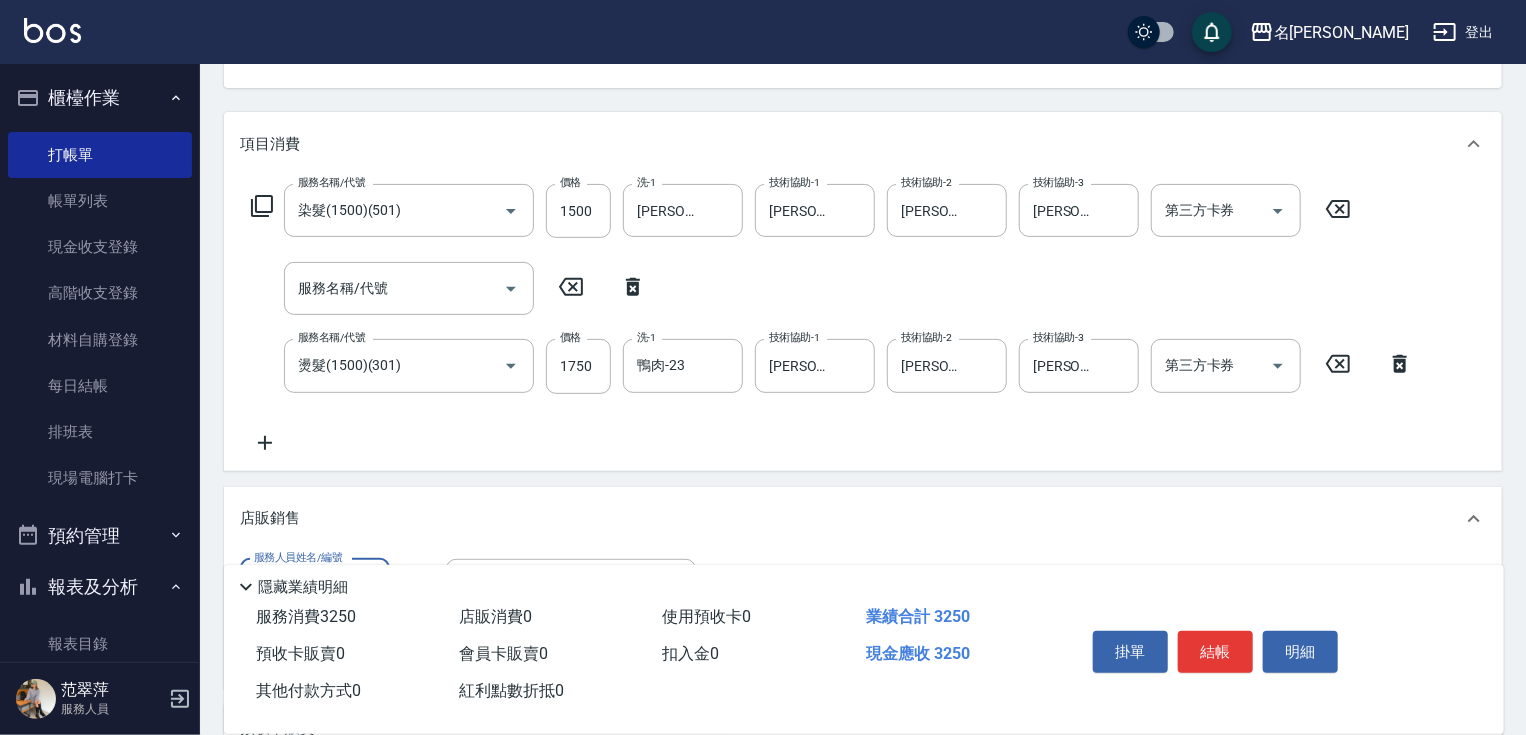 scroll, scrollTop: 0, scrollLeft: 0, axis: both 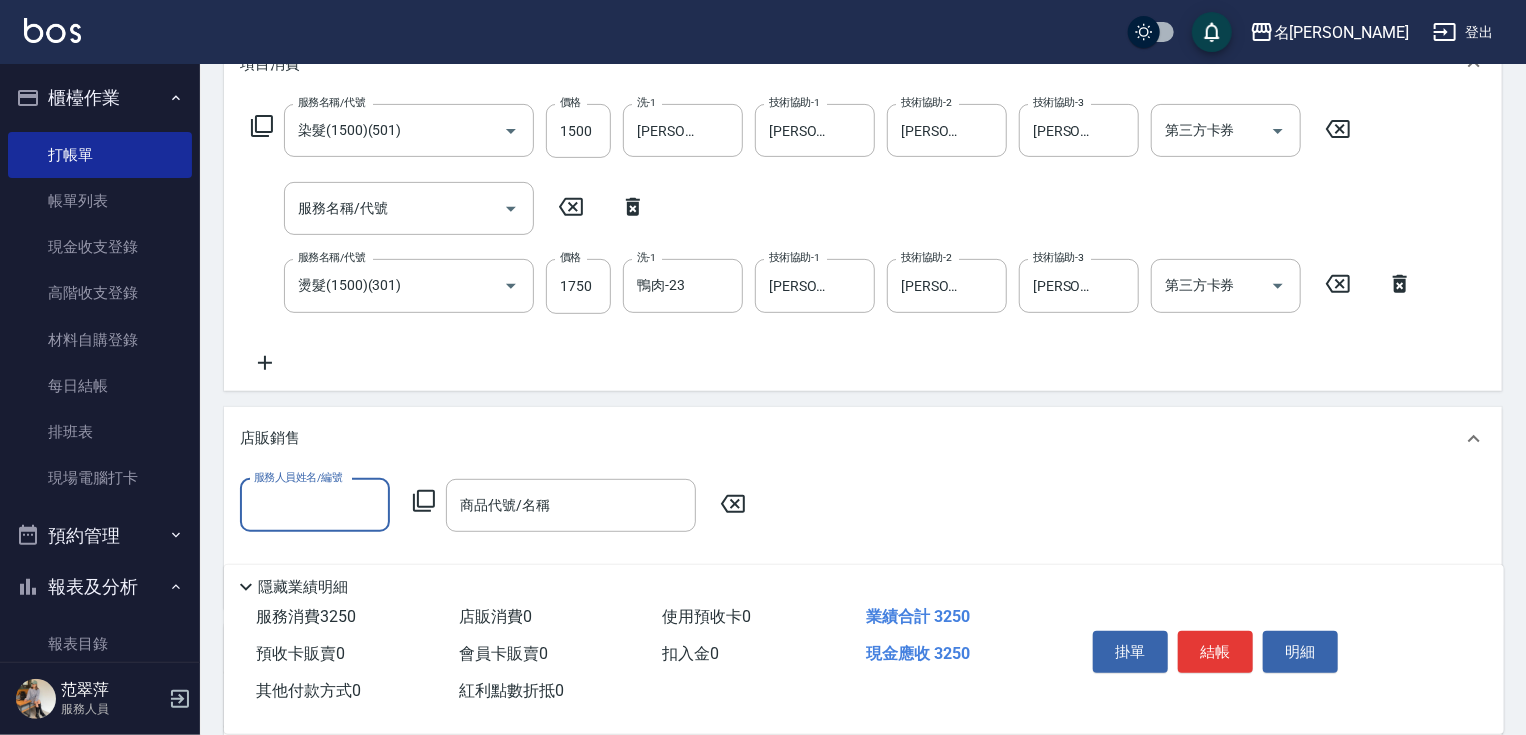 click on "服務人員姓名/編號" at bounding box center [315, 505] 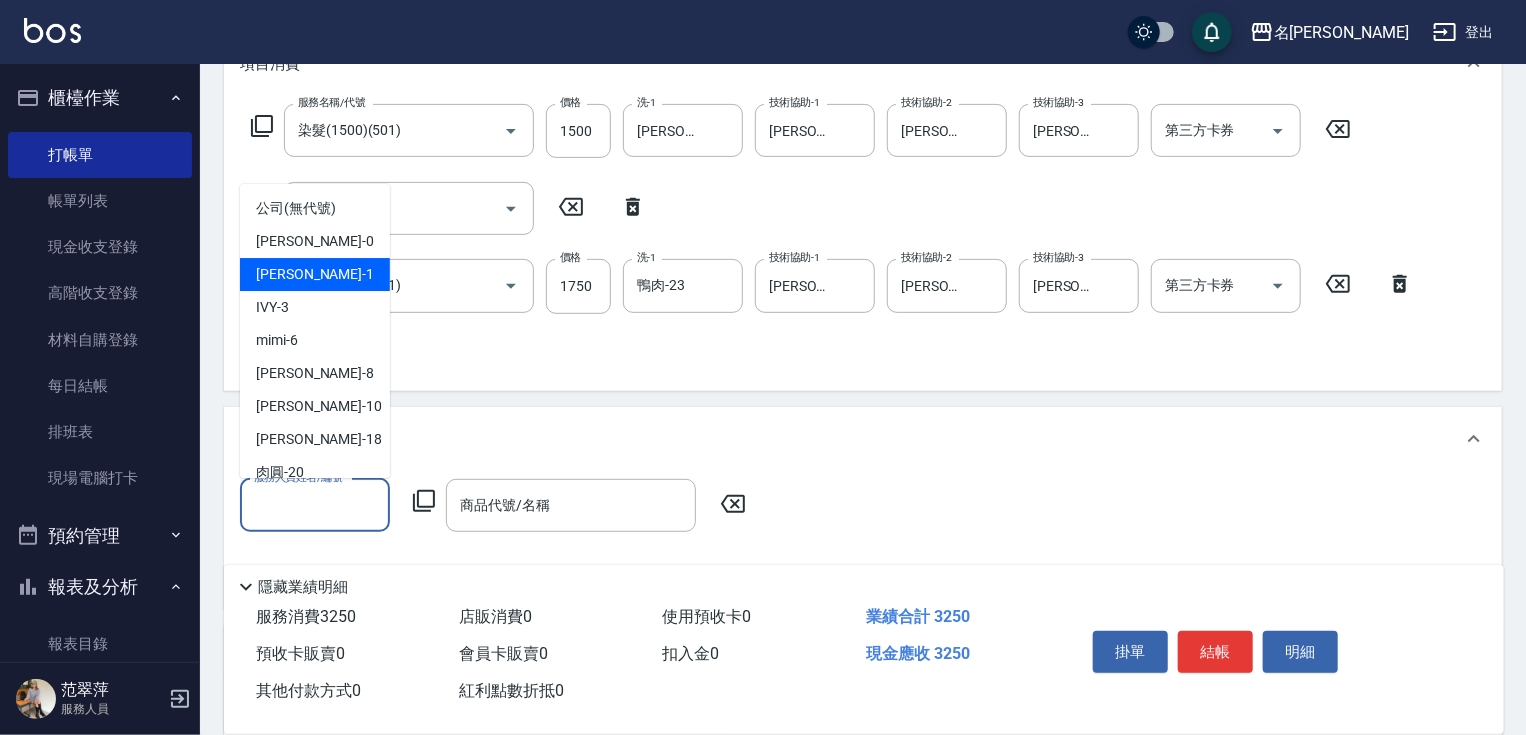 click on "[PERSON_NAME] -1" at bounding box center [315, 274] 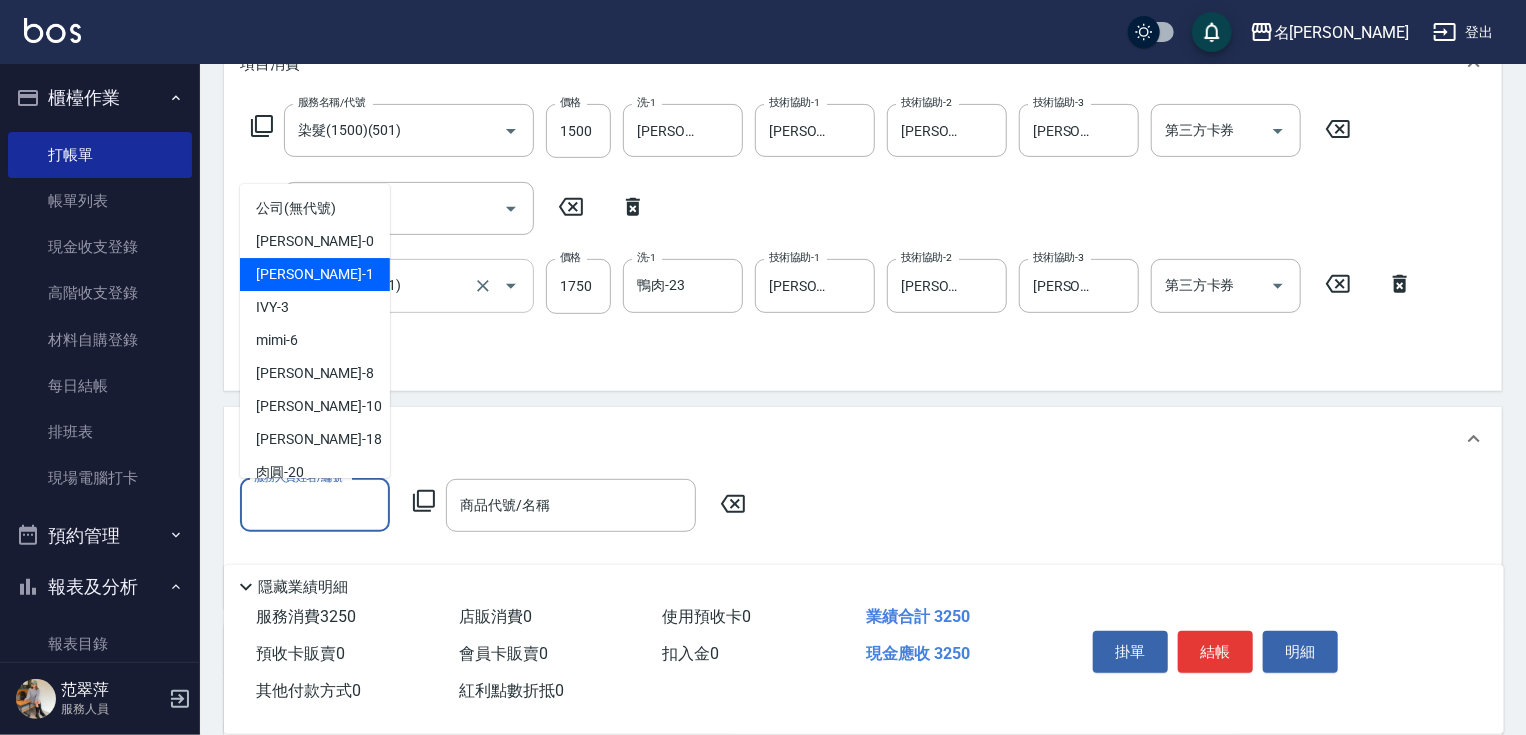 type on "[PERSON_NAME]-1" 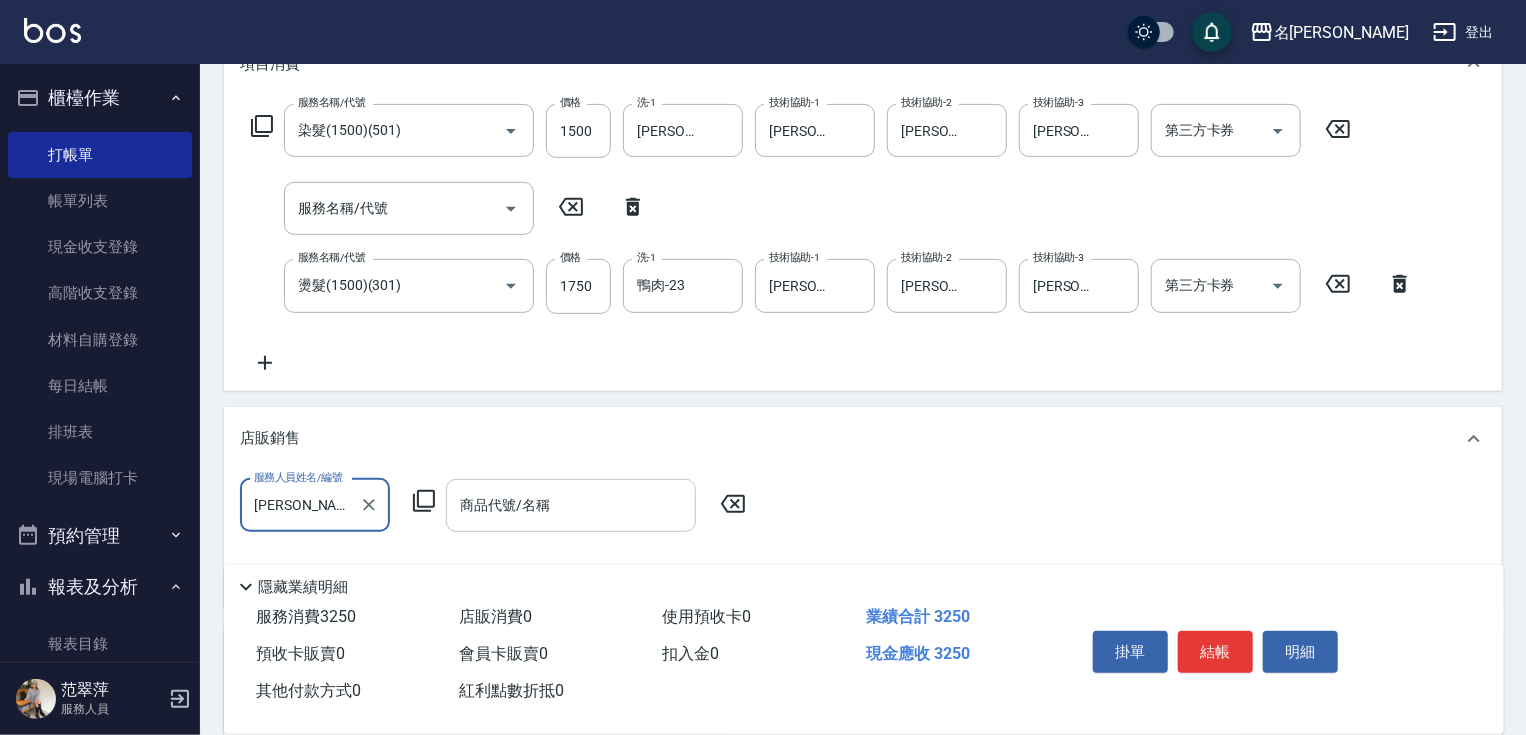 click on "商品代號/名稱" at bounding box center [571, 505] 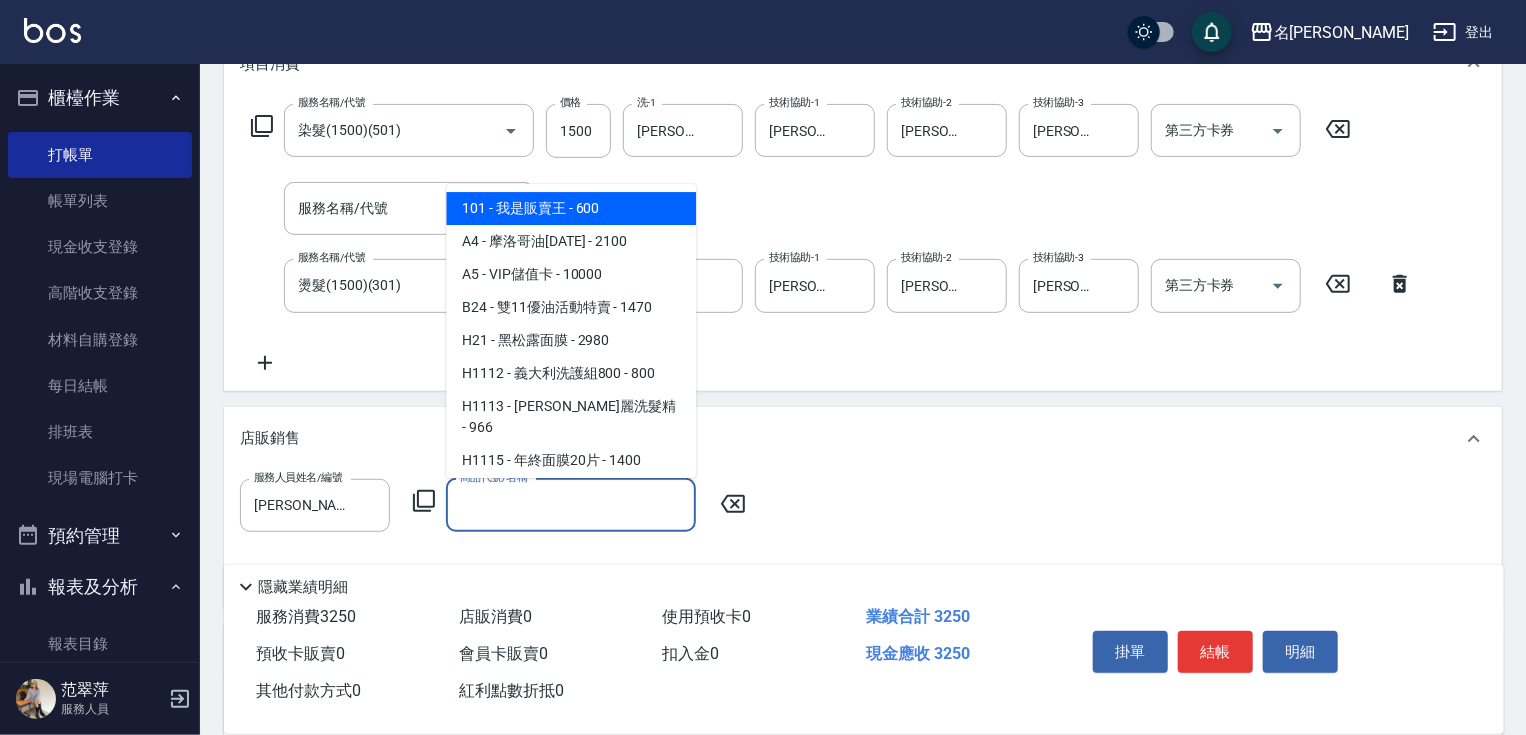click on "101 - 我是販賣王 - 600" at bounding box center (571, 208) 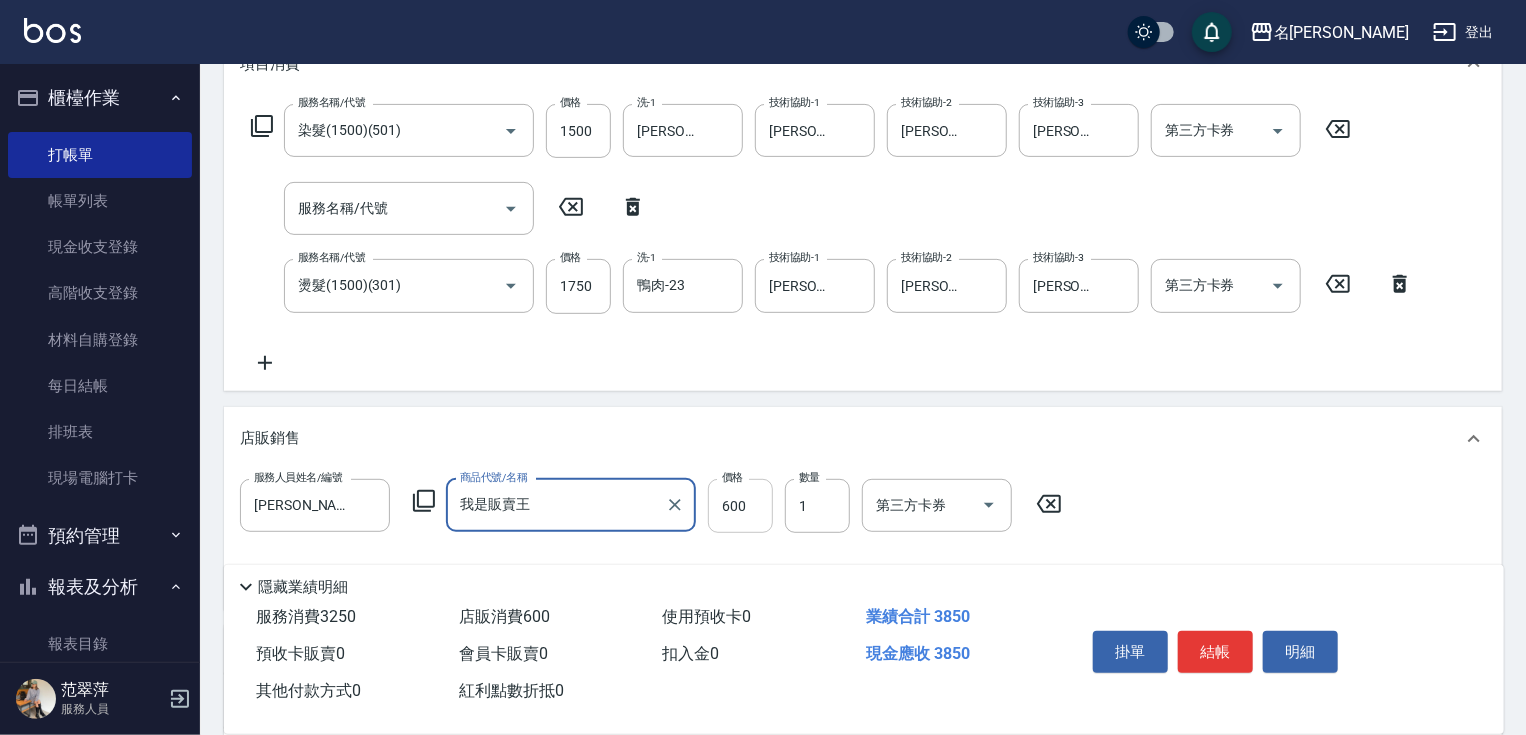 drag, startPoint x: 743, startPoint y: 509, endPoint x: 733, endPoint y: 501, distance: 12.806249 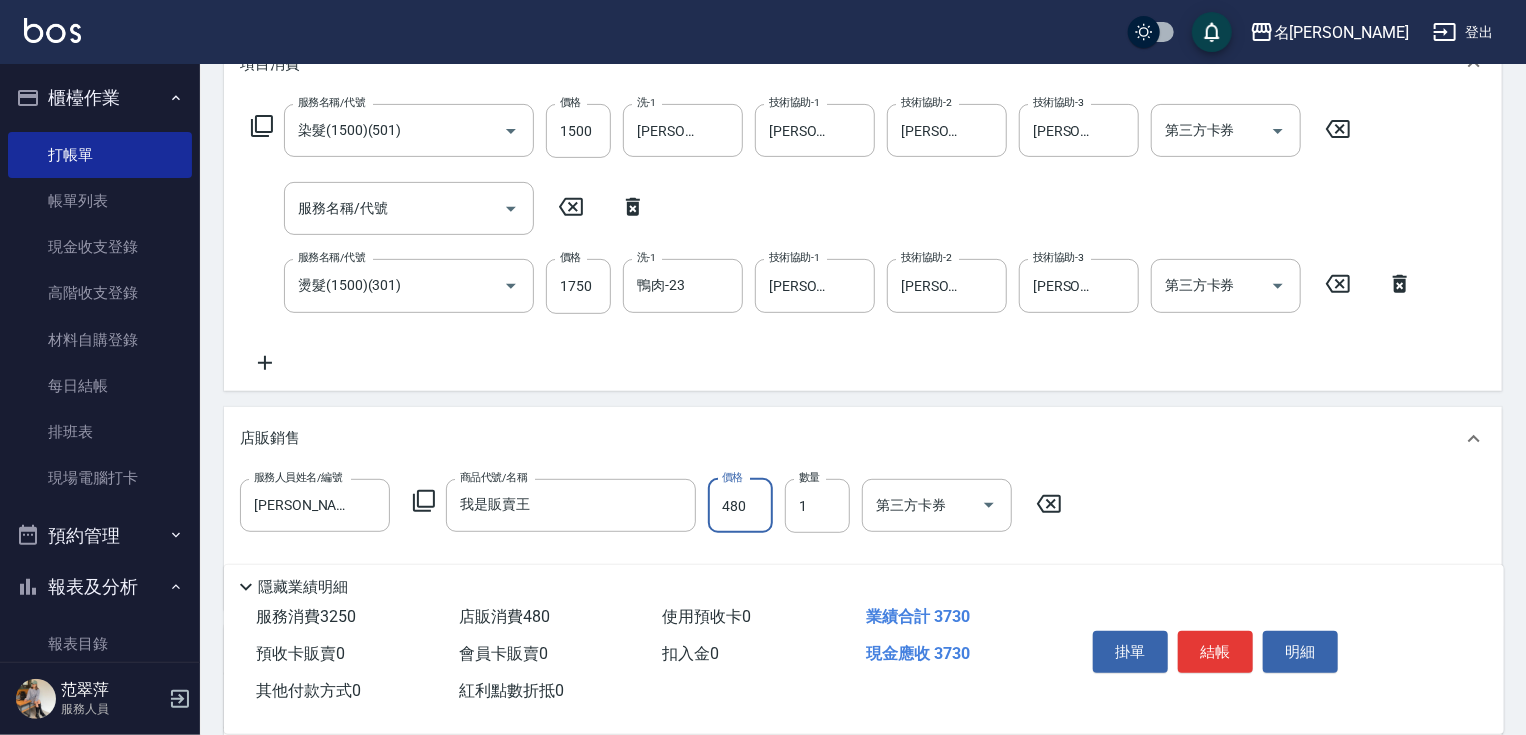 type on "480" 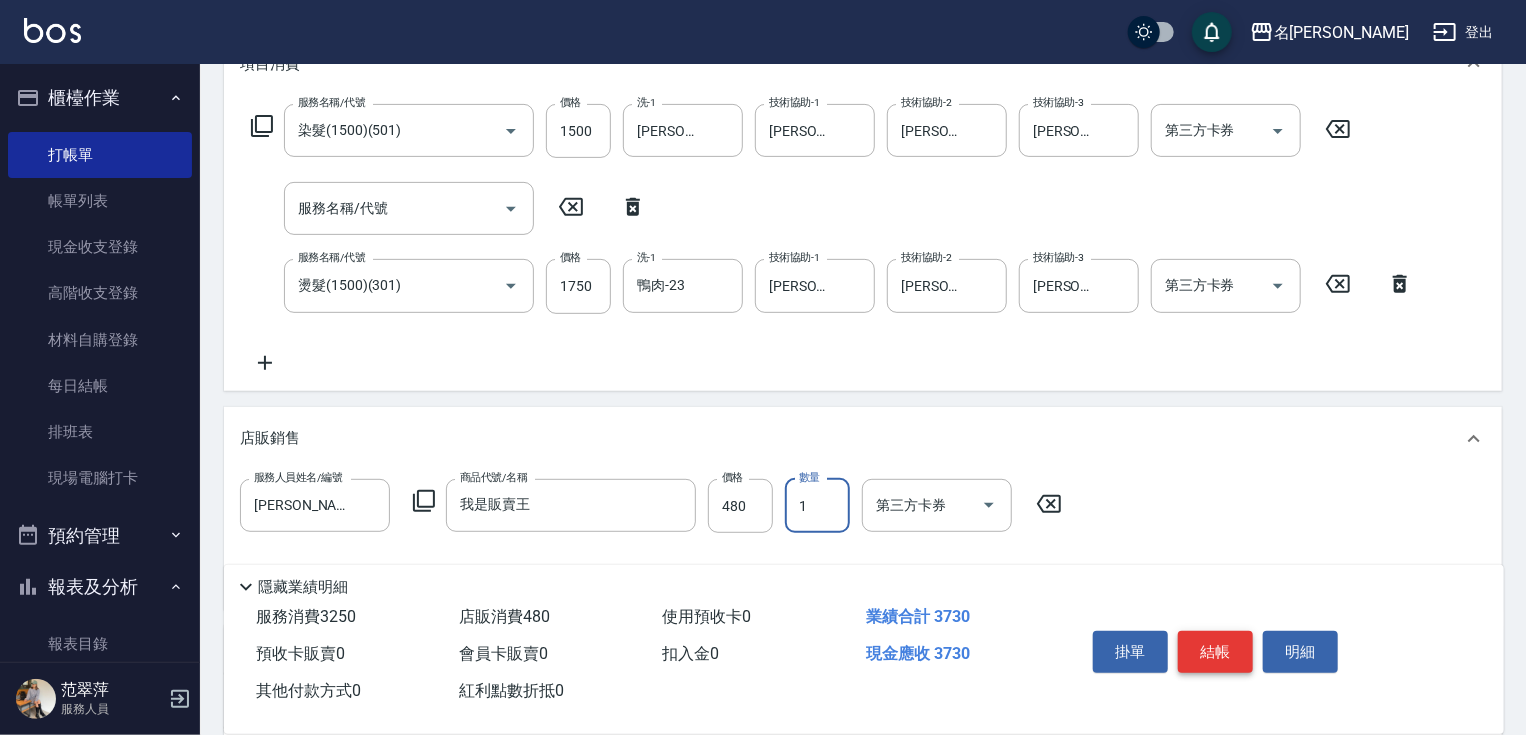 click on "結帳" at bounding box center [1215, 652] 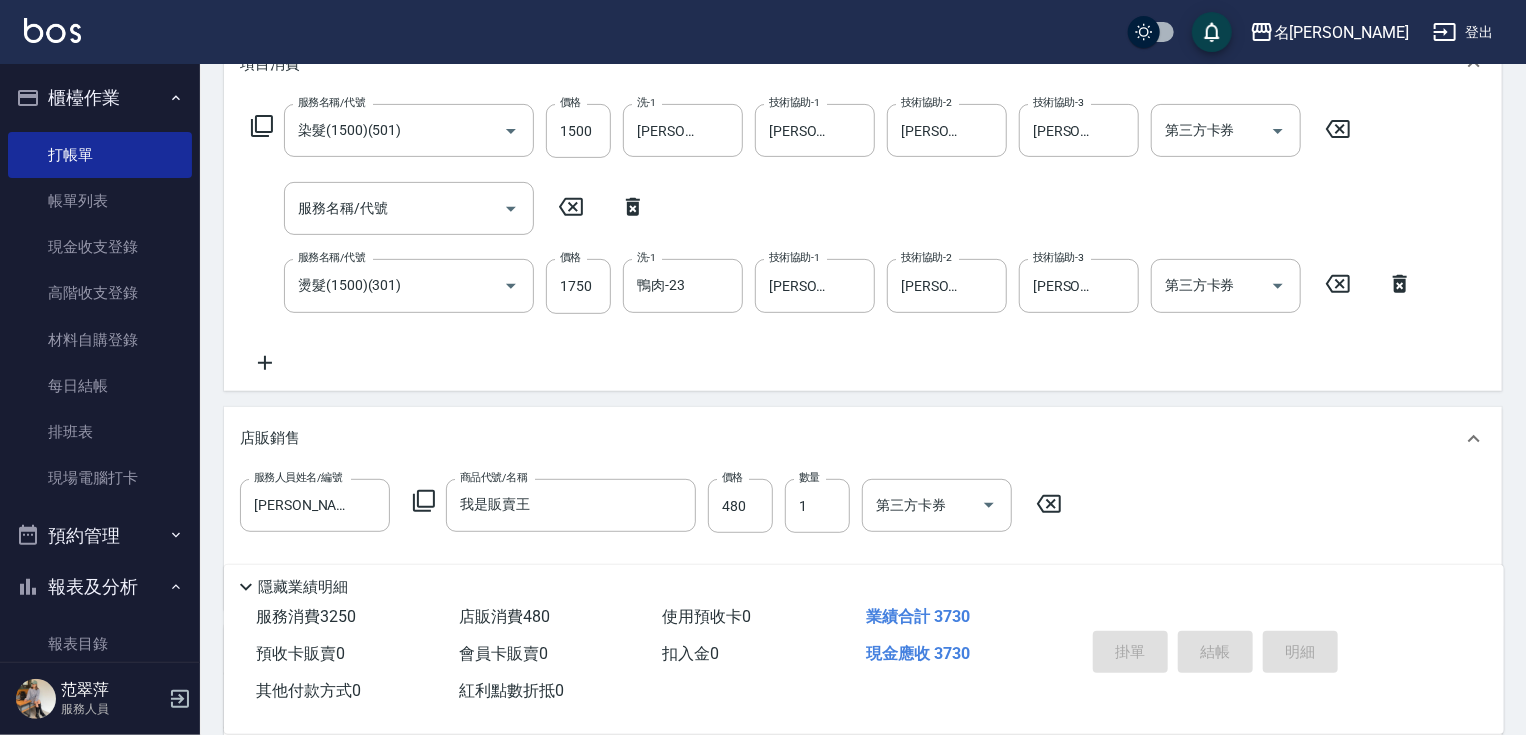 type on "[DATE] 14:21" 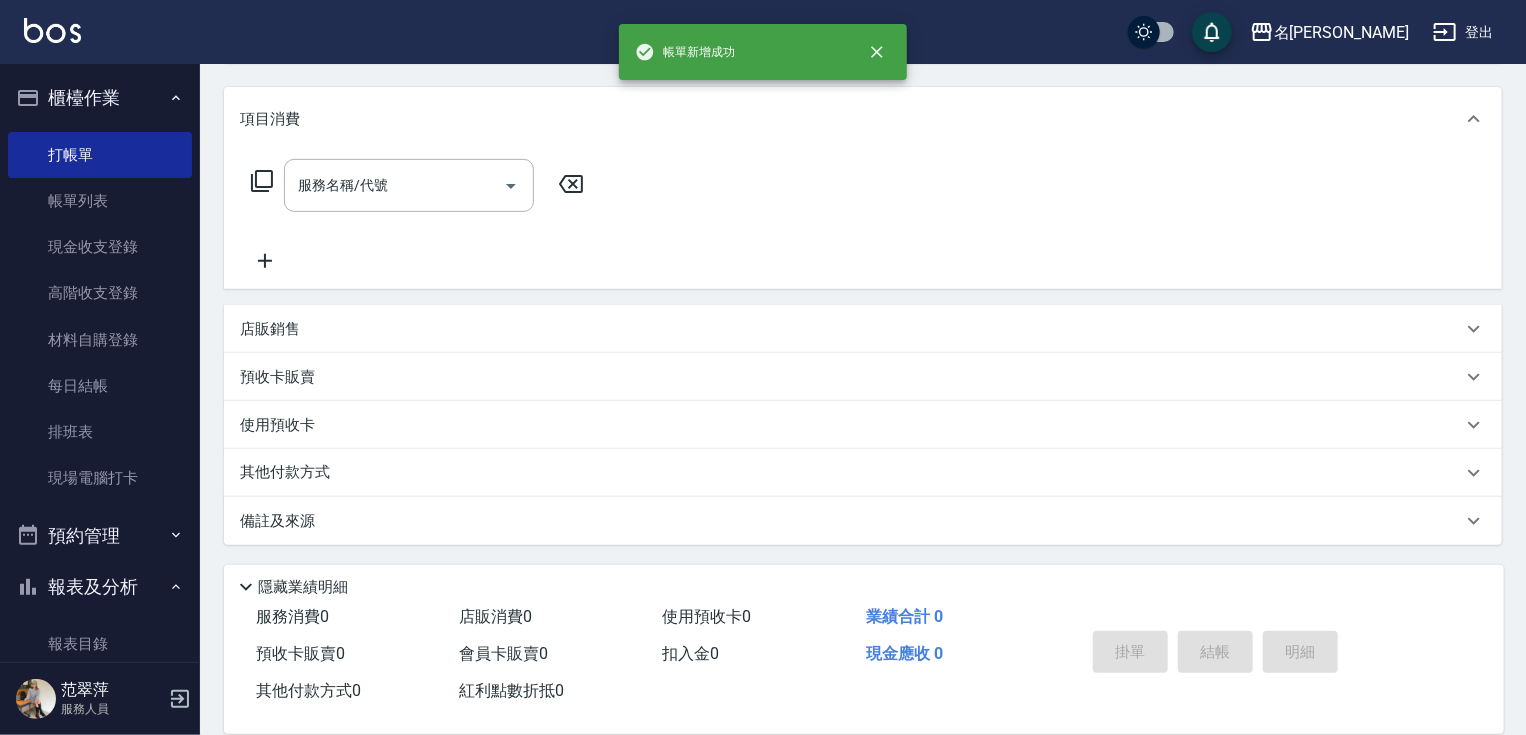 scroll, scrollTop: 0, scrollLeft: 0, axis: both 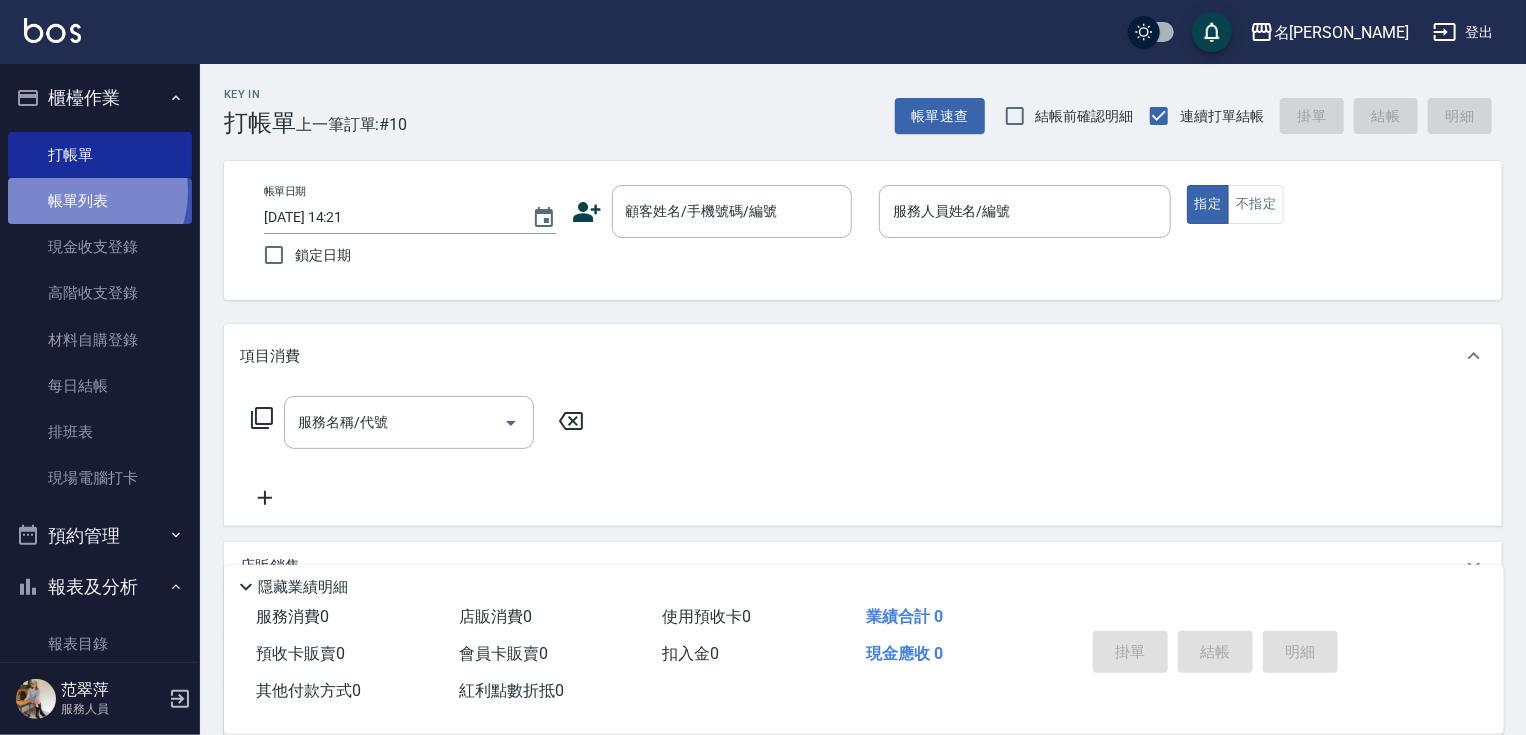 click on "帳單列表" at bounding box center [100, 201] 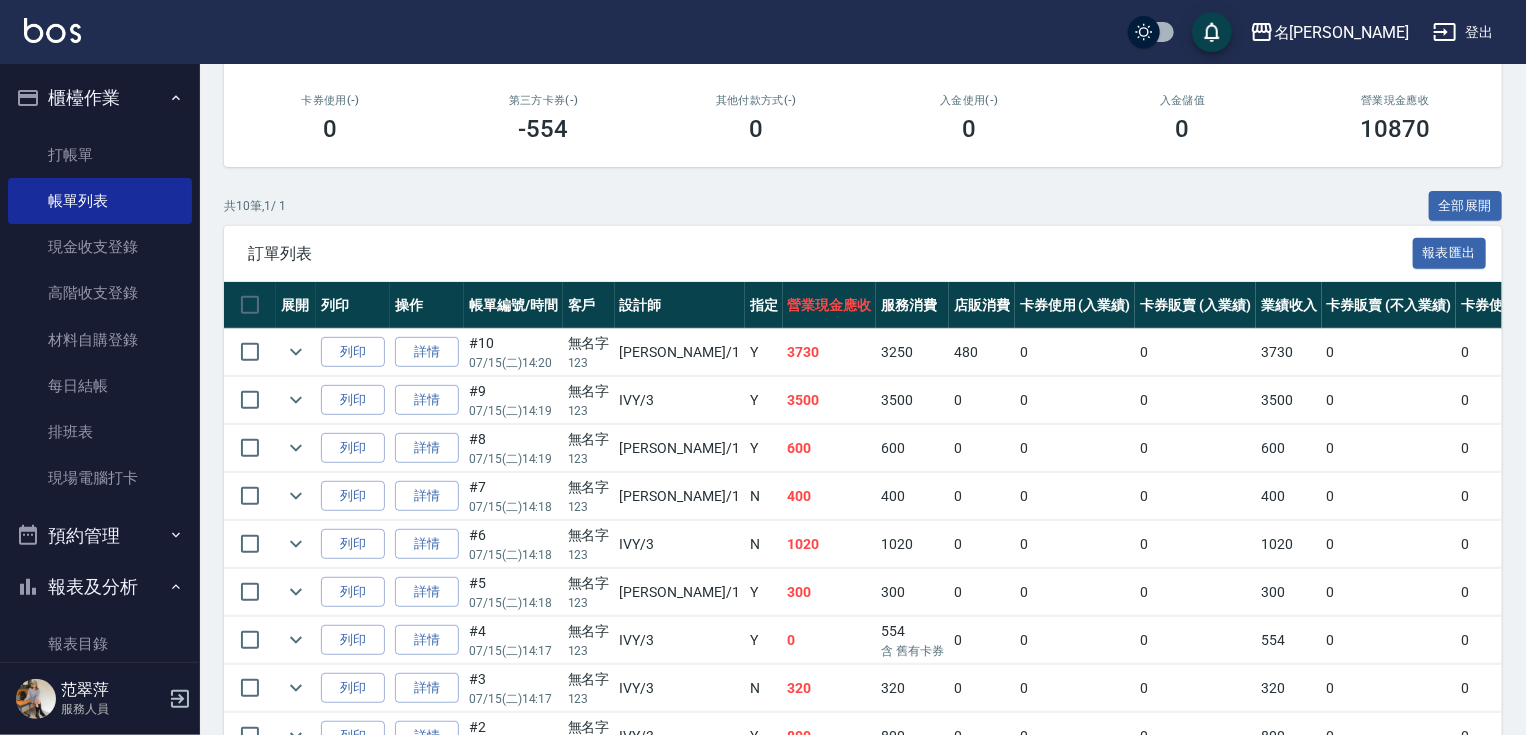 scroll, scrollTop: 286, scrollLeft: 0, axis: vertical 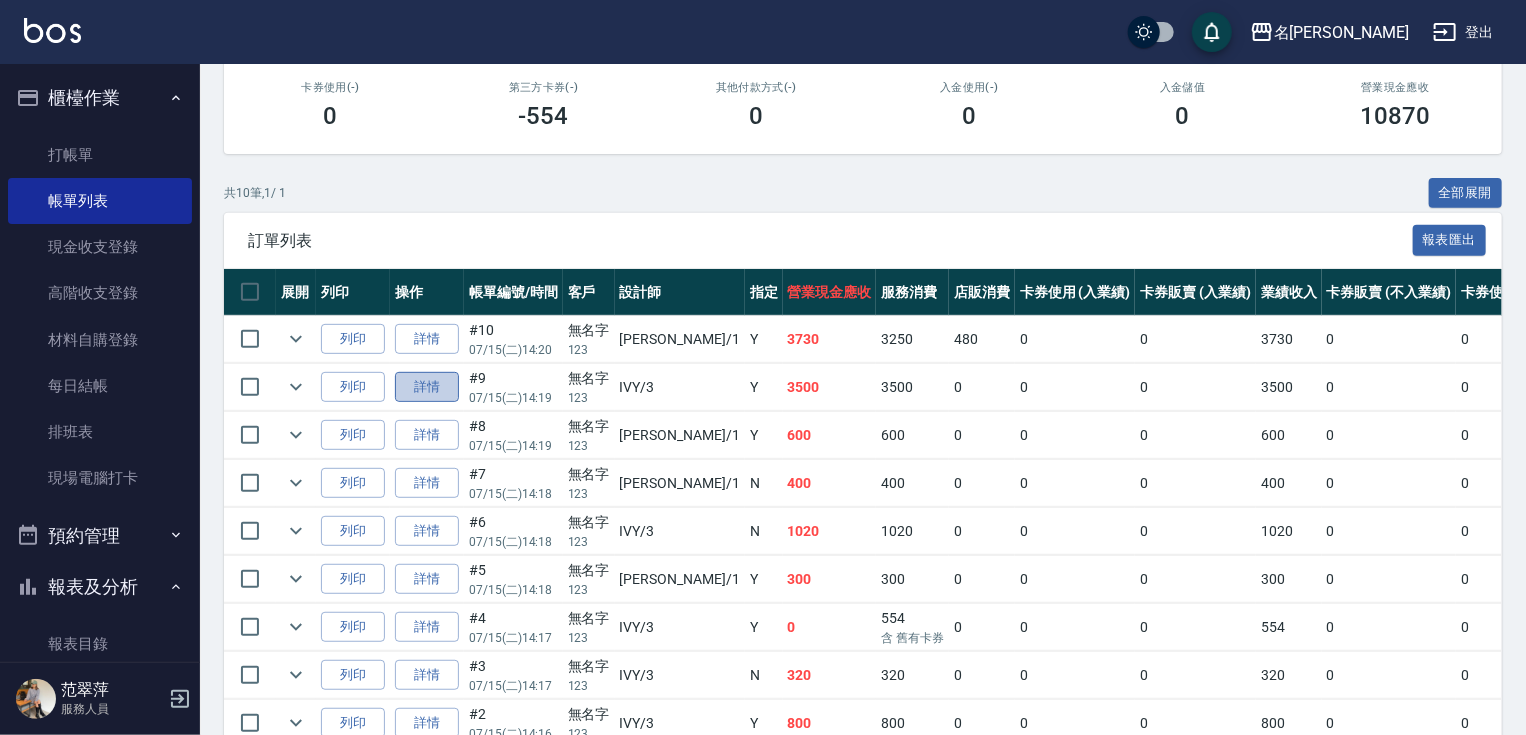 click on "詳情" at bounding box center (427, 387) 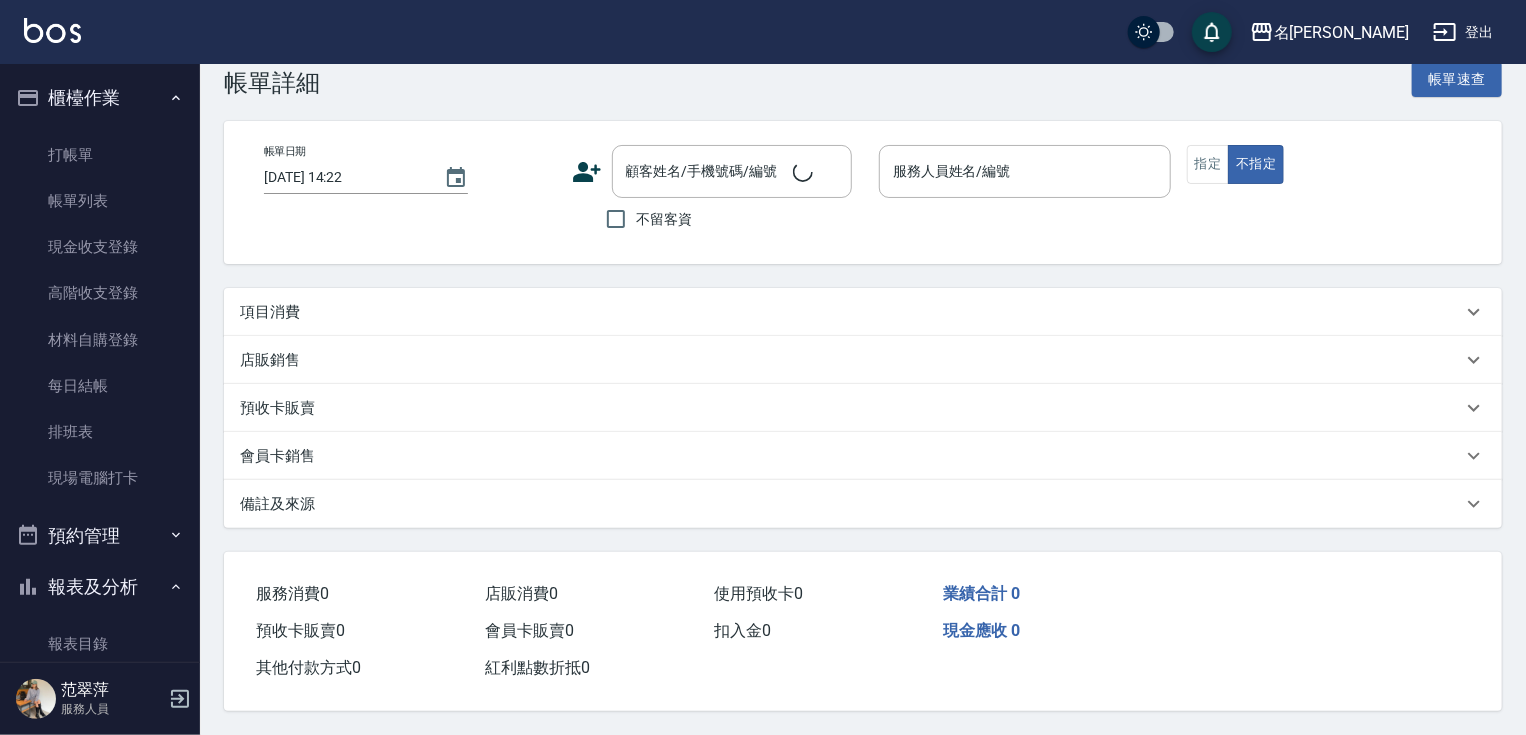 scroll, scrollTop: 0, scrollLeft: 0, axis: both 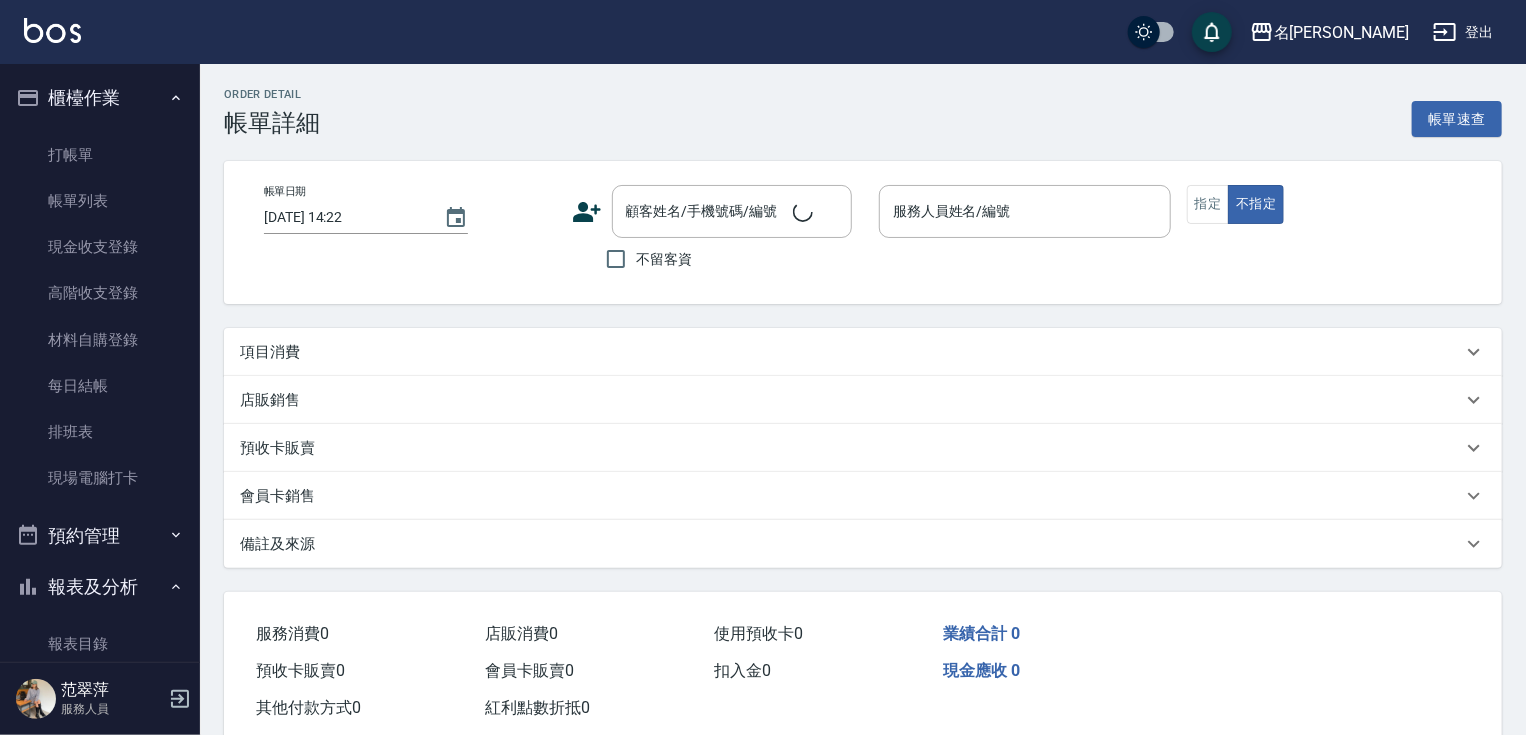 type on "[DATE] 14:19" 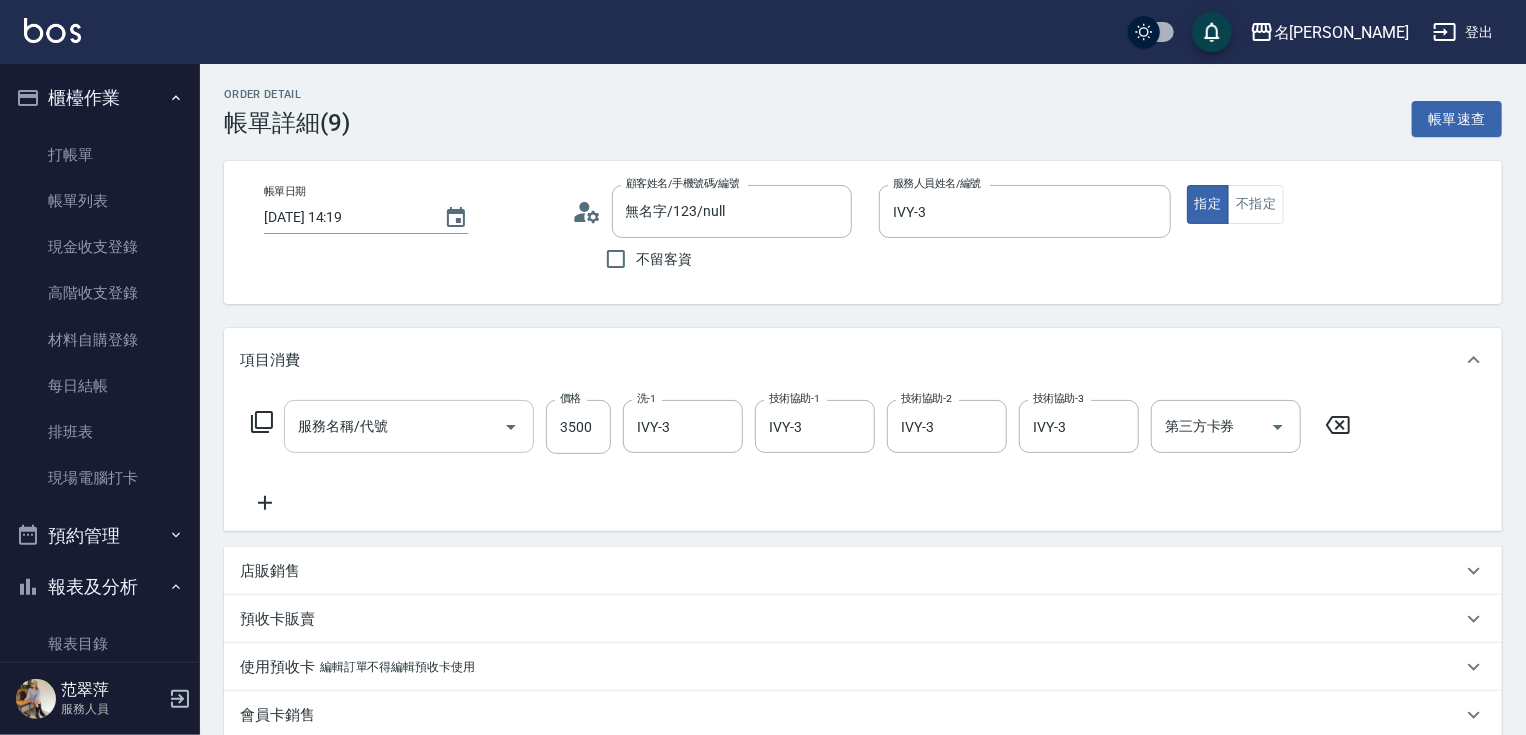 type on "無名字/123/null" 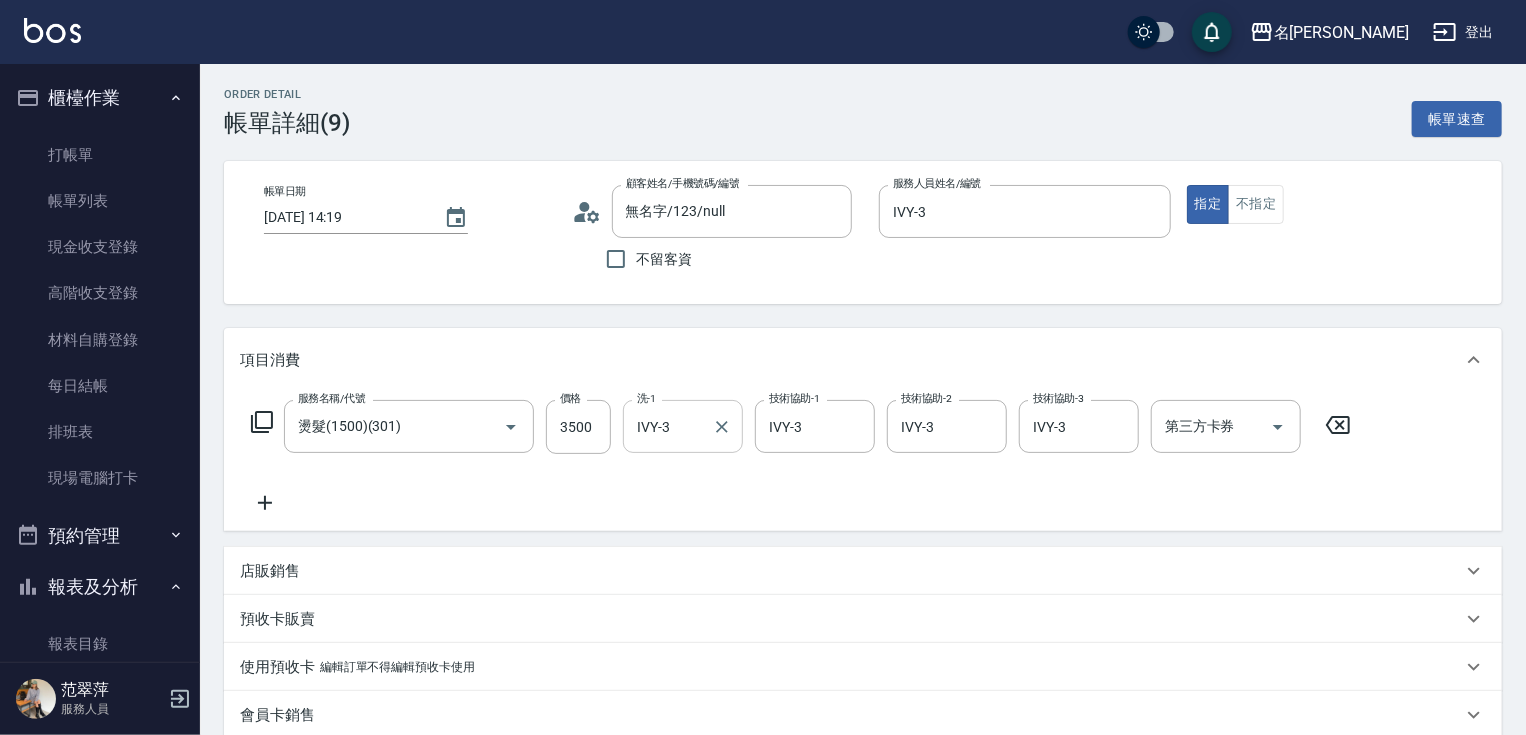 click on "IVY-3" at bounding box center [668, 426] 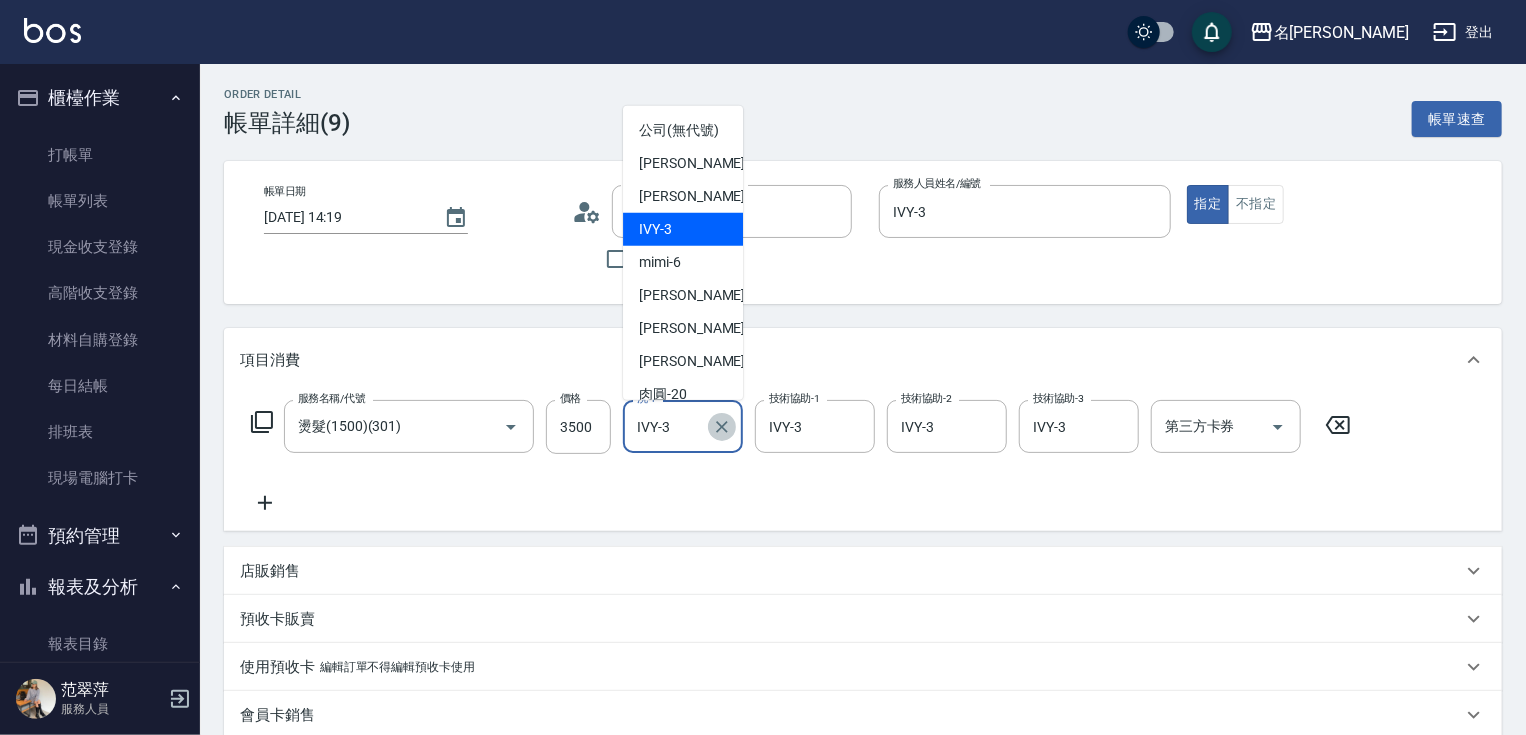 click 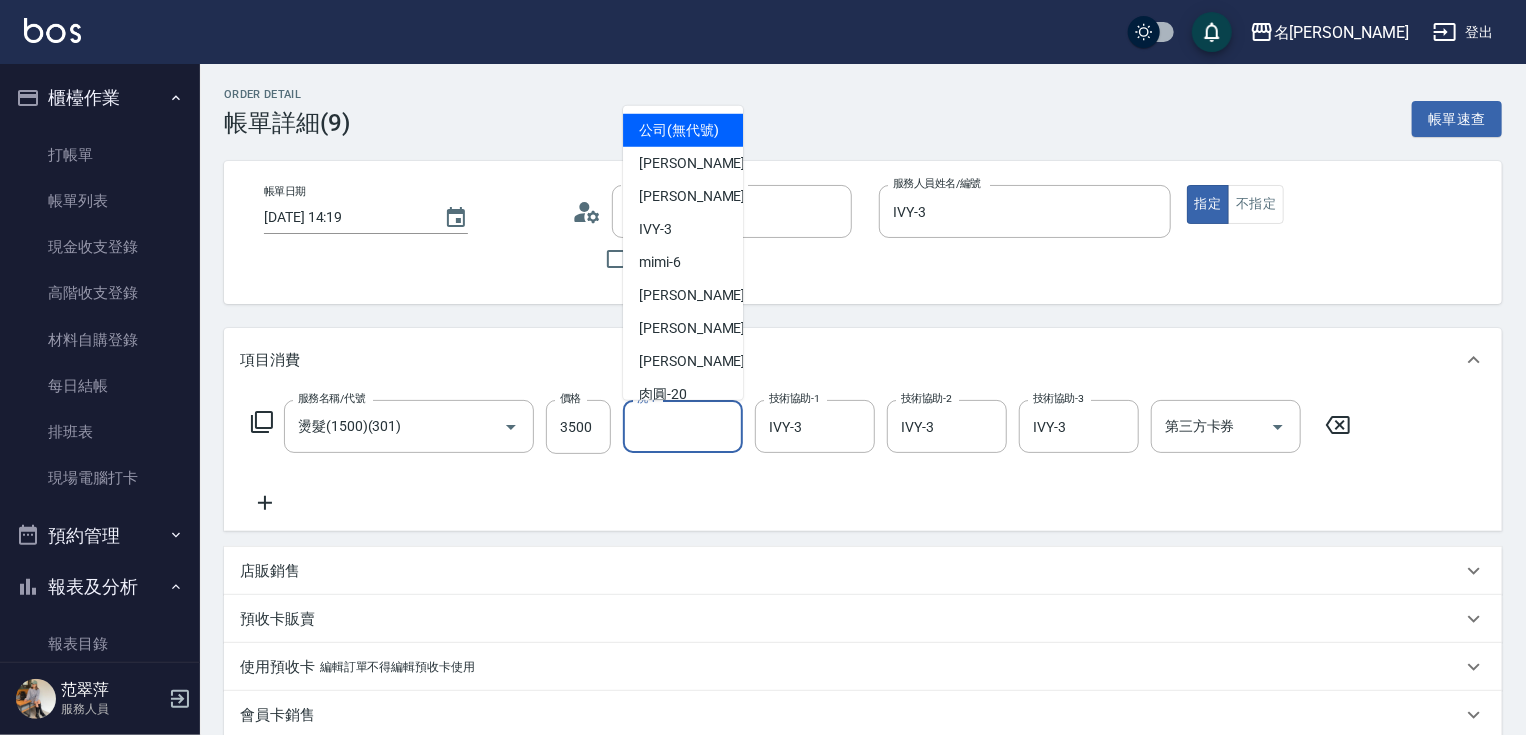 click on "洗-1" at bounding box center (683, 426) 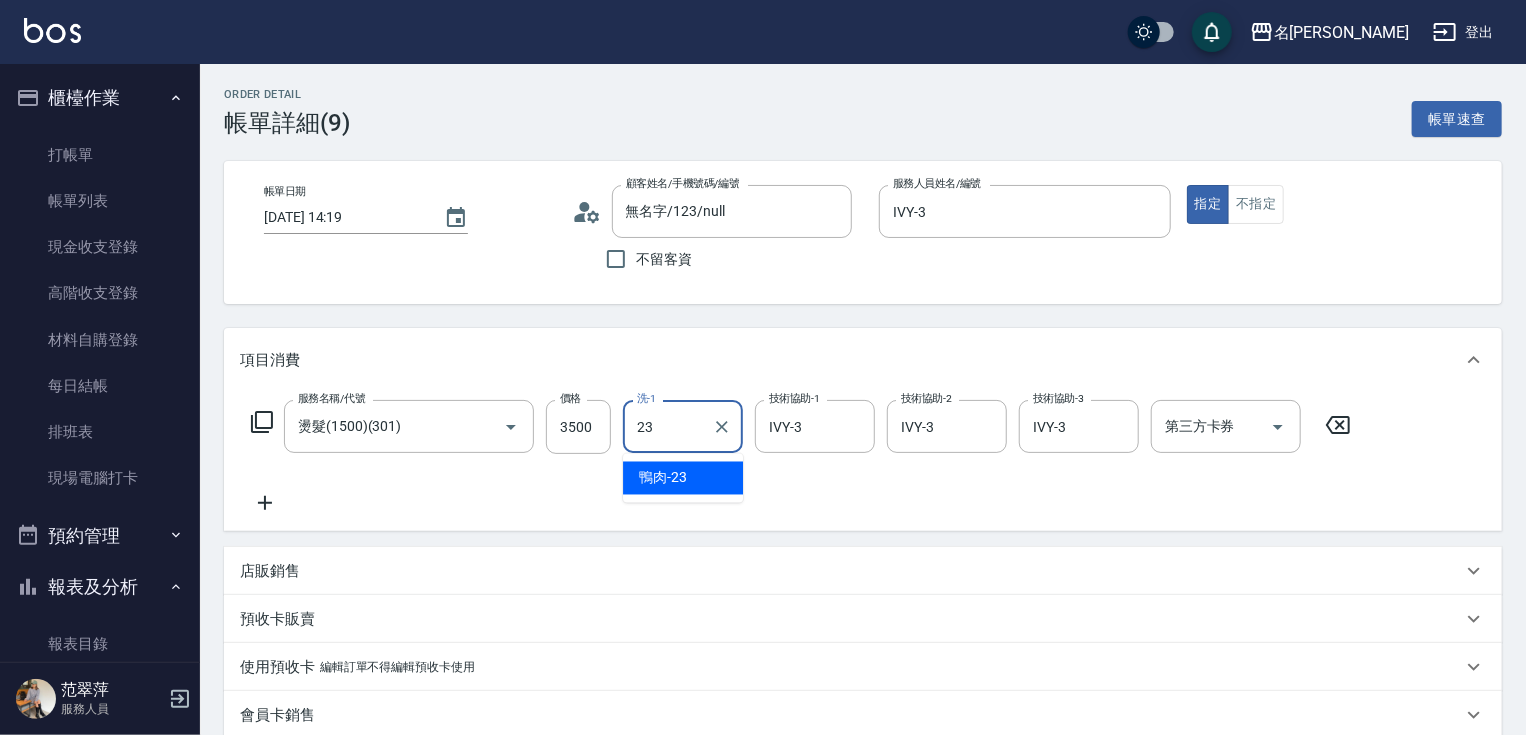 type on "鴨肉-23" 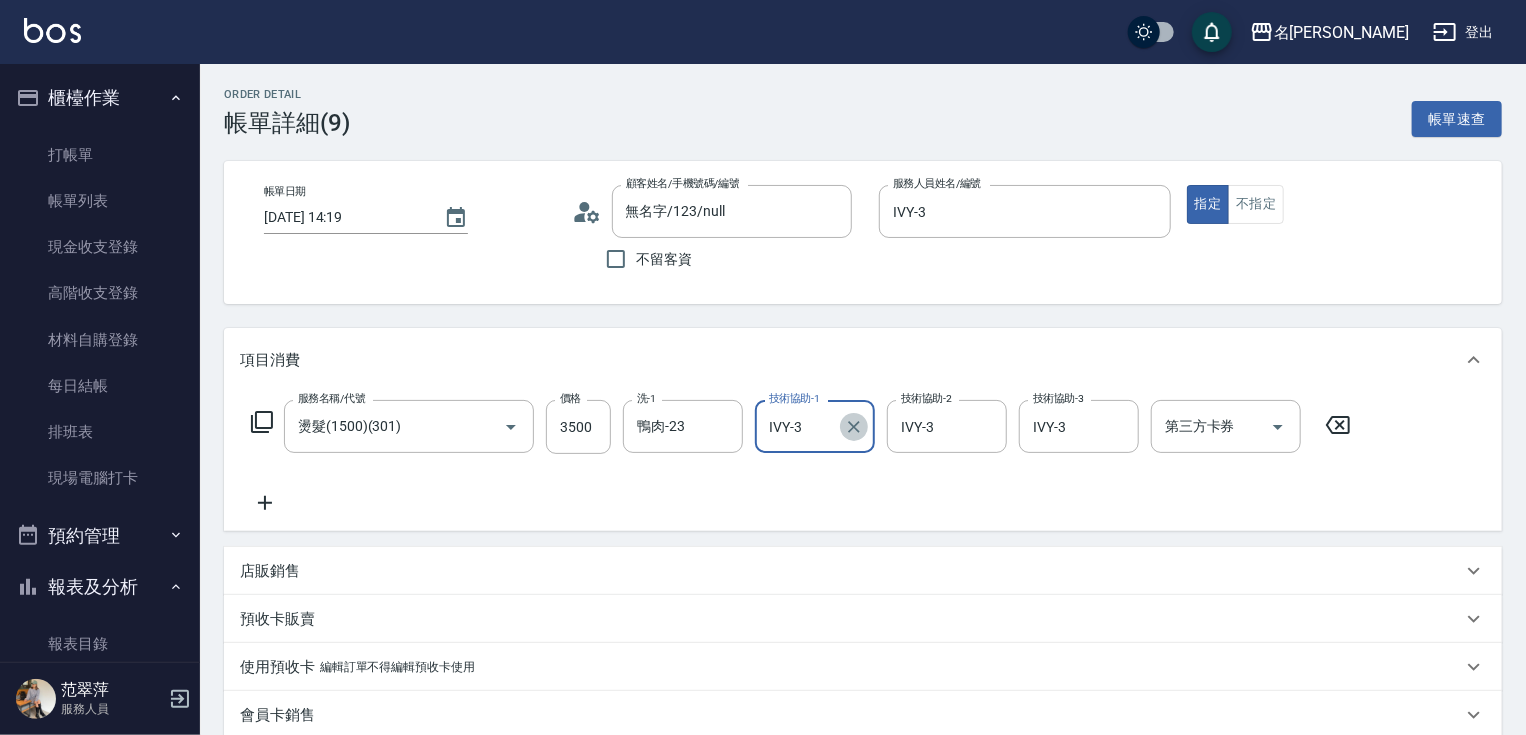 click 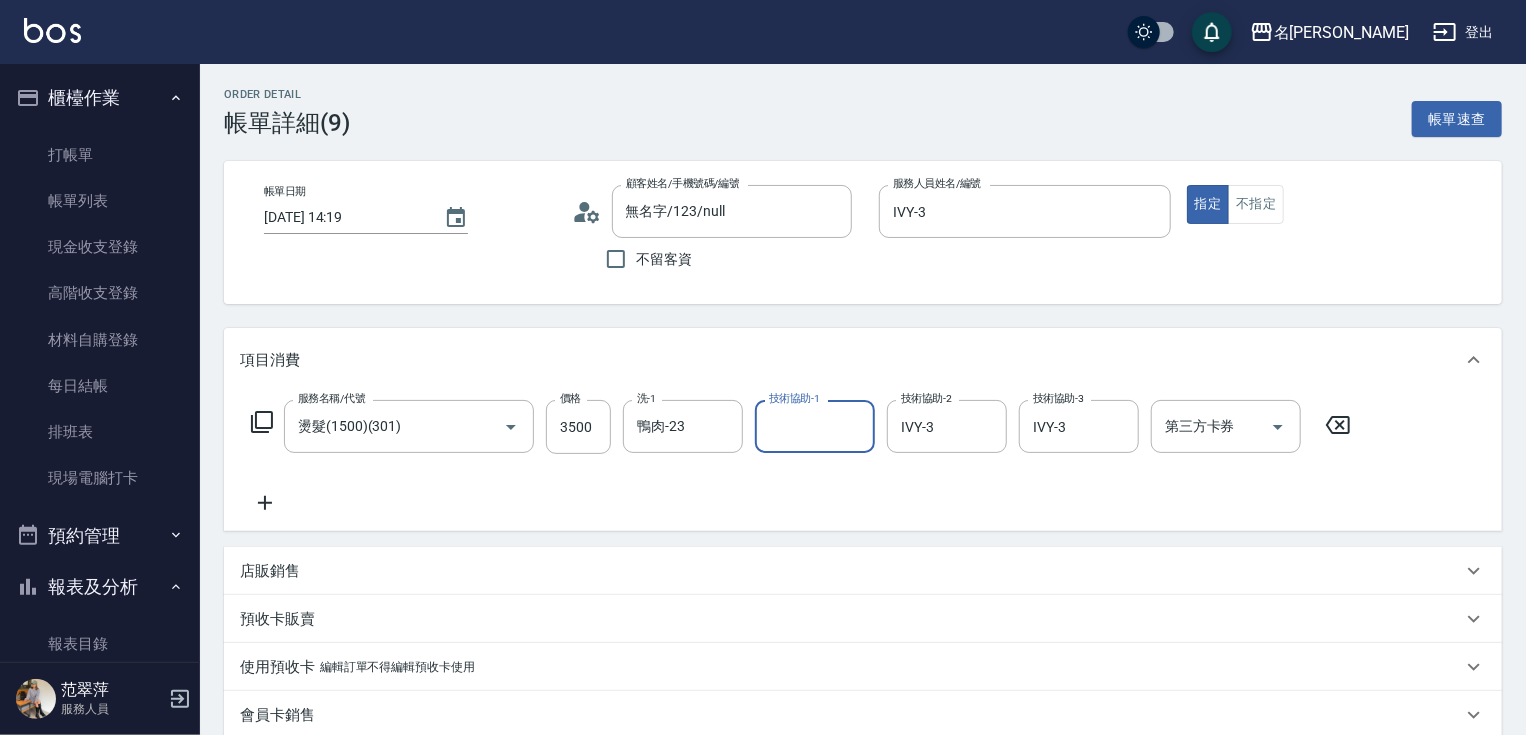 click on "技術協助-1" at bounding box center [815, 426] 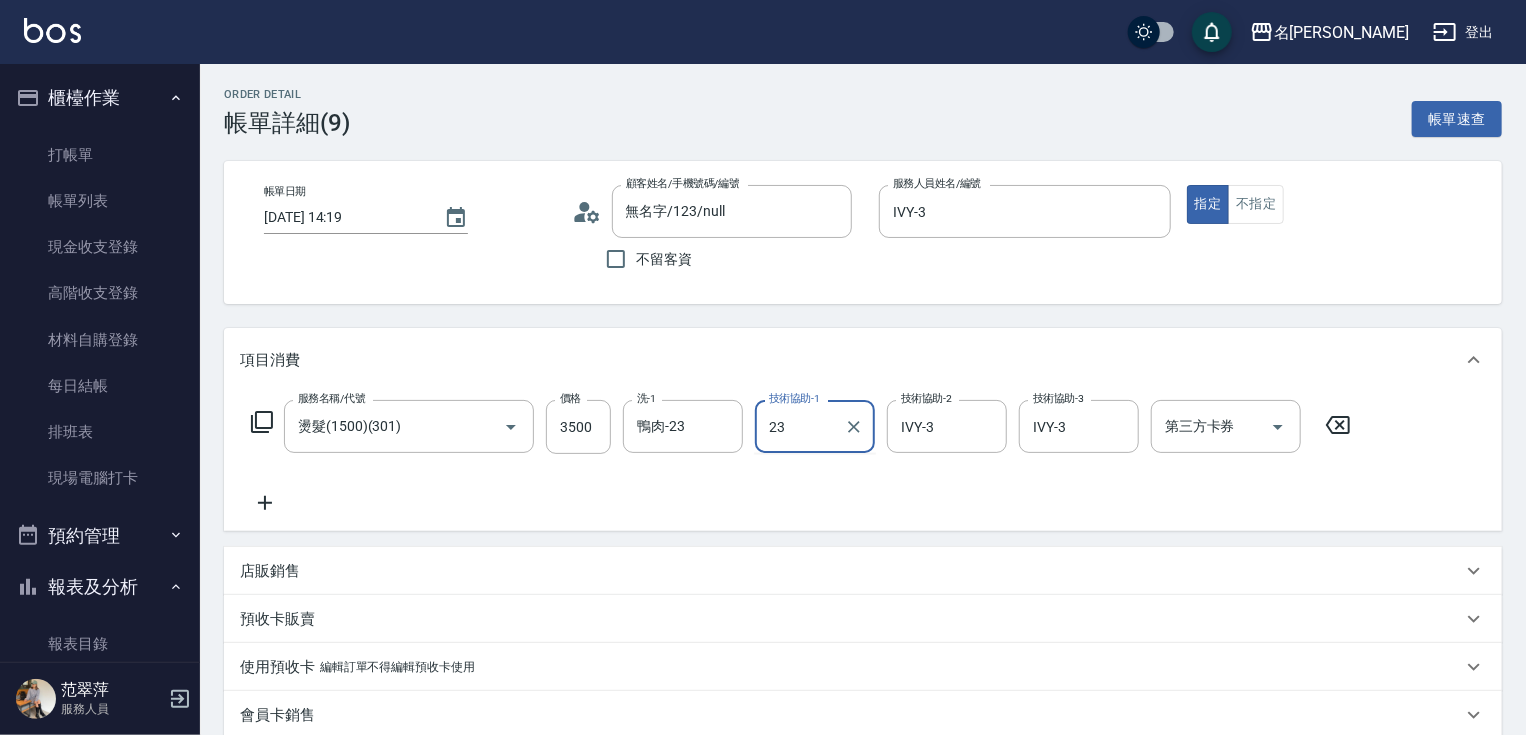 type on "鴨肉-23" 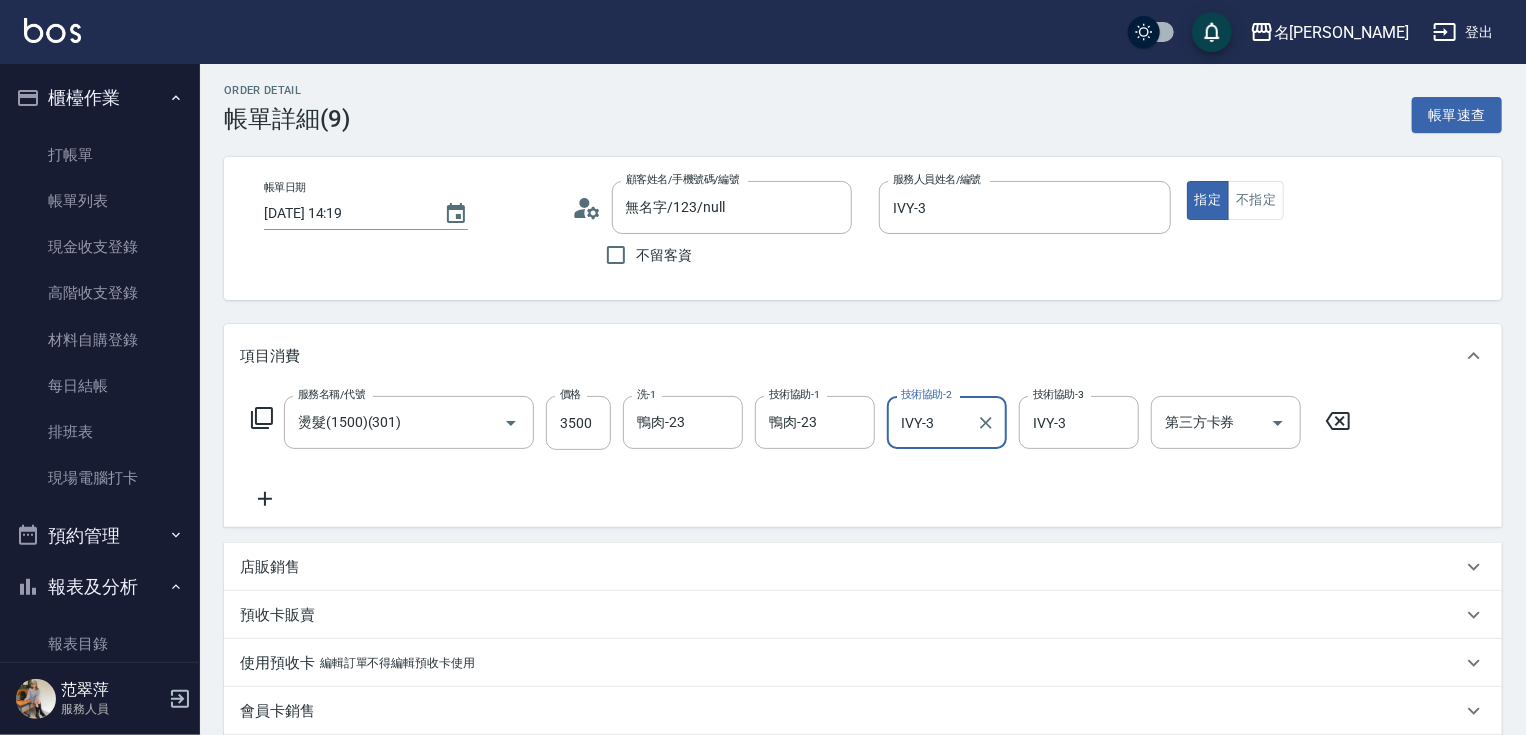scroll, scrollTop: 80, scrollLeft: 0, axis: vertical 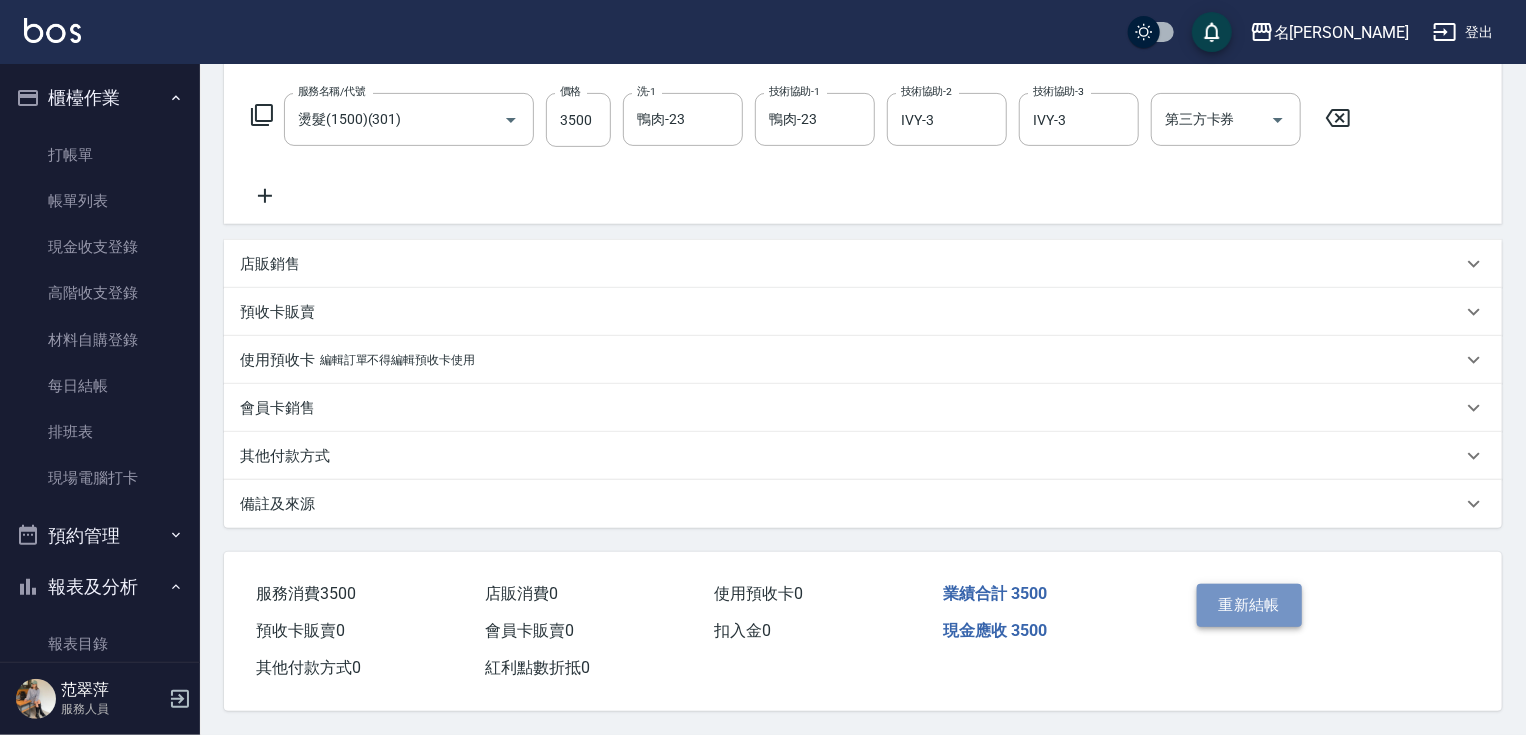 click on "重新結帳" at bounding box center [1250, 605] 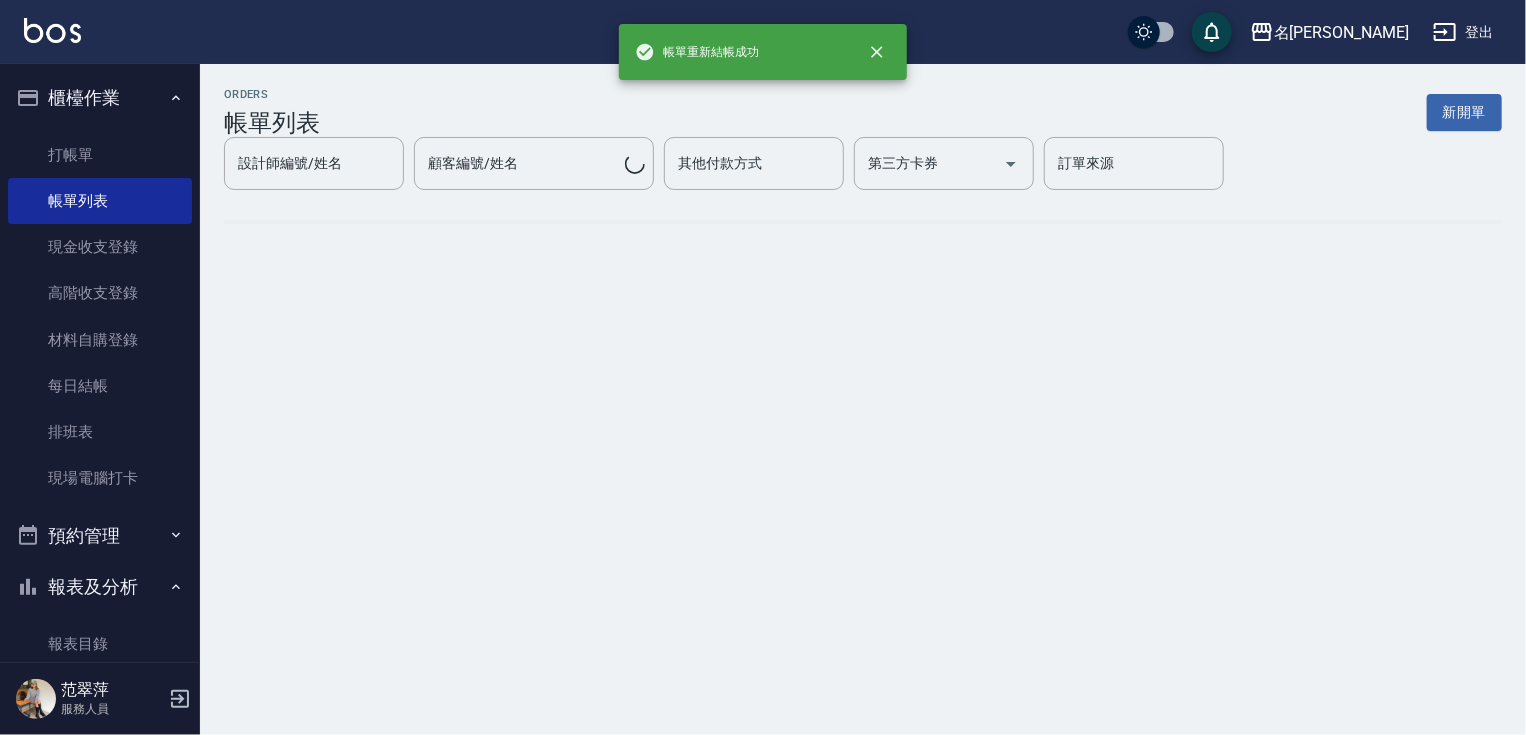 scroll, scrollTop: 0, scrollLeft: 0, axis: both 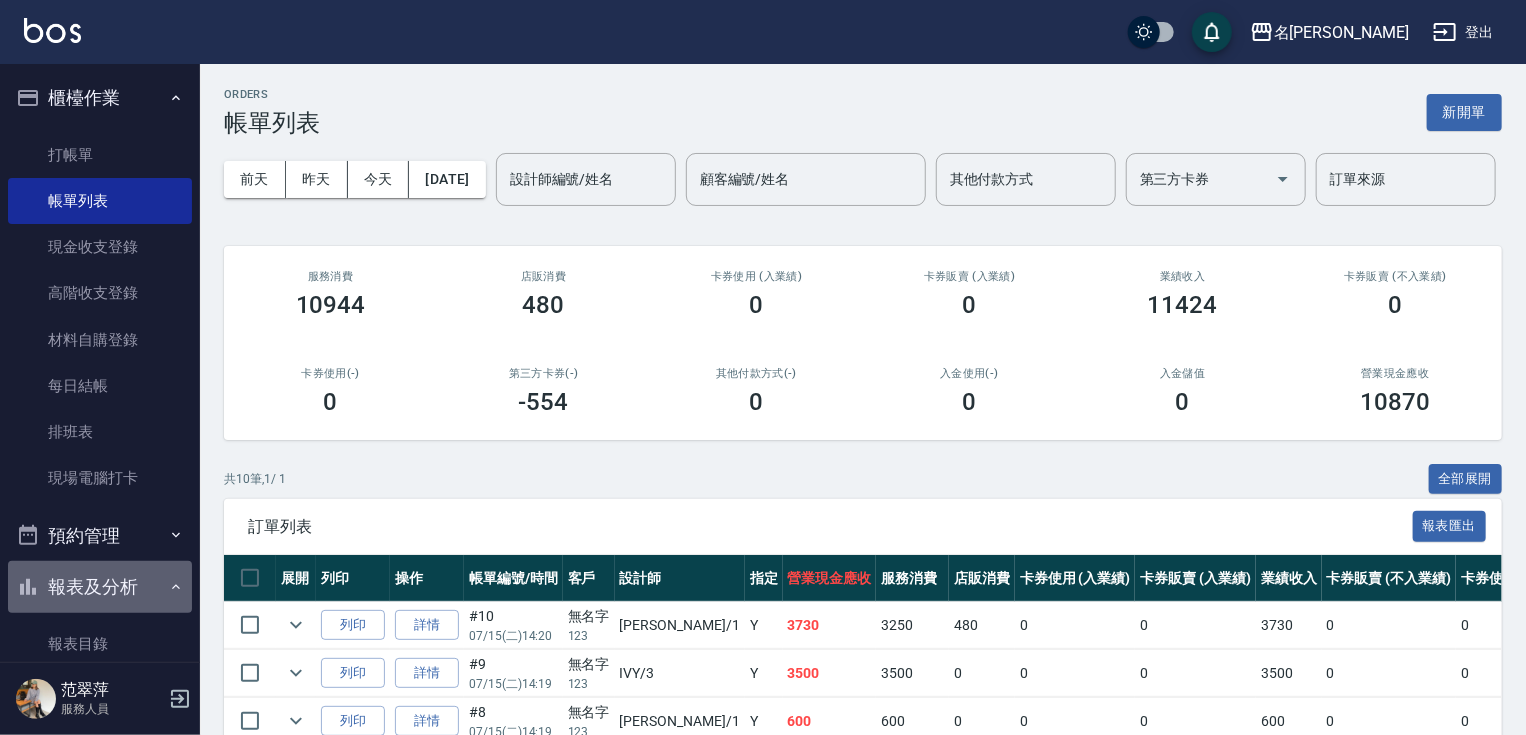 click on "報表及分析" at bounding box center [100, 587] 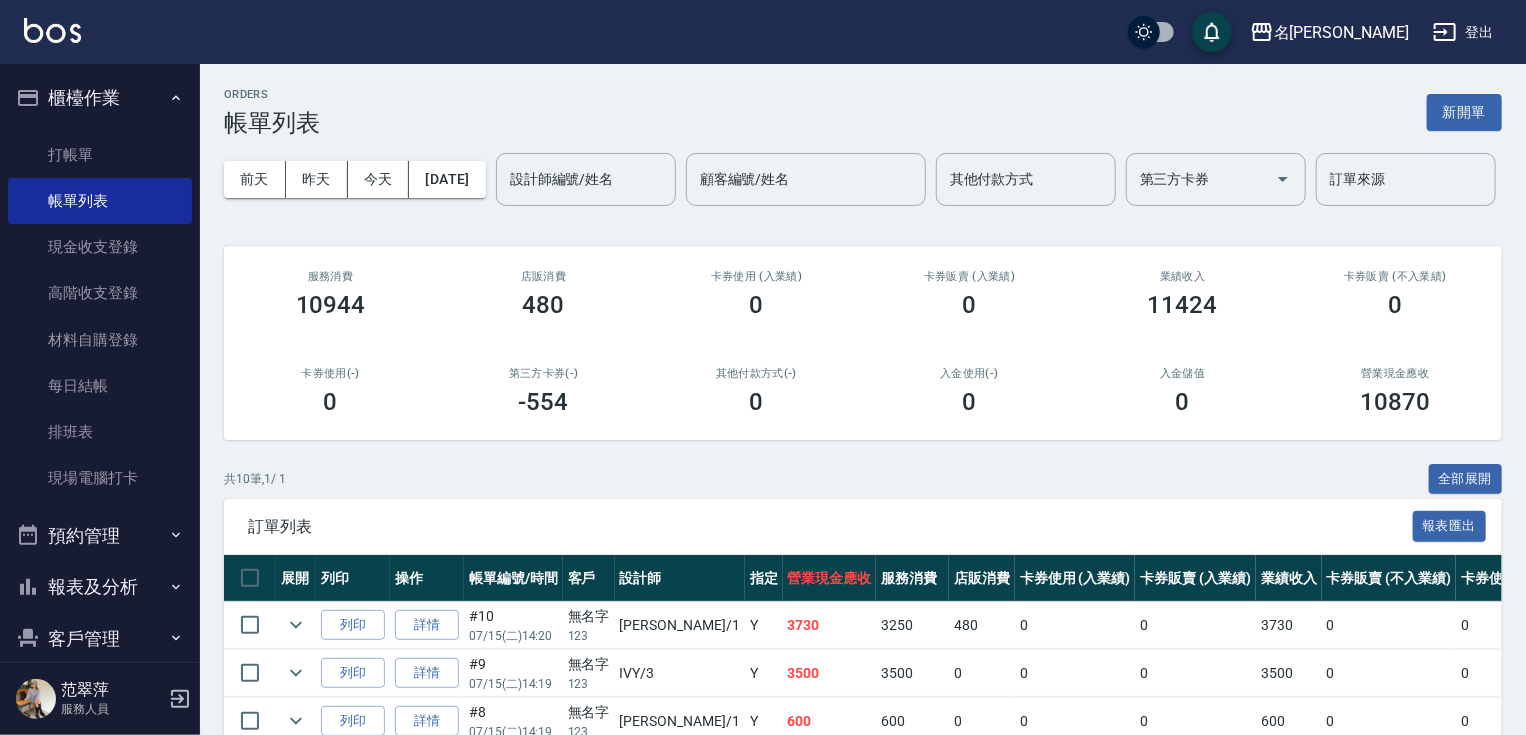 scroll, scrollTop: 76, scrollLeft: 0, axis: vertical 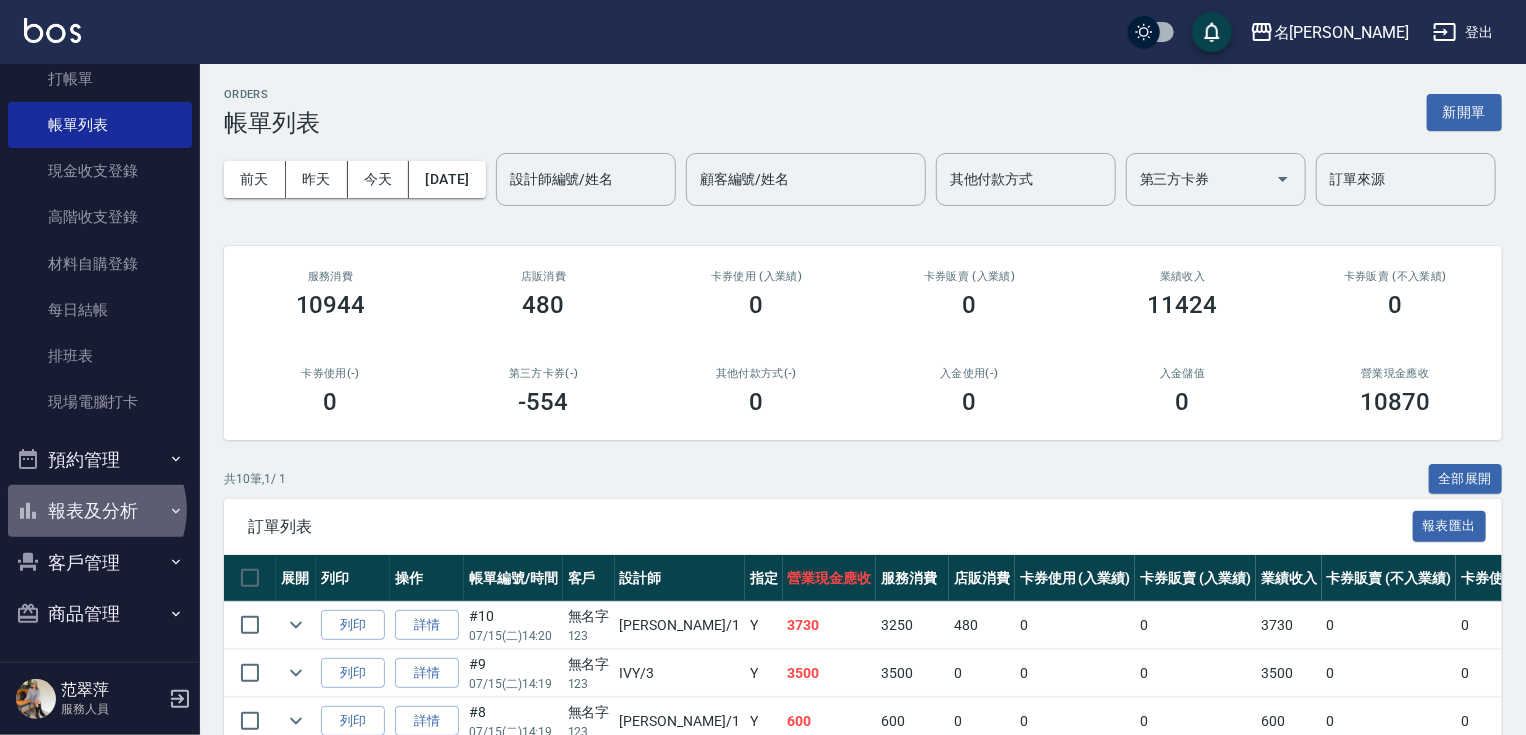 click on "報表及分析" at bounding box center [100, 511] 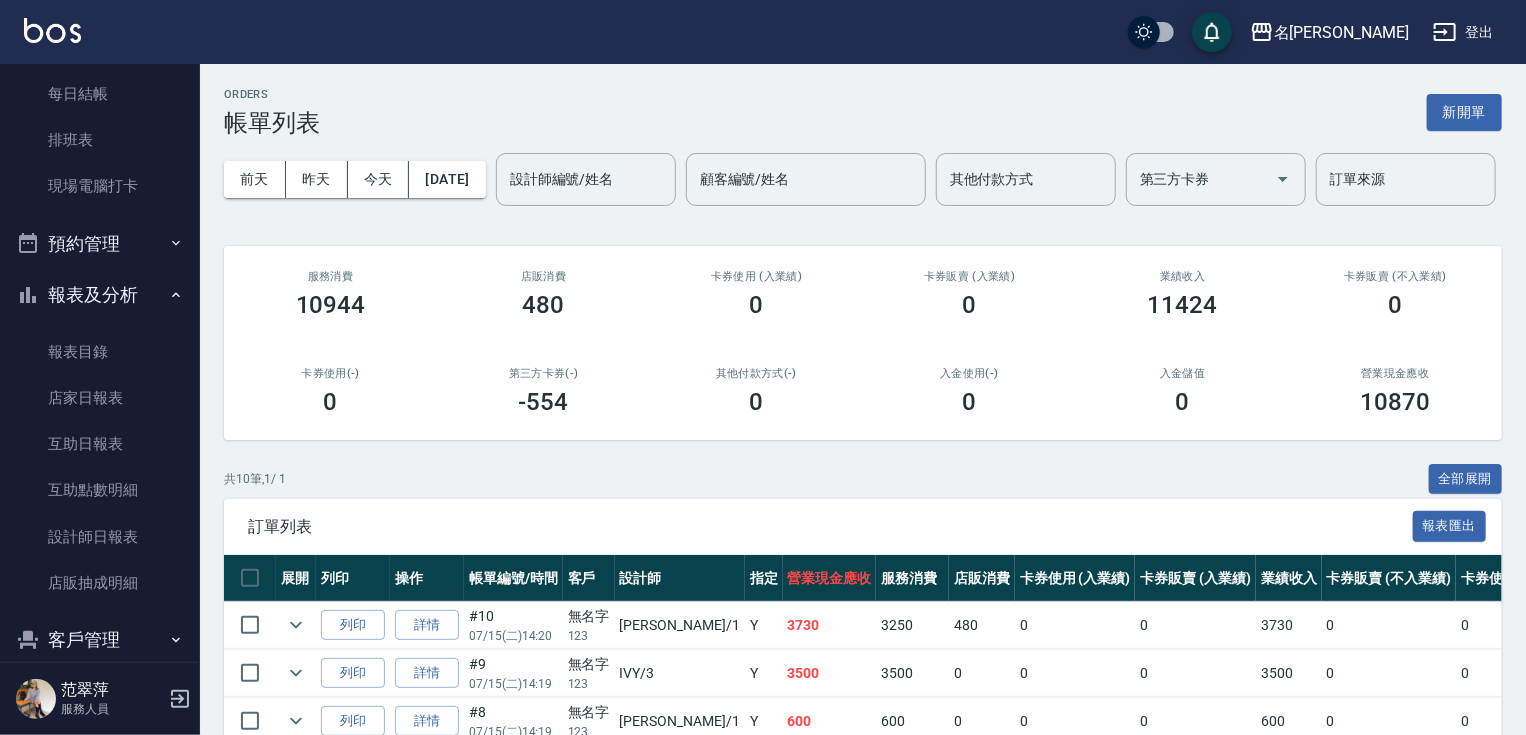 scroll, scrollTop: 370, scrollLeft: 0, axis: vertical 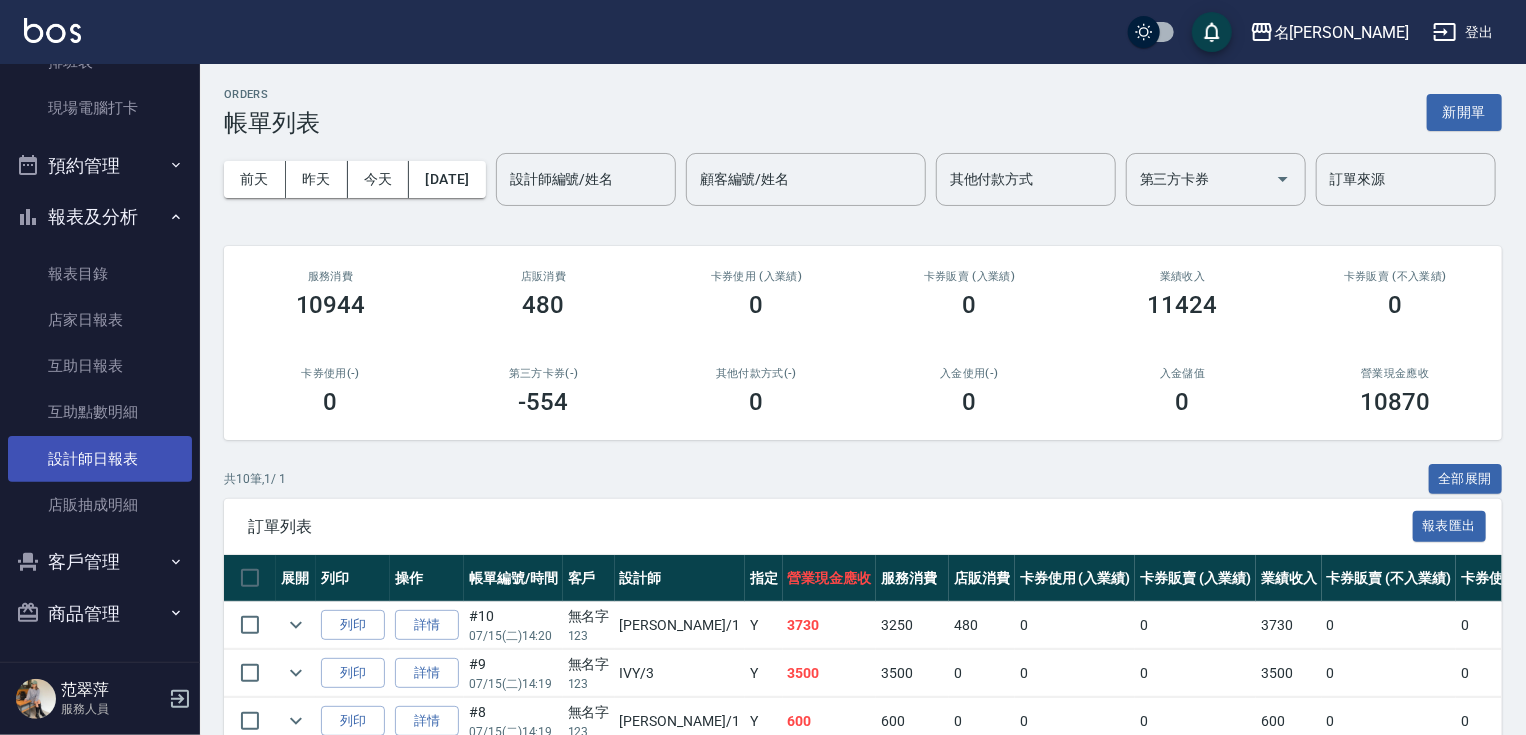 click on "設計師日報表" at bounding box center (100, 459) 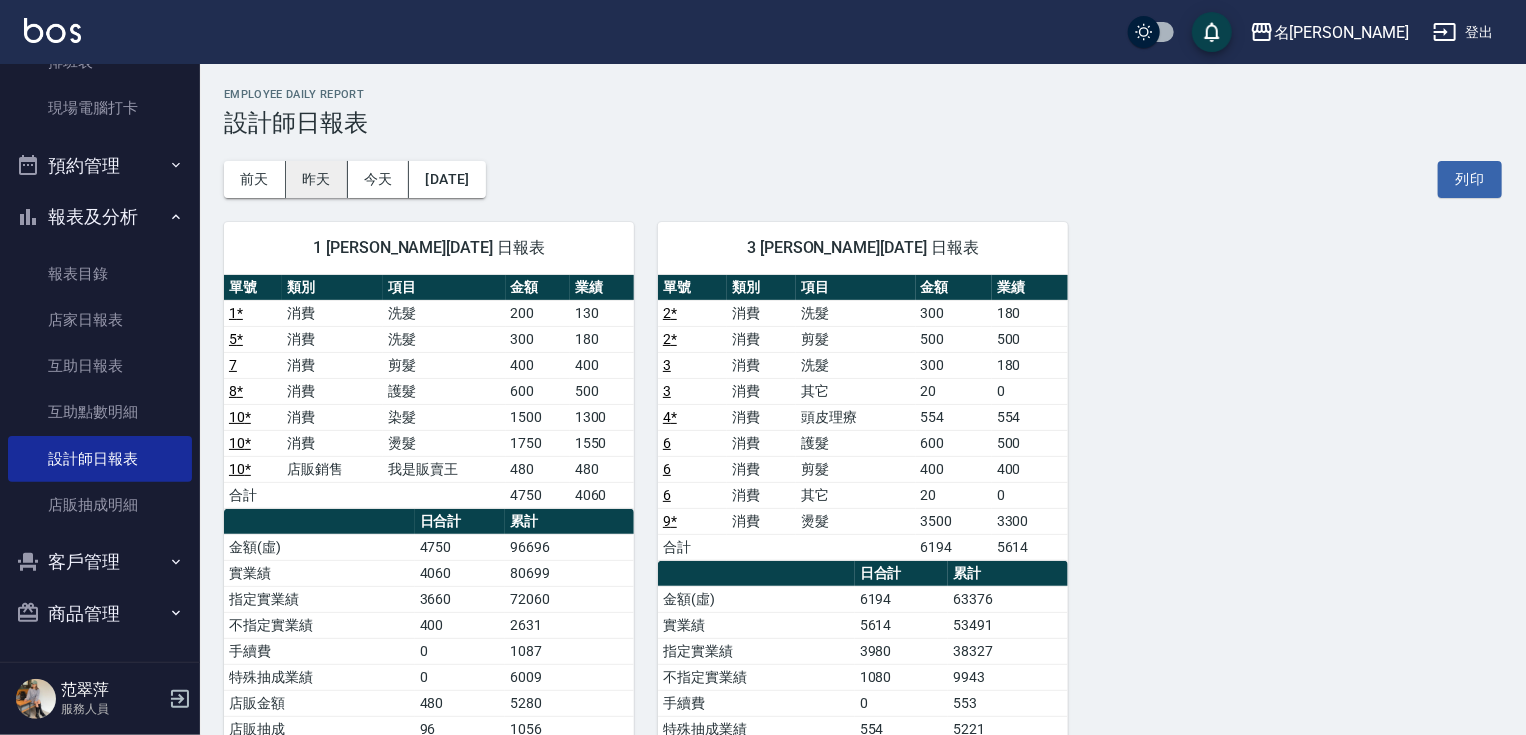 click on "昨天" at bounding box center (317, 179) 